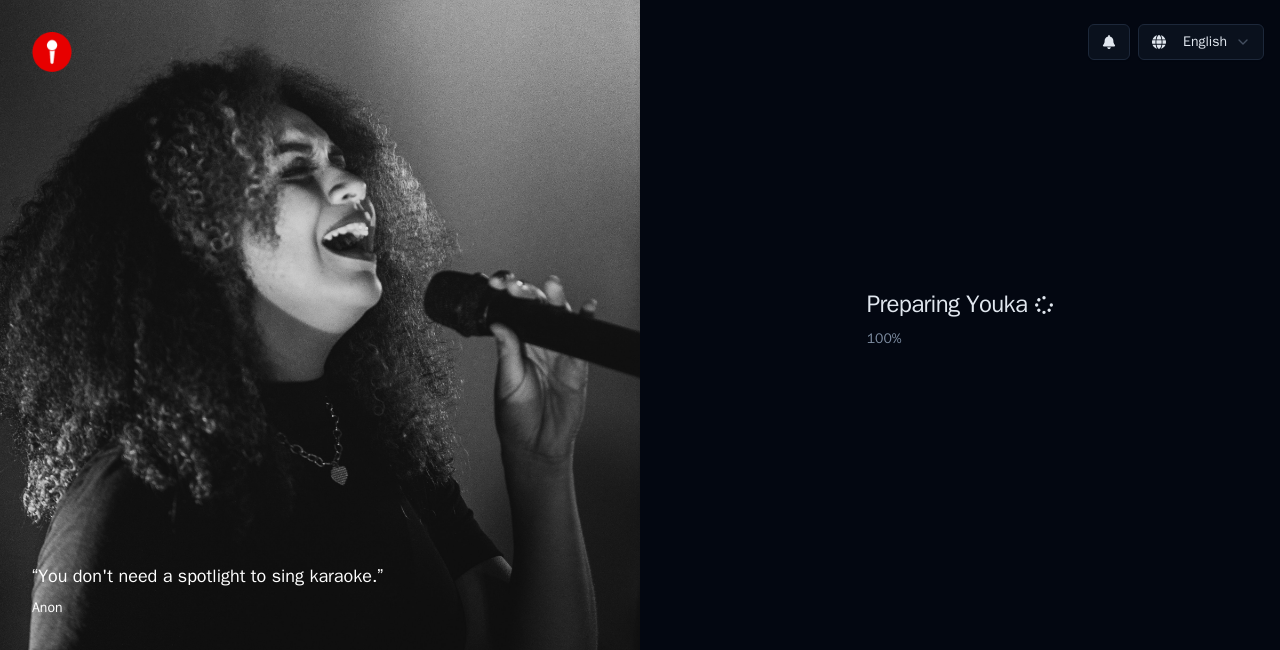 scroll, scrollTop: 0, scrollLeft: 0, axis: both 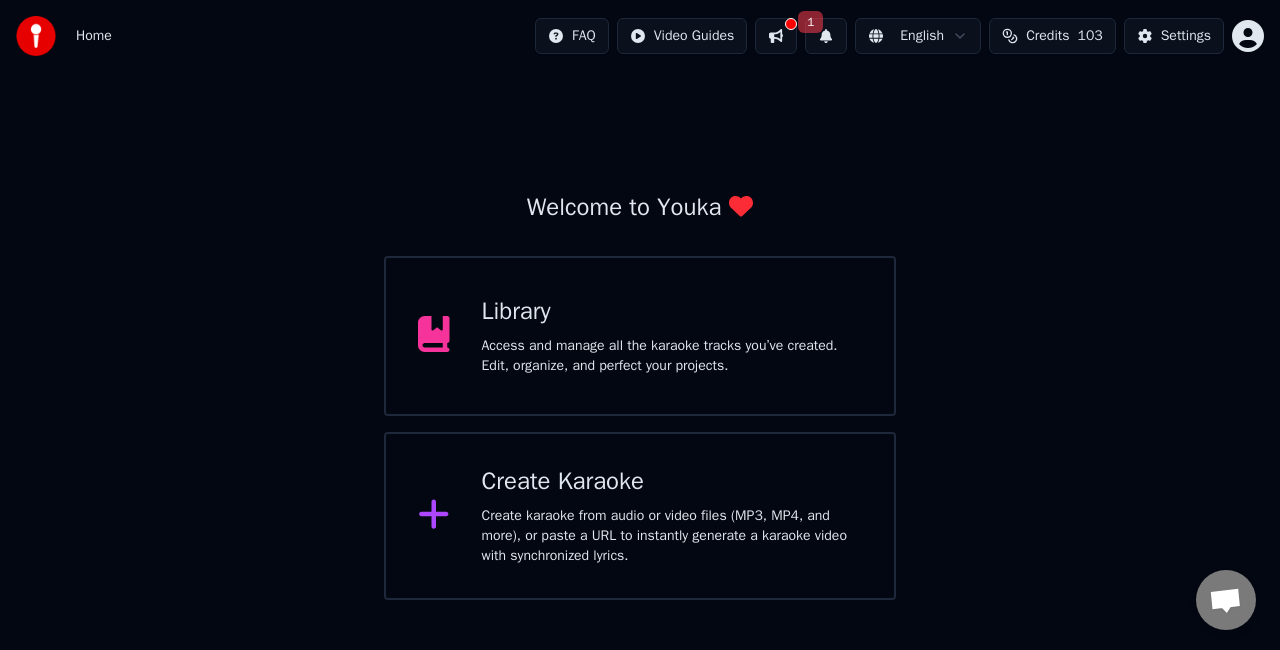 click on "Create Karaoke" at bounding box center [672, 482] 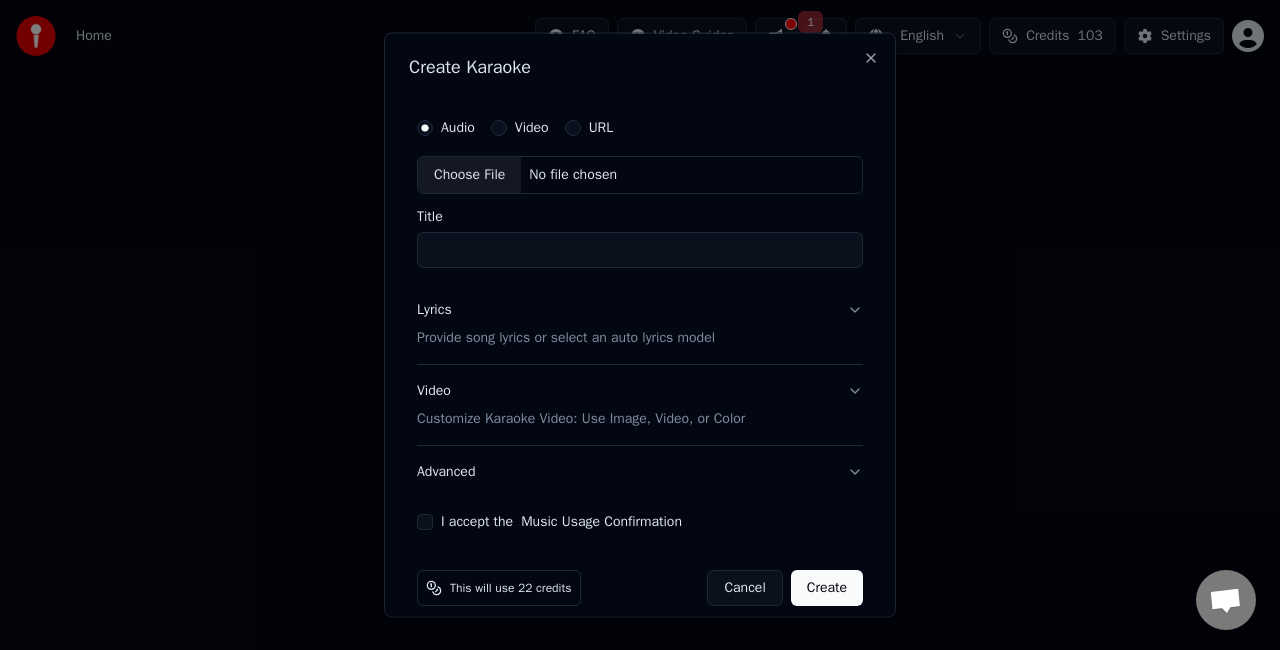 click on "Choose File" at bounding box center [469, 175] 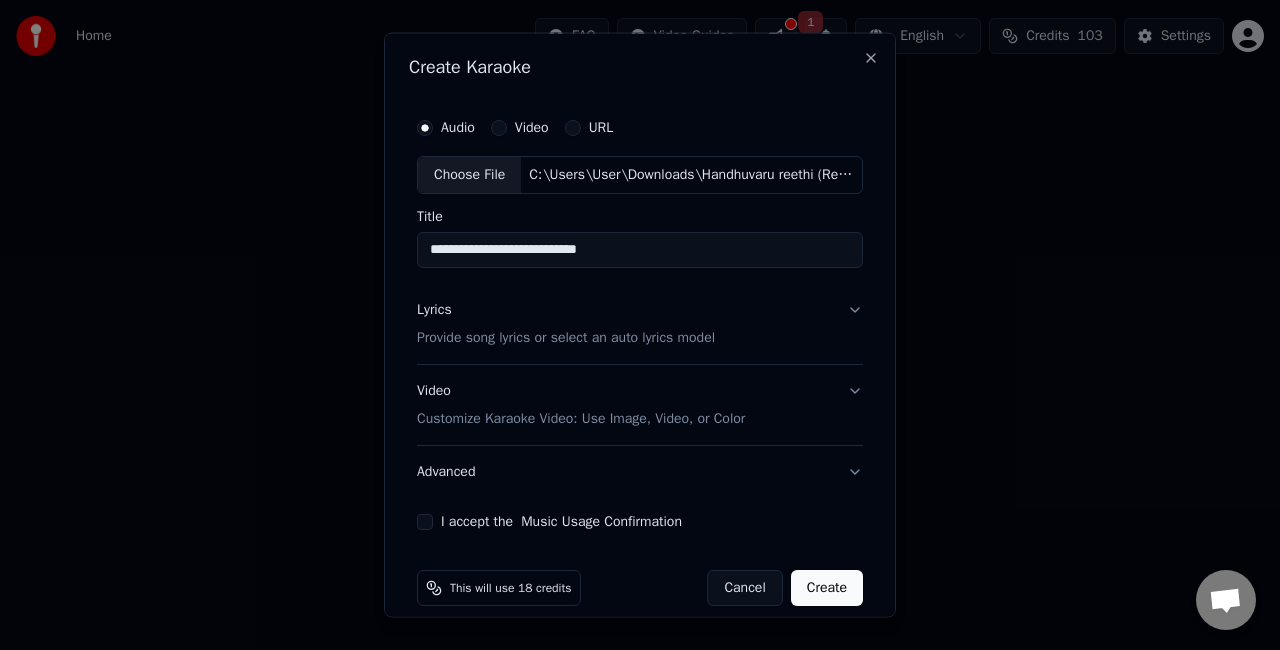 drag, startPoint x: 640, startPoint y: 243, endPoint x: 537, endPoint y: 242, distance: 103.00485 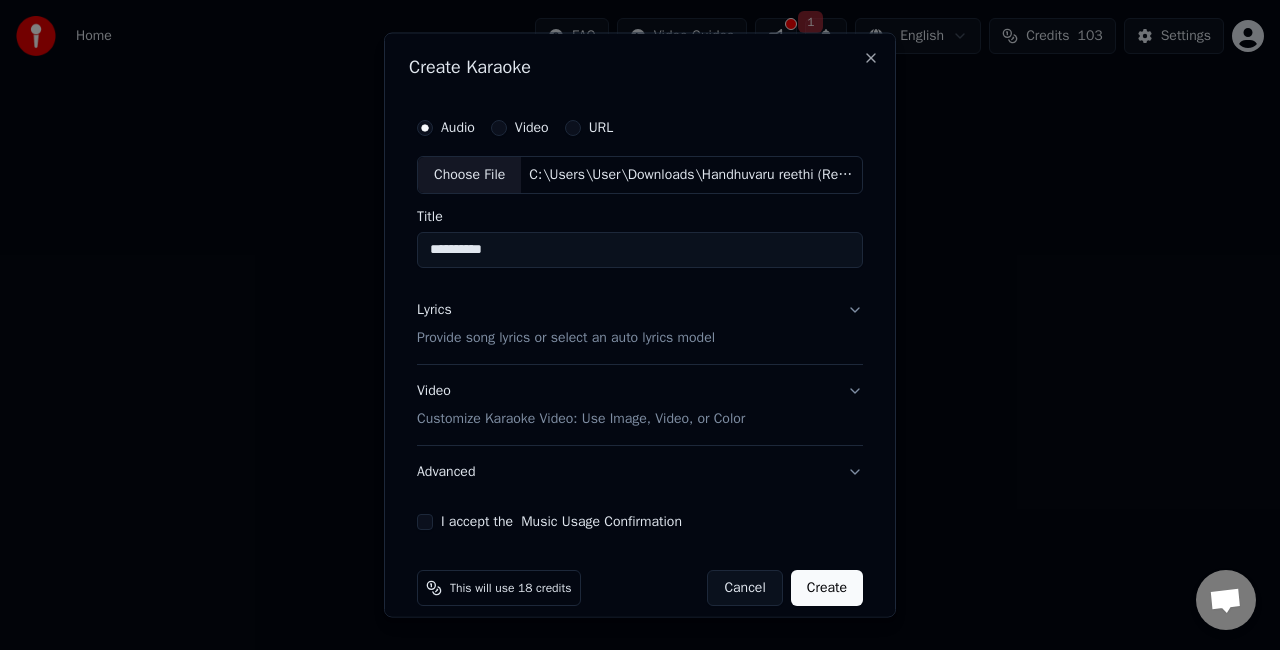 type on "**********" 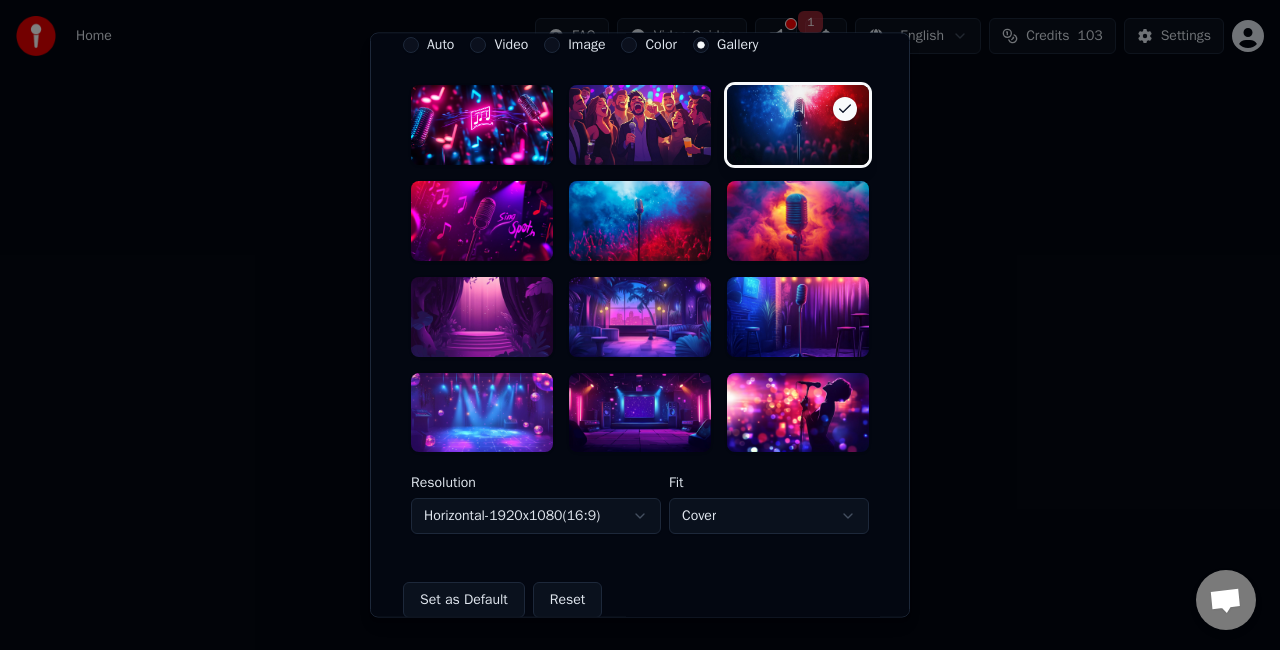 scroll, scrollTop: 500, scrollLeft: 0, axis: vertical 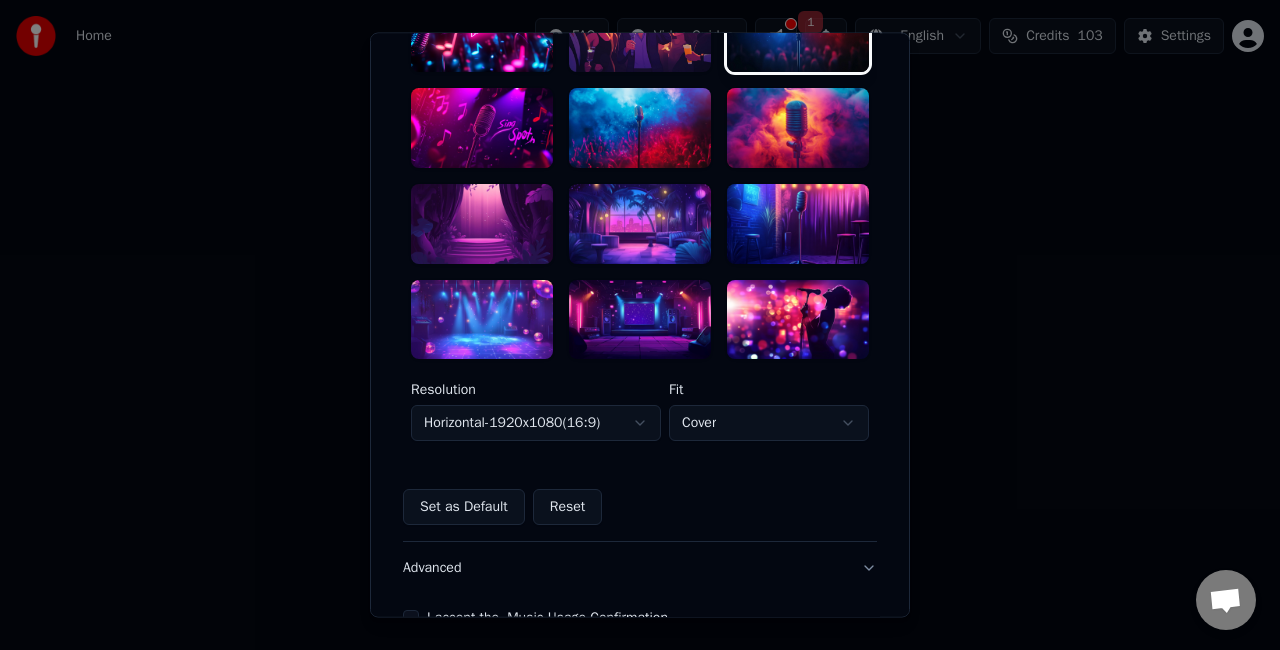 click at bounding box center [482, 320] 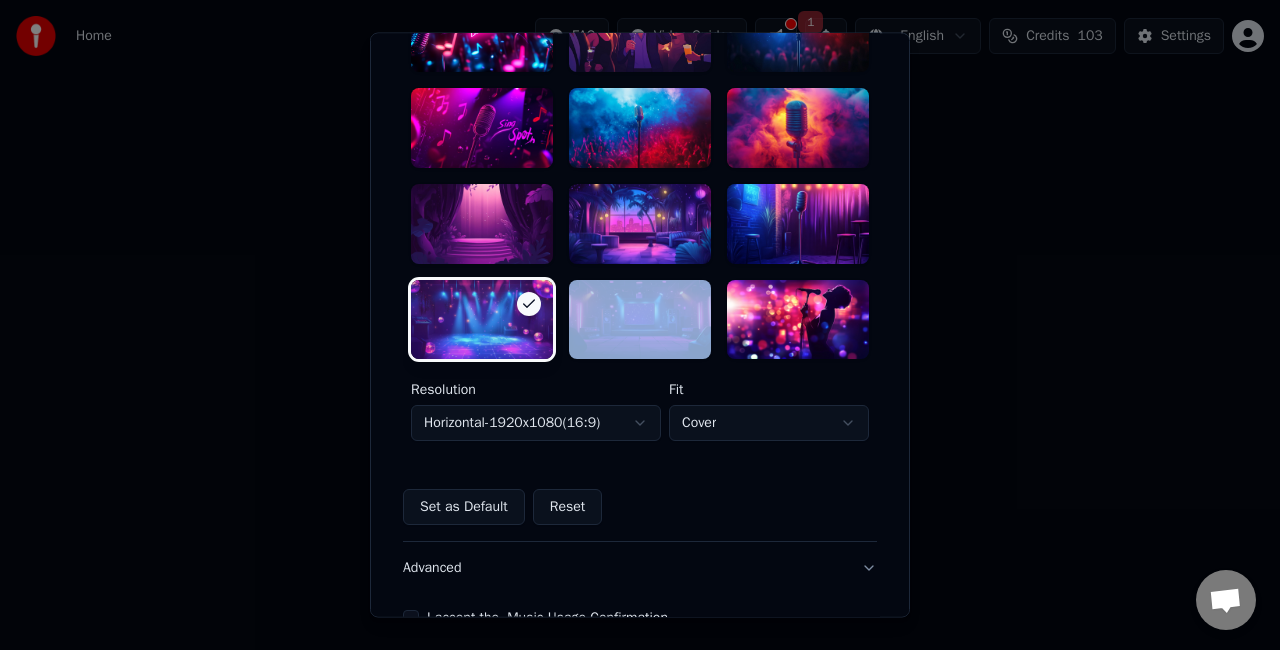 click at bounding box center (482, 320) 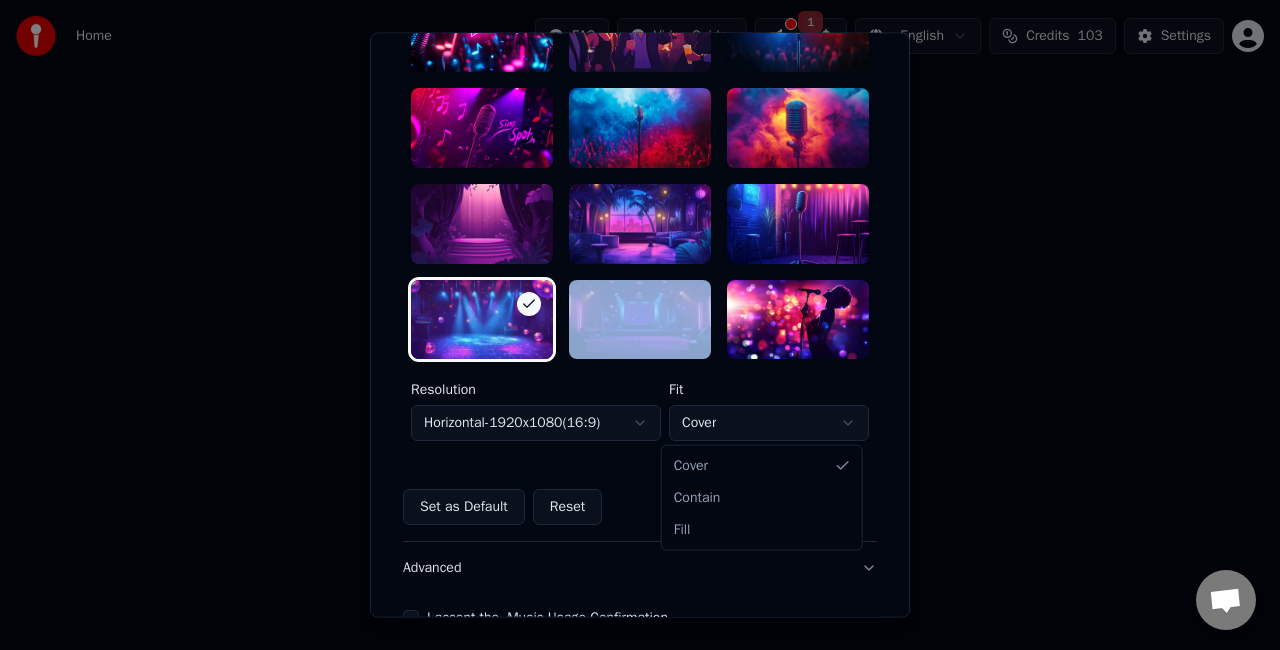 select on "****" 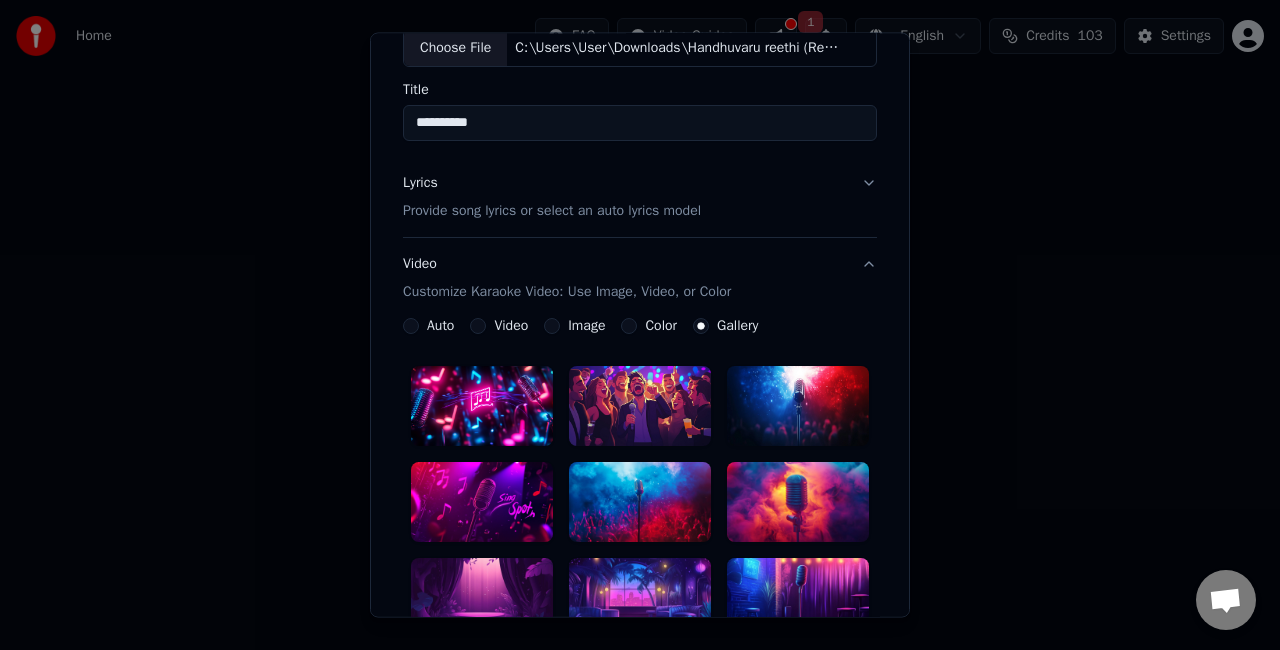 scroll, scrollTop: 16, scrollLeft: 0, axis: vertical 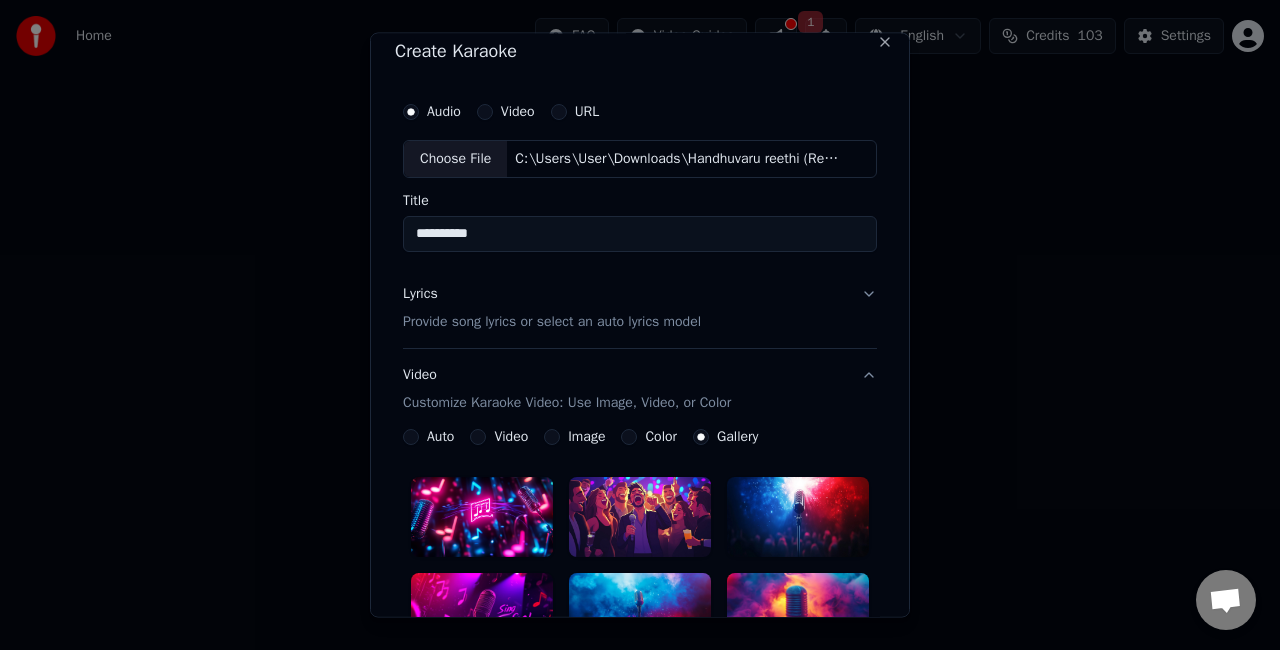 click on "Lyrics Provide song lyrics or select an auto lyrics model" at bounding box center [640, 307] 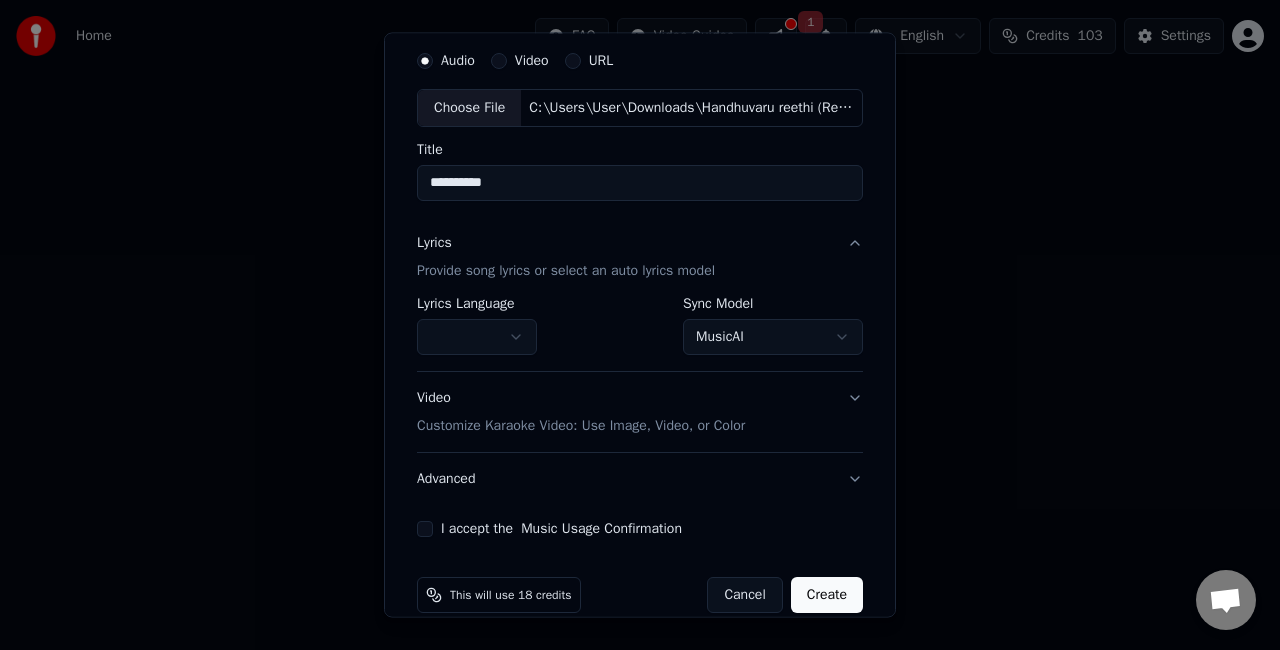 scroll, scrollTop: 92, scrollLeft: 0, axis: vertical 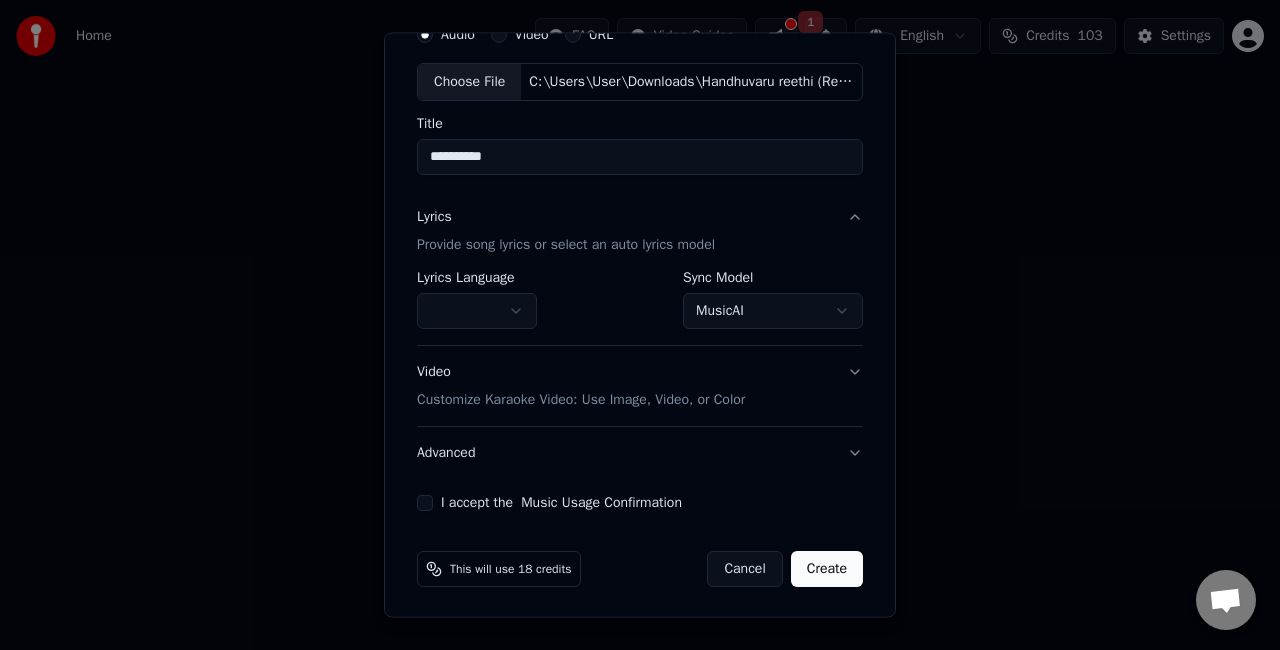 click on "**********" at bounding box center [640, 300] 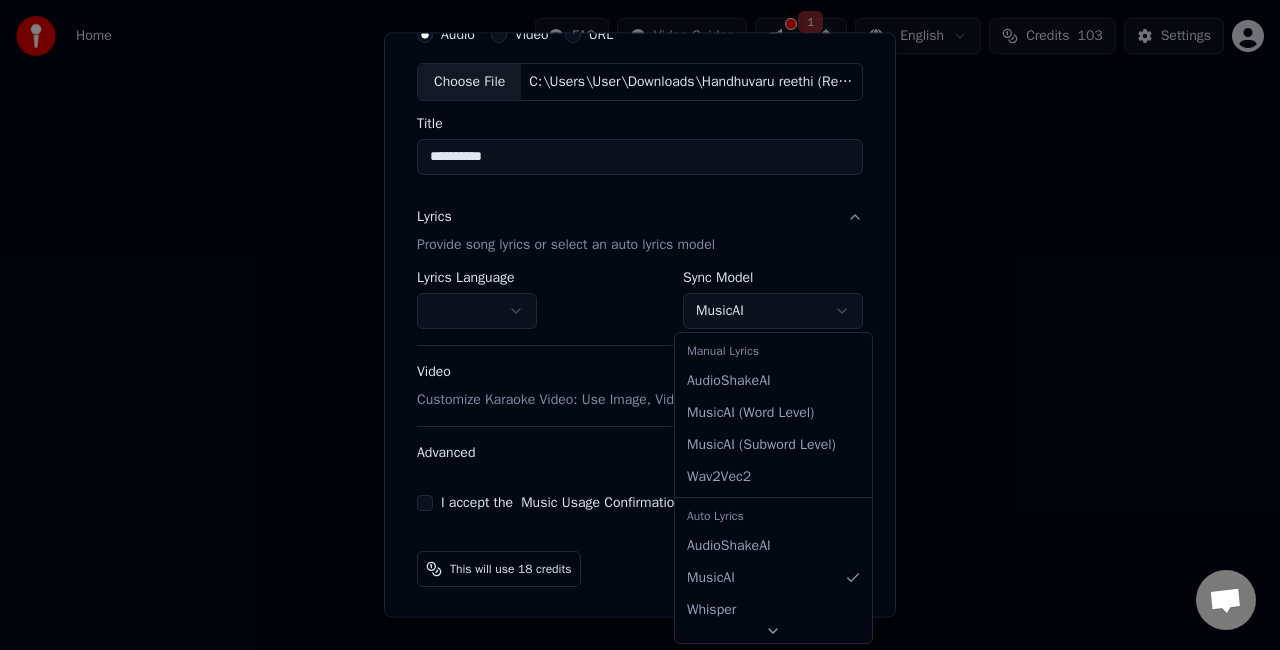 select on "**********" 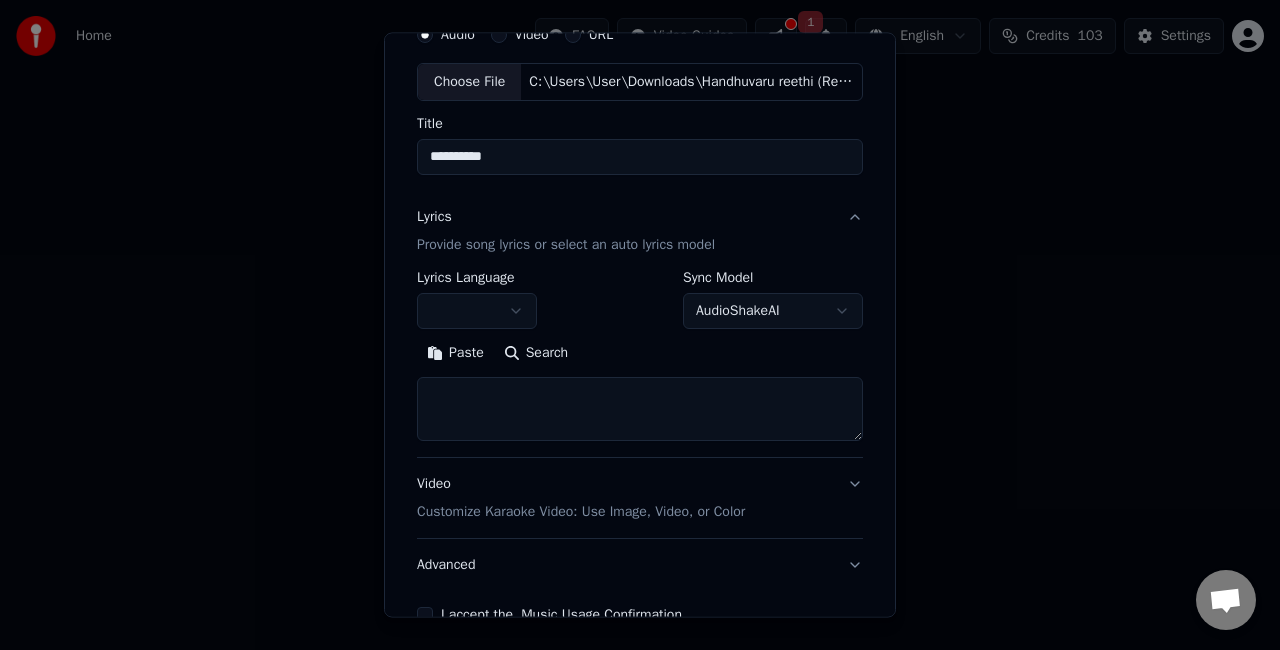 click at bounding box center (640, 409) 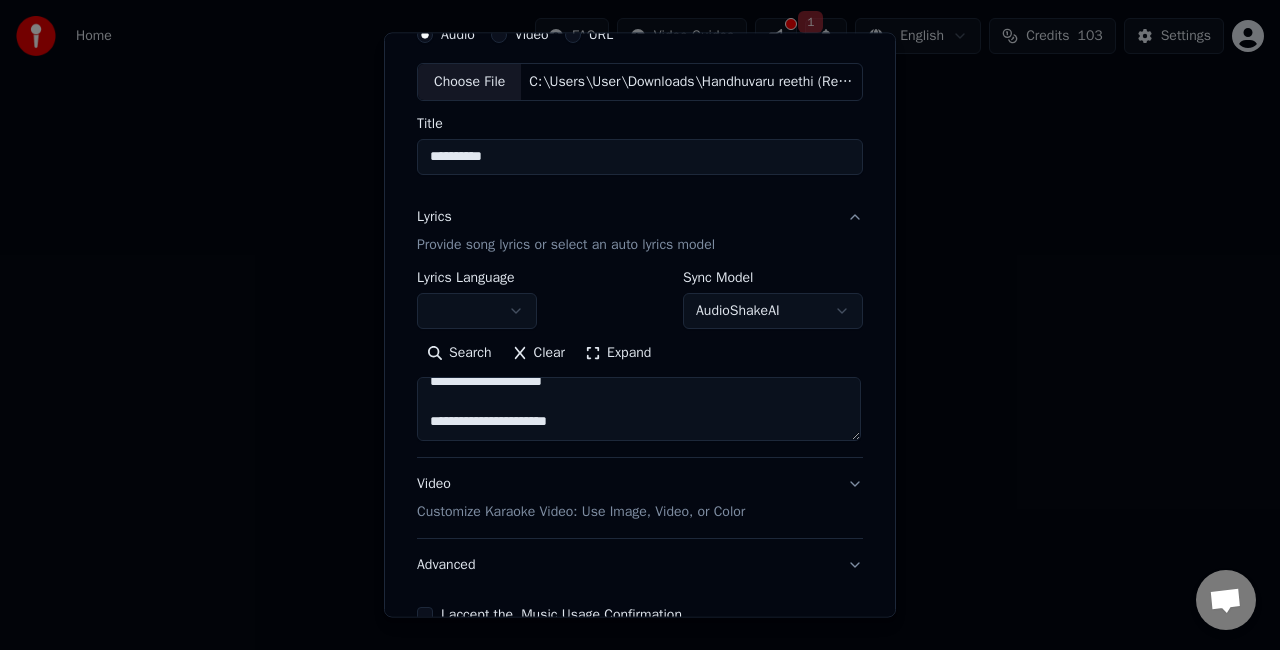 scroll, scrollTop: 912, scrollLeft: 0, axis: vertical 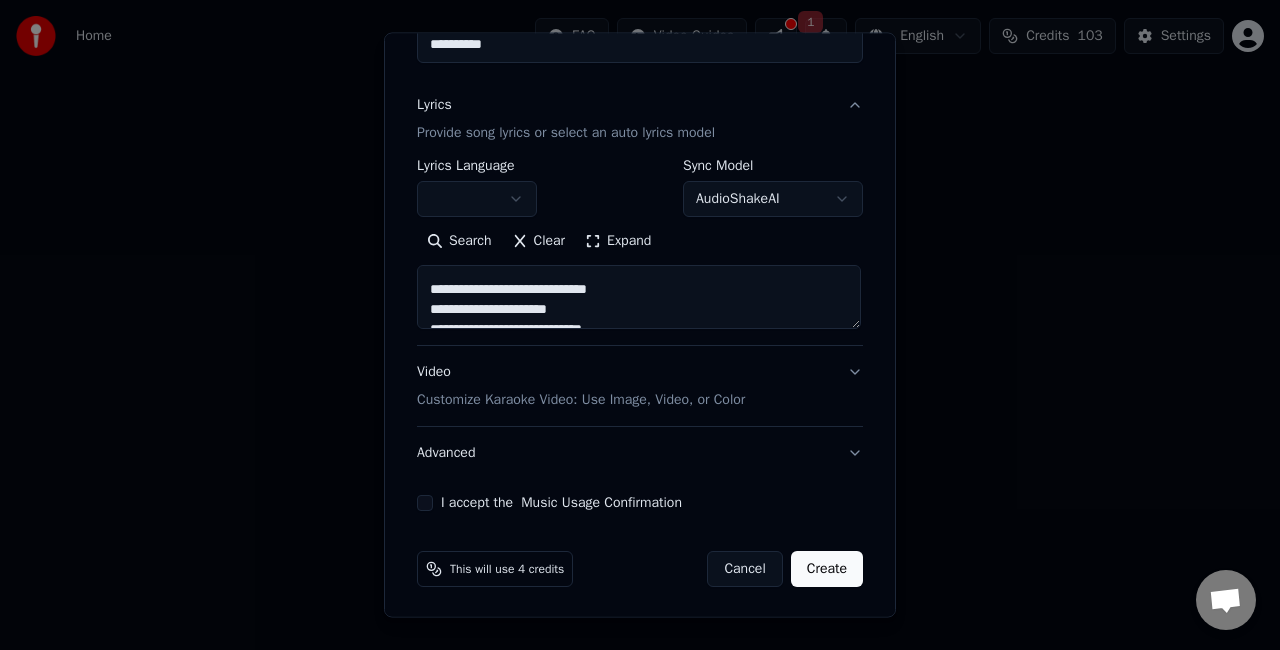 type on "**********" 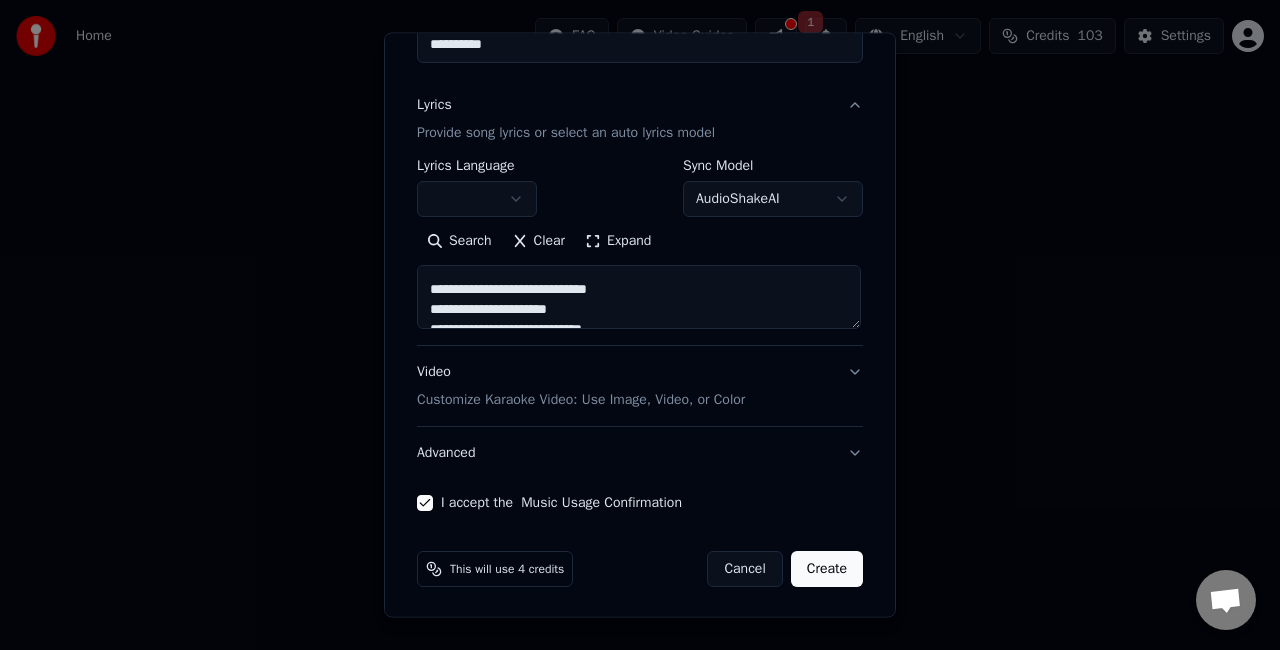 click on "Video Customize Karaoke Video: Use Image, Video, or Color" at bounding box center (640, 386) 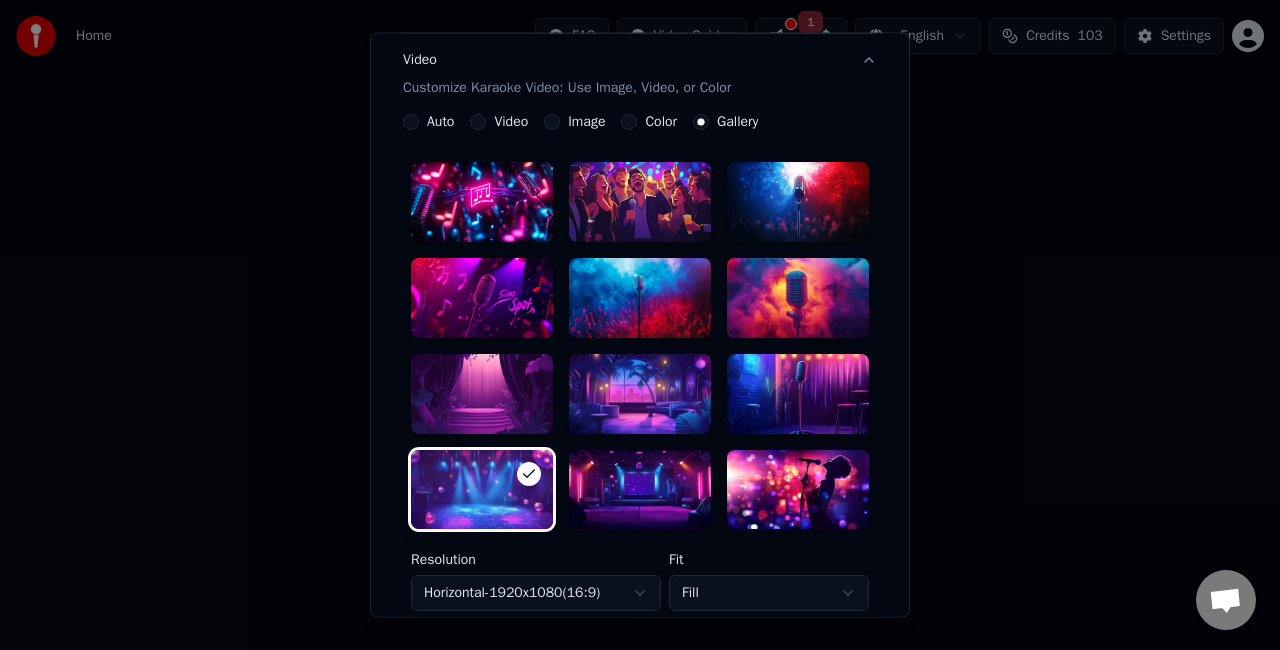 scroll, scrollTop: 404, scrollLeft: 0, axis: vertical 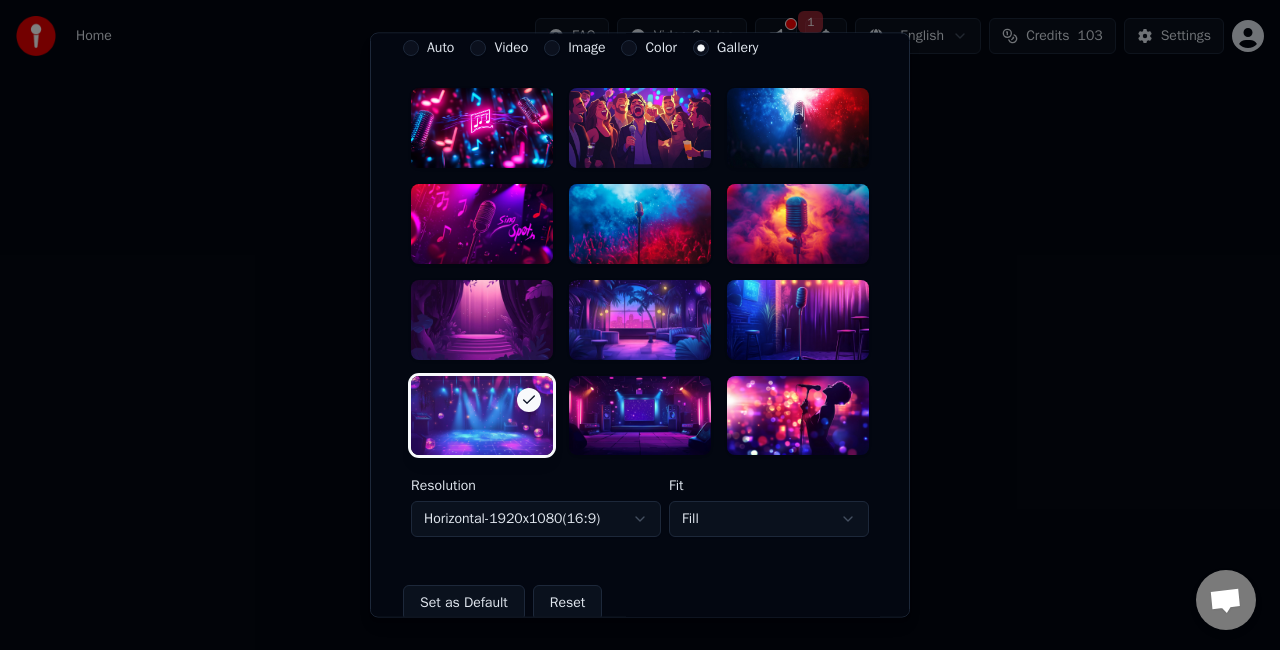 click at bounding box center (640, 416) 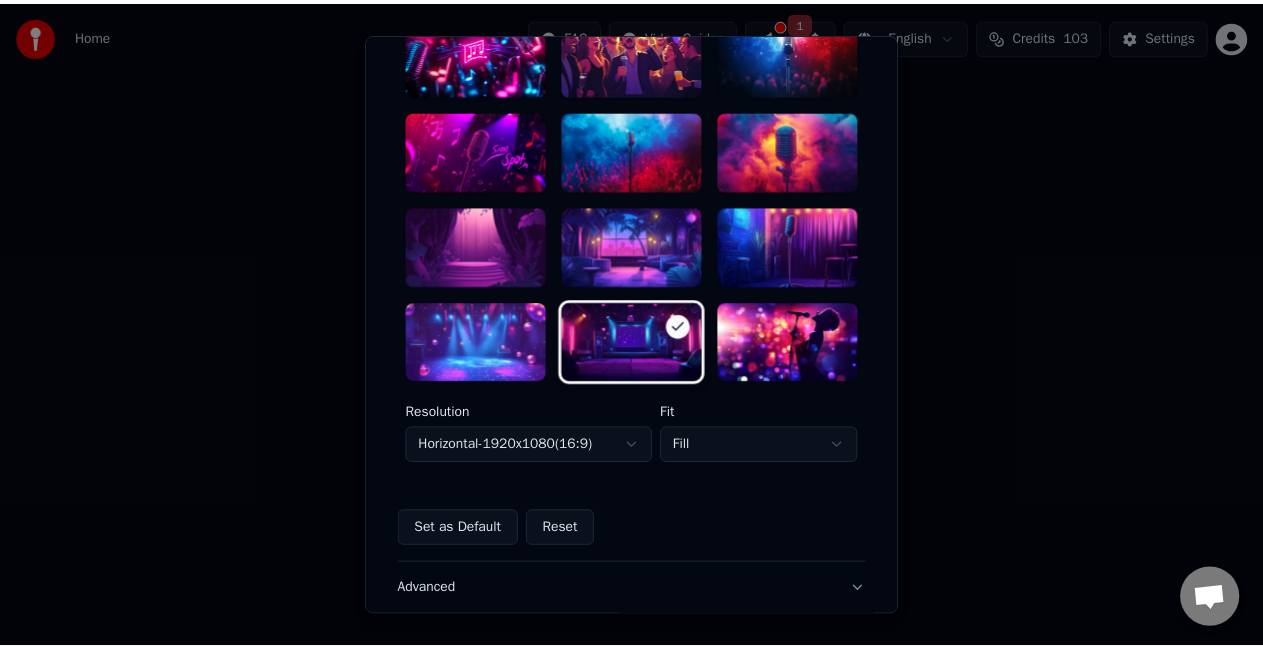 scroll, scrollTop: 604, scrollLeft: 0, axis: vertical 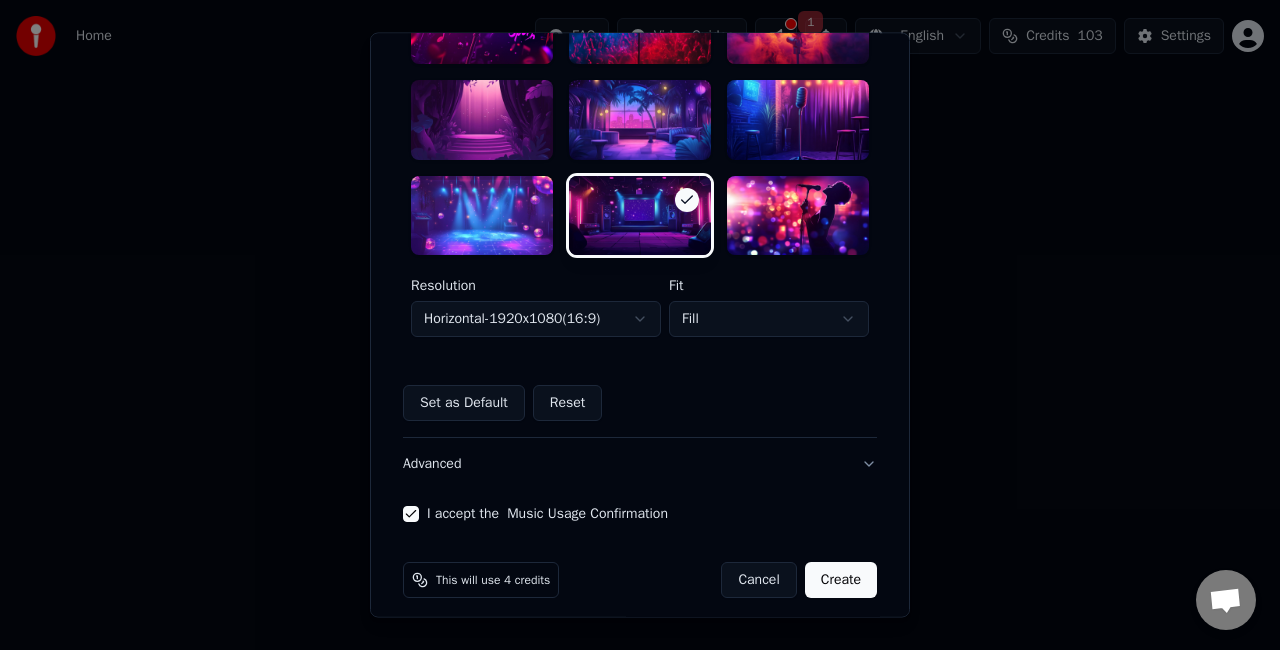 click on "Create" at bounding box center [841, 581] 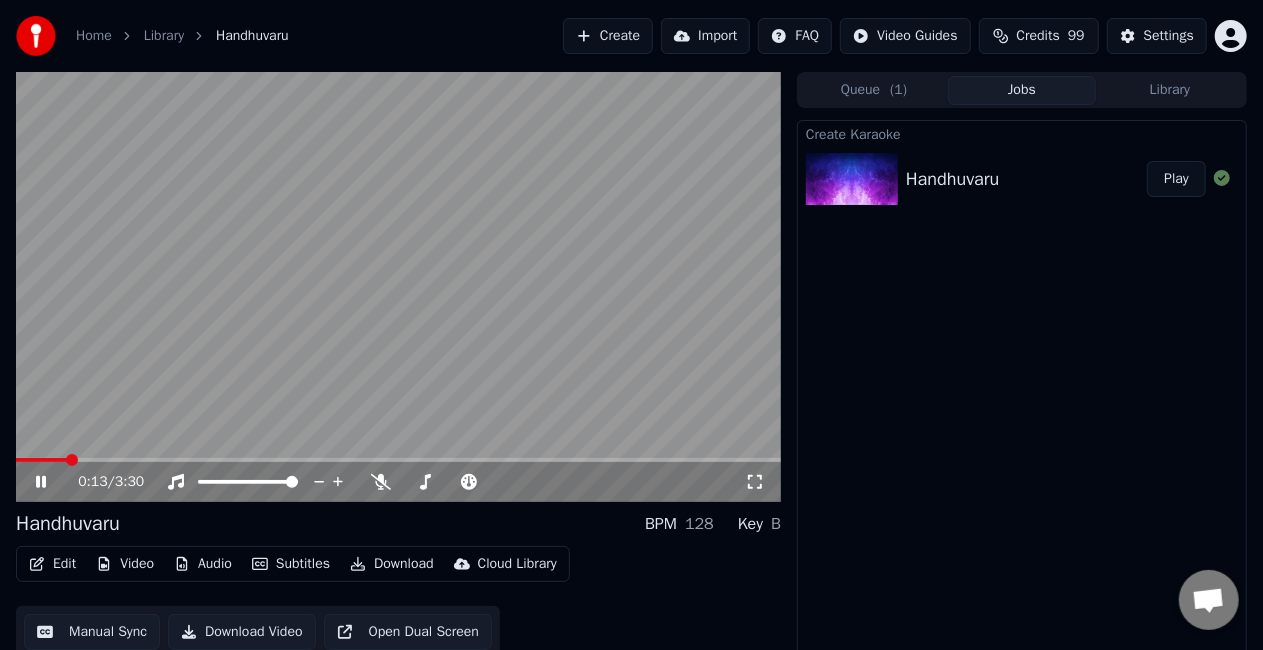 click at bounding box center [41, 460] 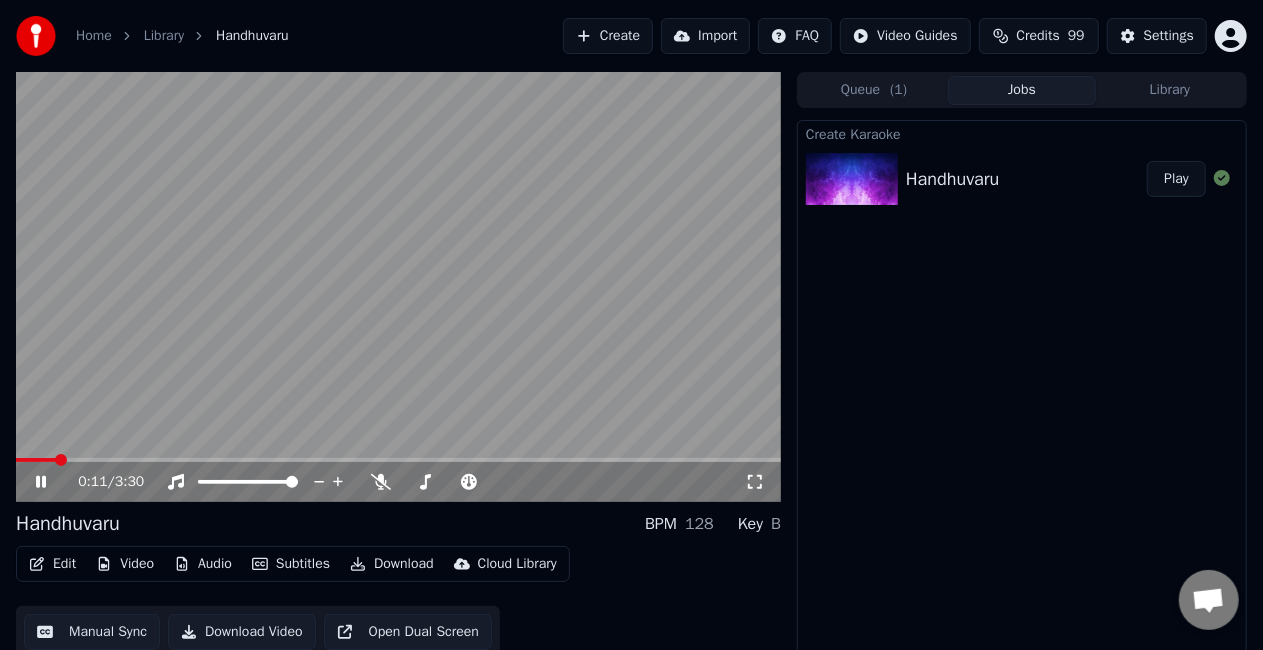 click at bounding box center [36, 460] 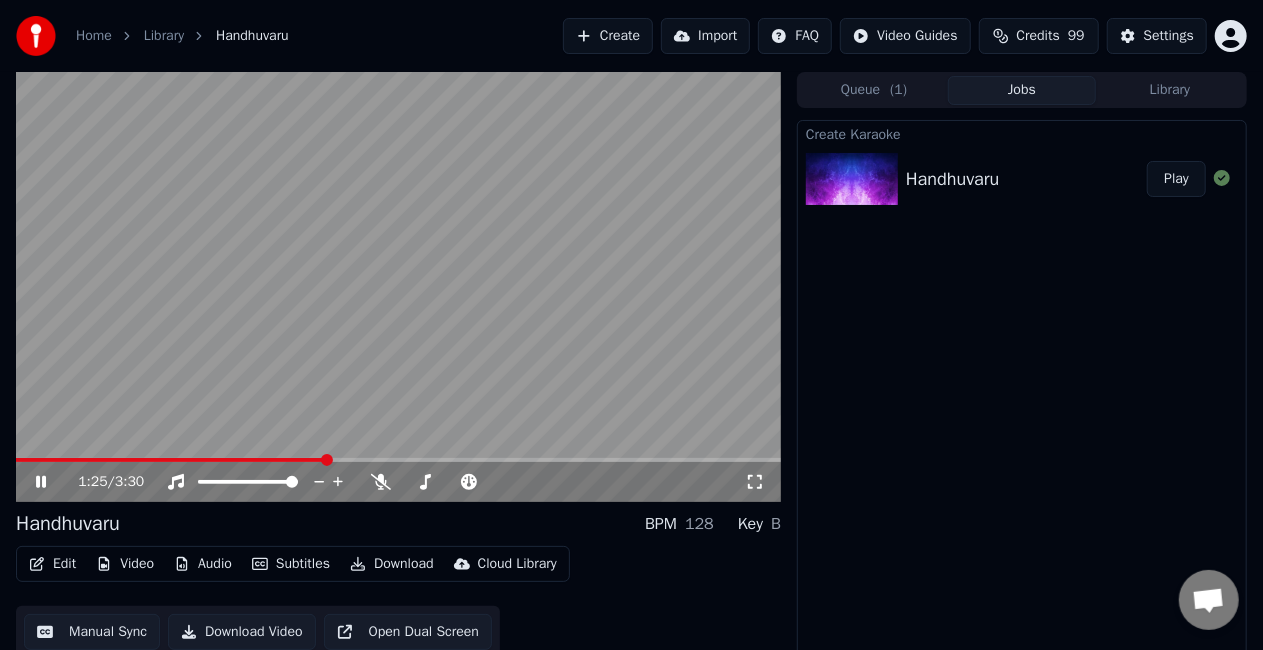 click at bounding box center (398, 460) 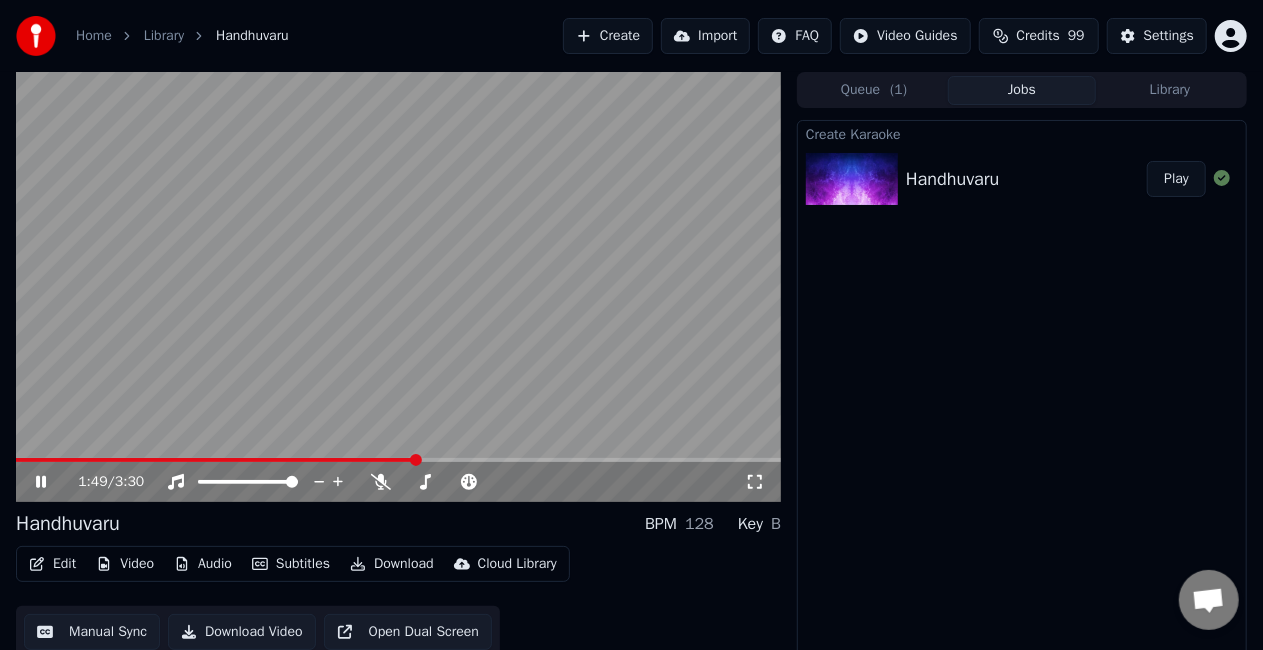 click 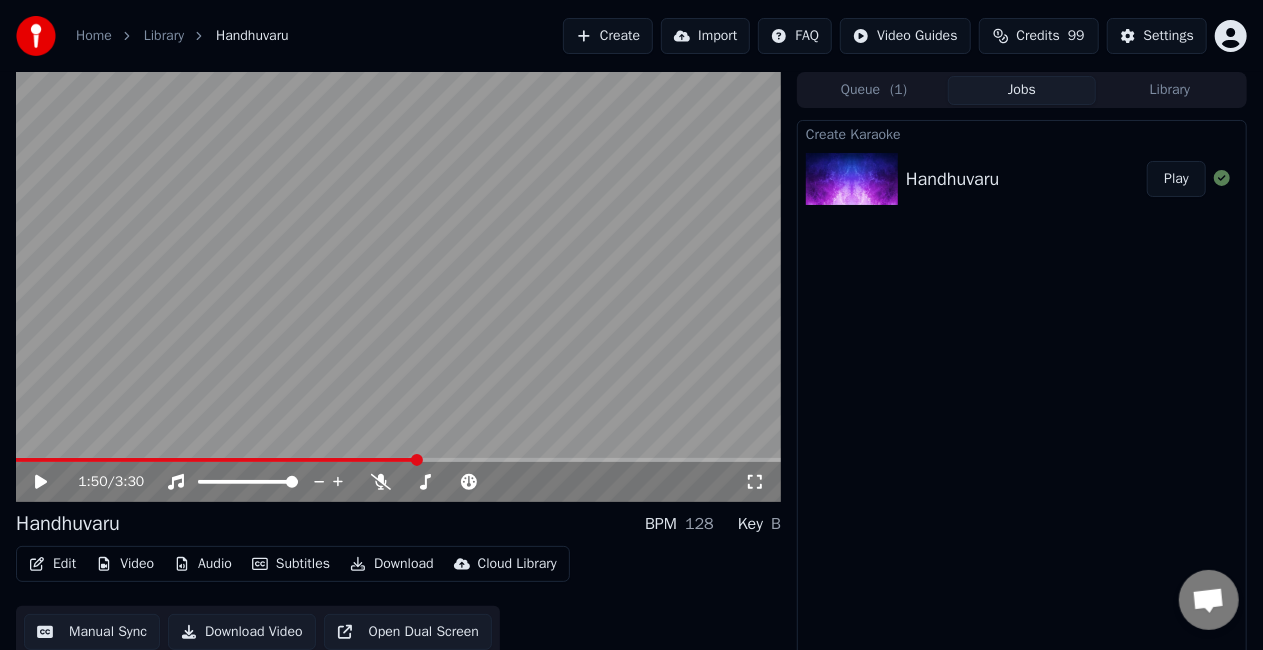 click on "Edit" at bounding box center [52, 564] 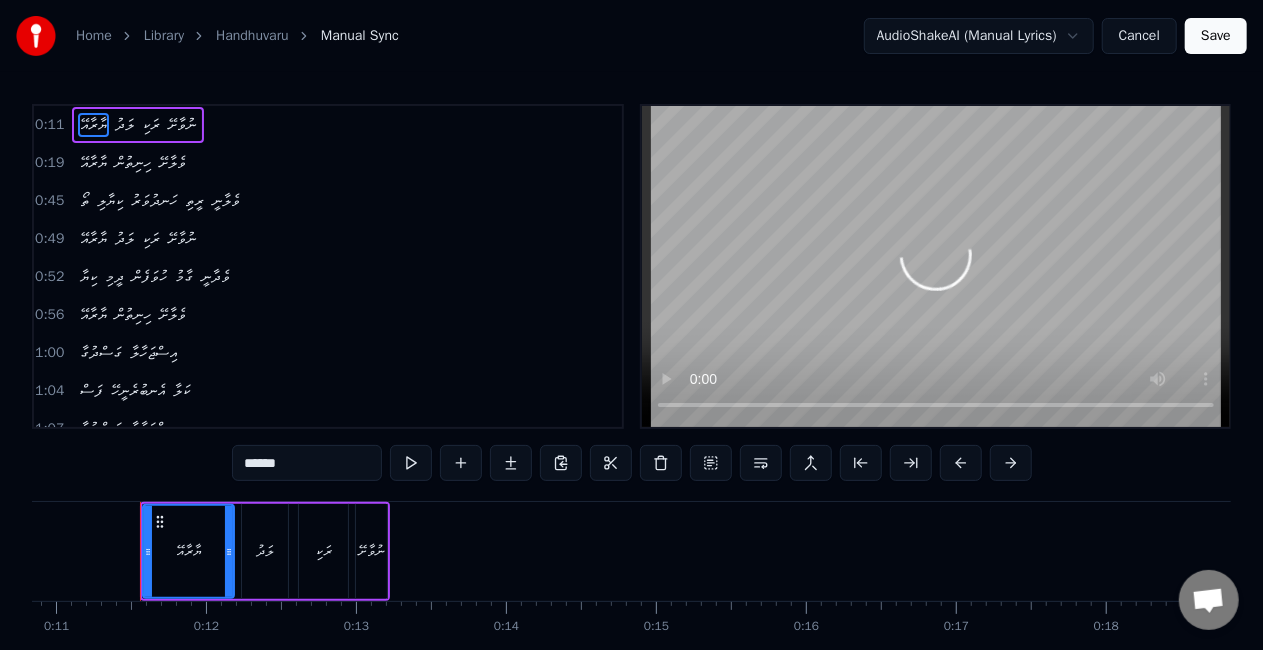 scroll, scrollTop: 0, scrollLeft: 1634, axis: horizontal 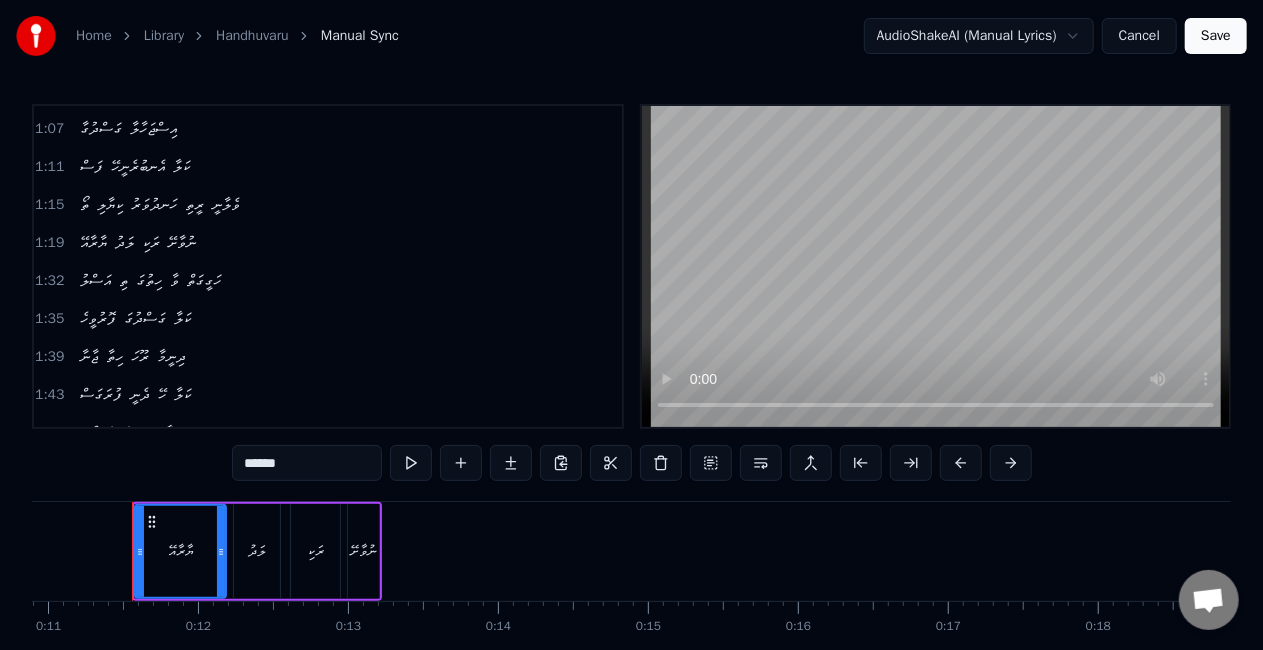 click on "ހިތުގަ" at bounding box center (149, 281) 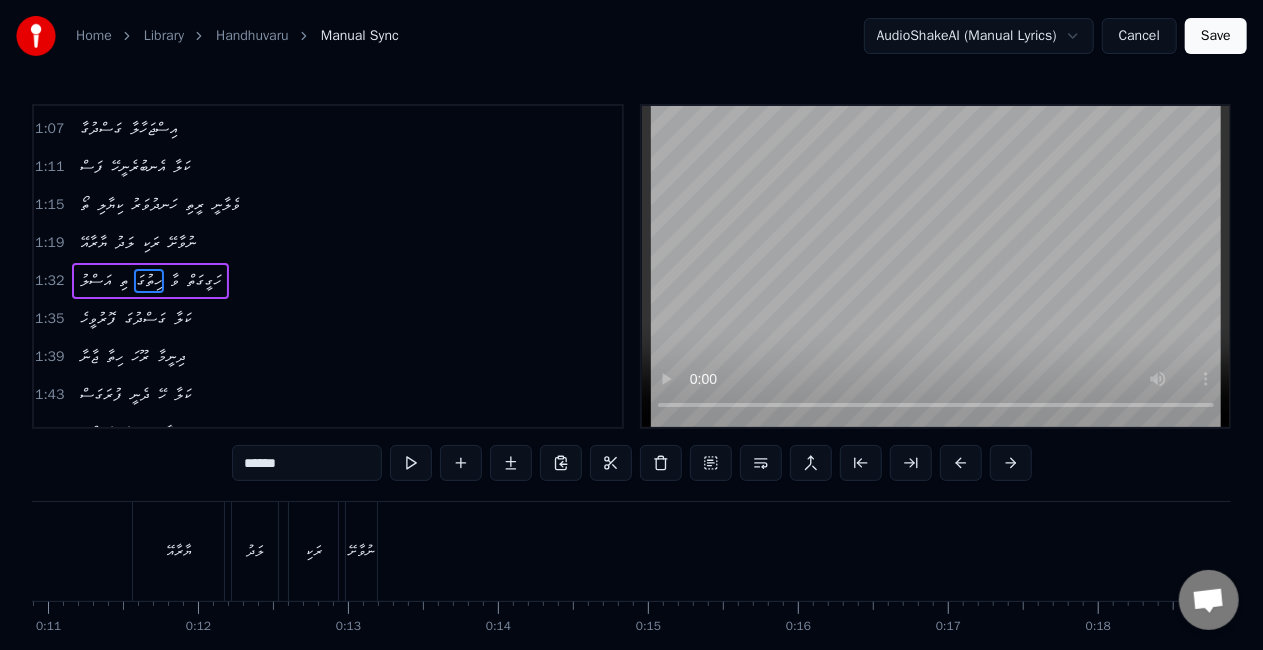 scroll, scrollTop: 306, scrollLeft: 0, axis: vertical 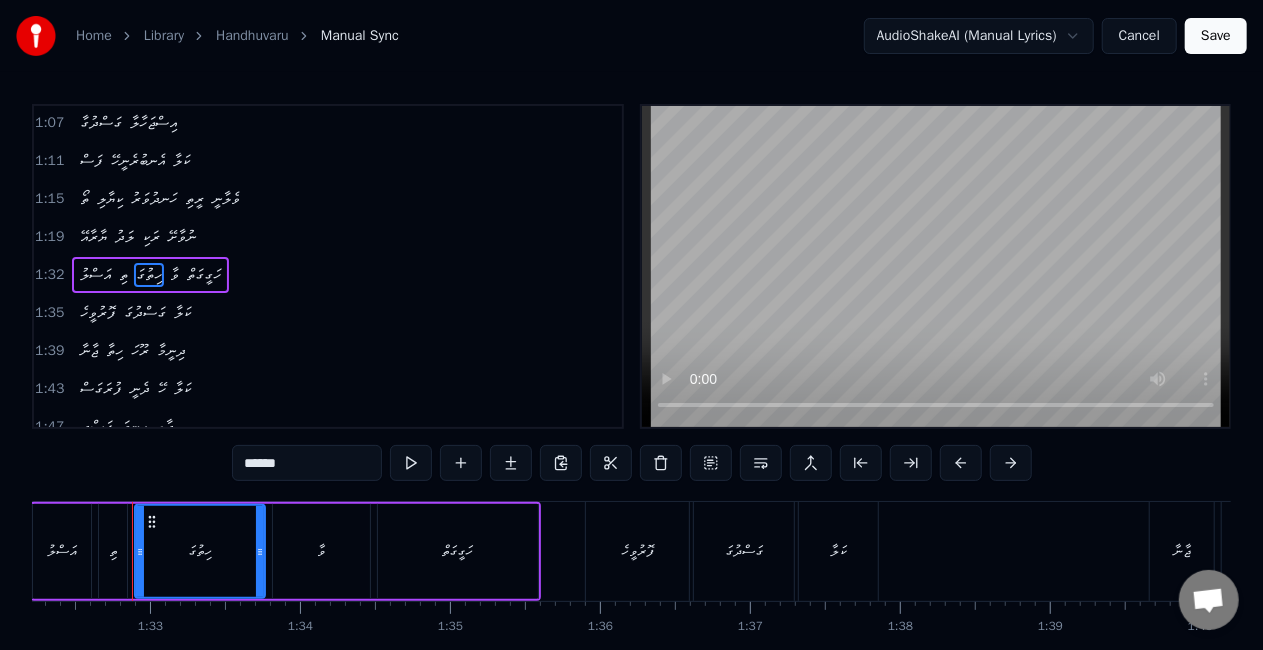 click on "******" at bounding box center (307, 463) 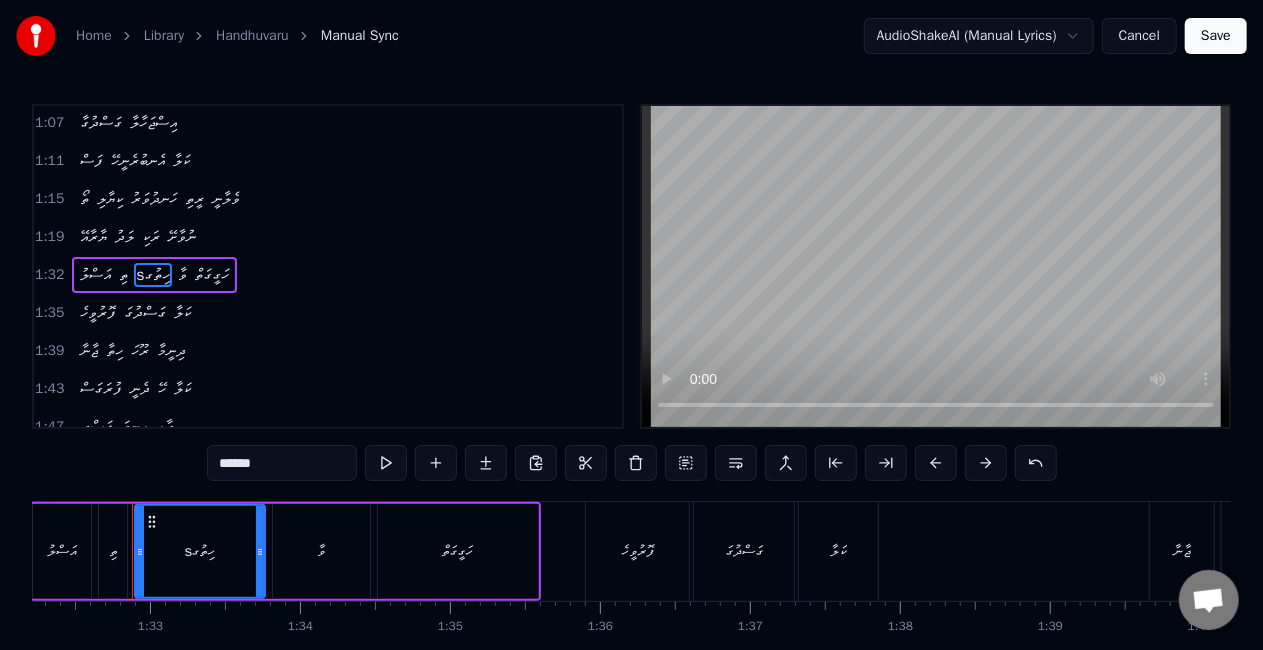click on "******" at bounding box center (282, 463) 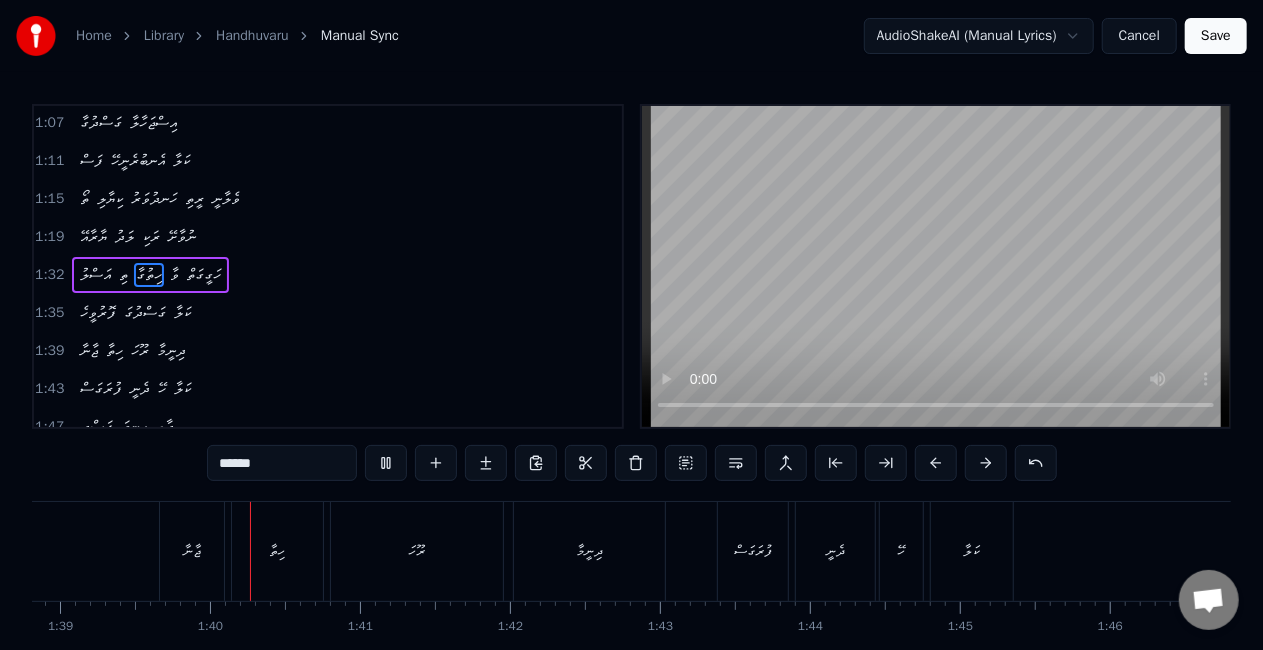 scroll, scrollTop: 0, scrollLeft: 14843, axis: horizontal 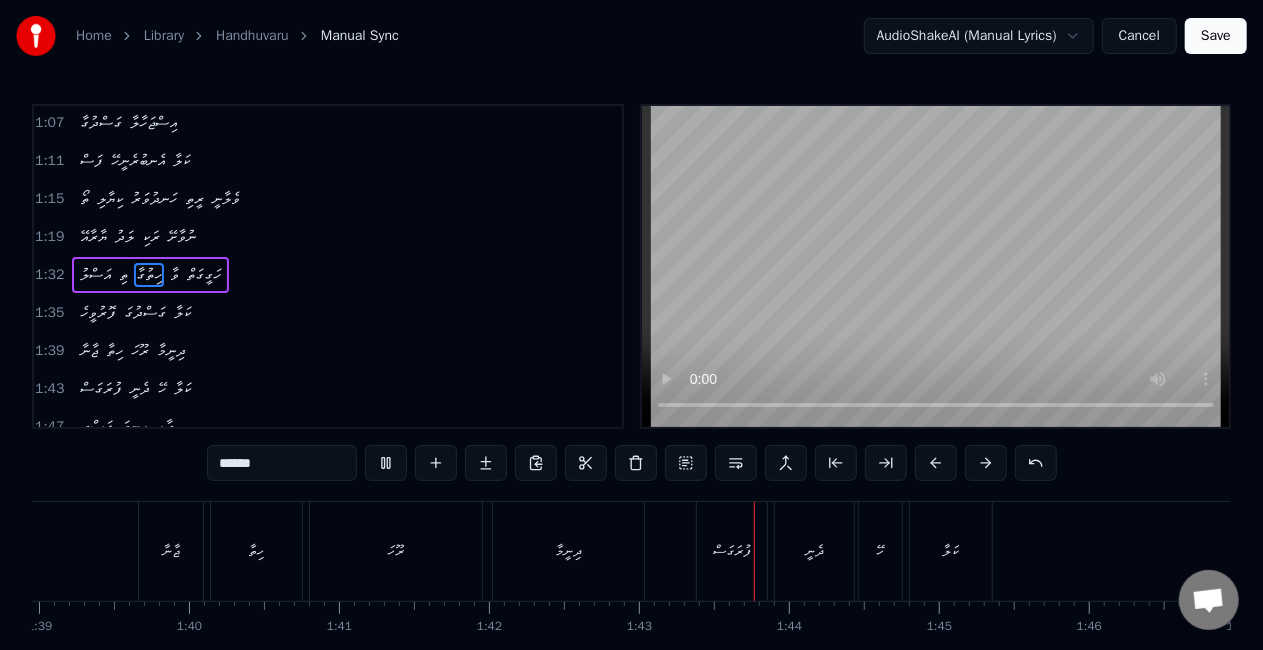 click on "ރޫހަ" at bounding box center (396, 551) 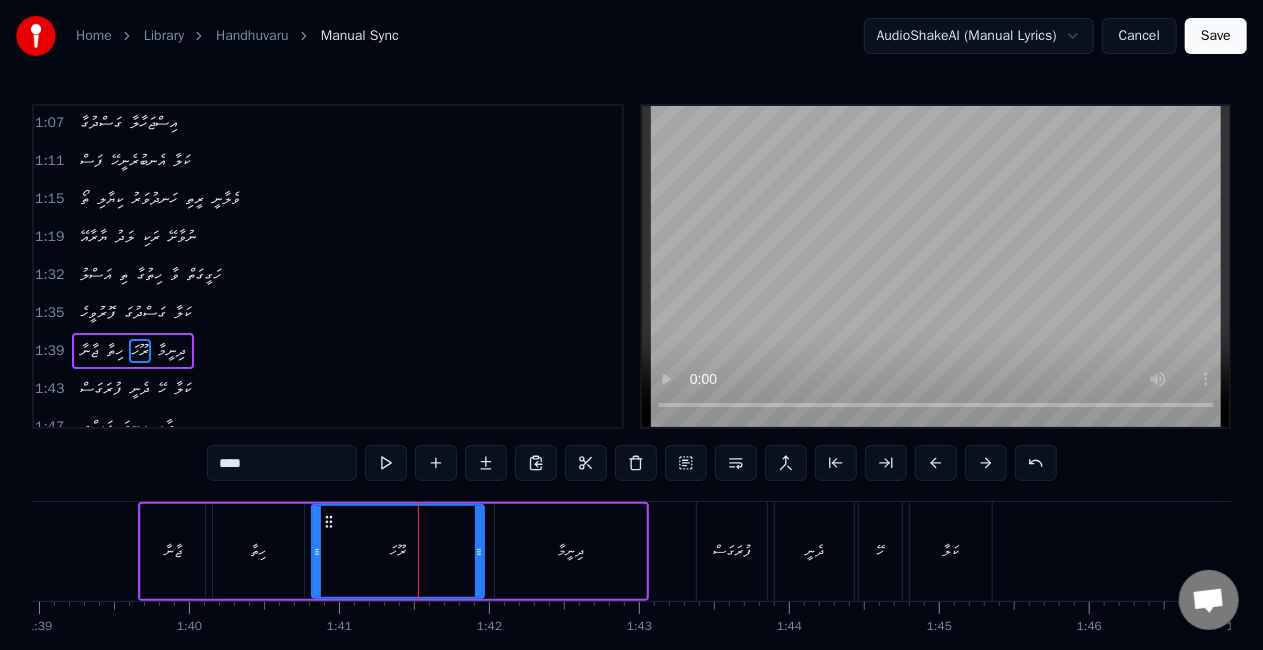 scroll, scrollTop: 380, scrollLeft: 0, axis: vertical 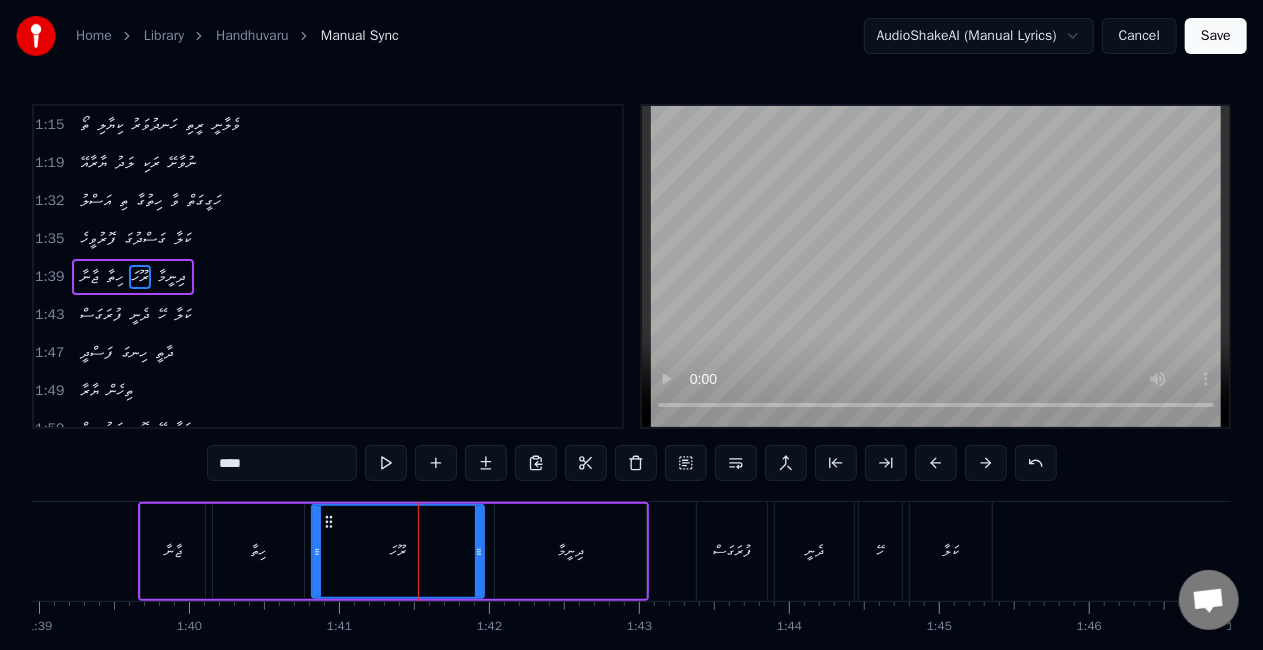 click on "****" at bounding box center (282, 463) 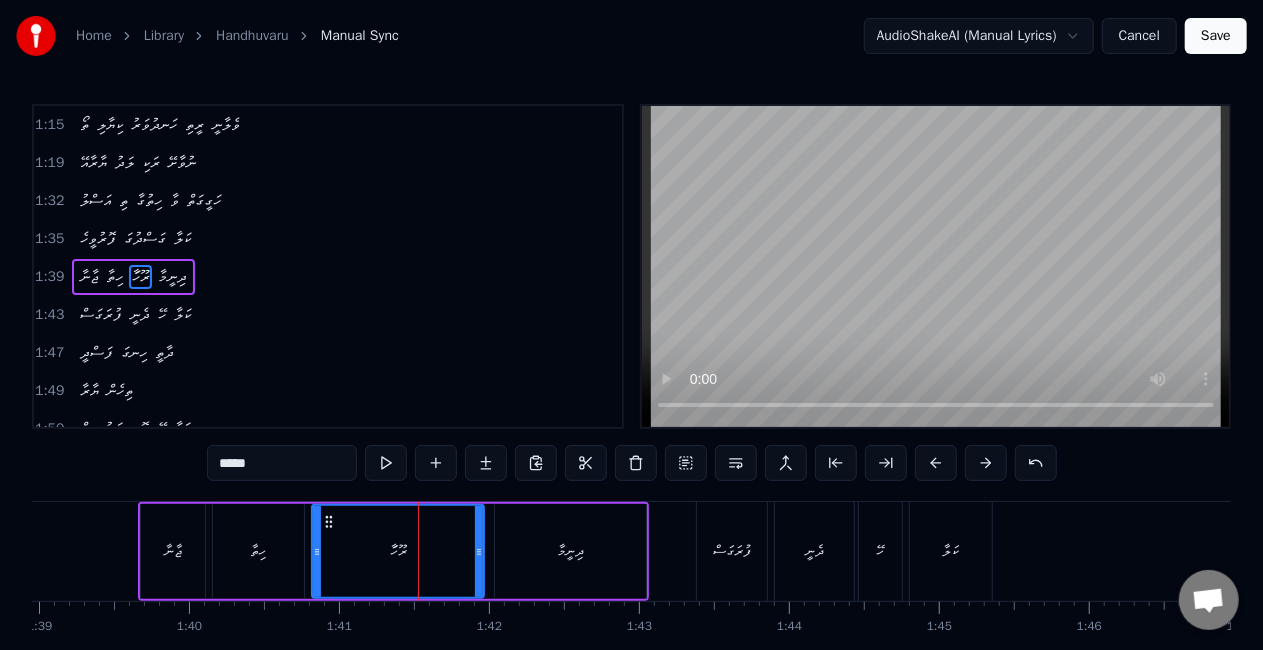type on "*****" 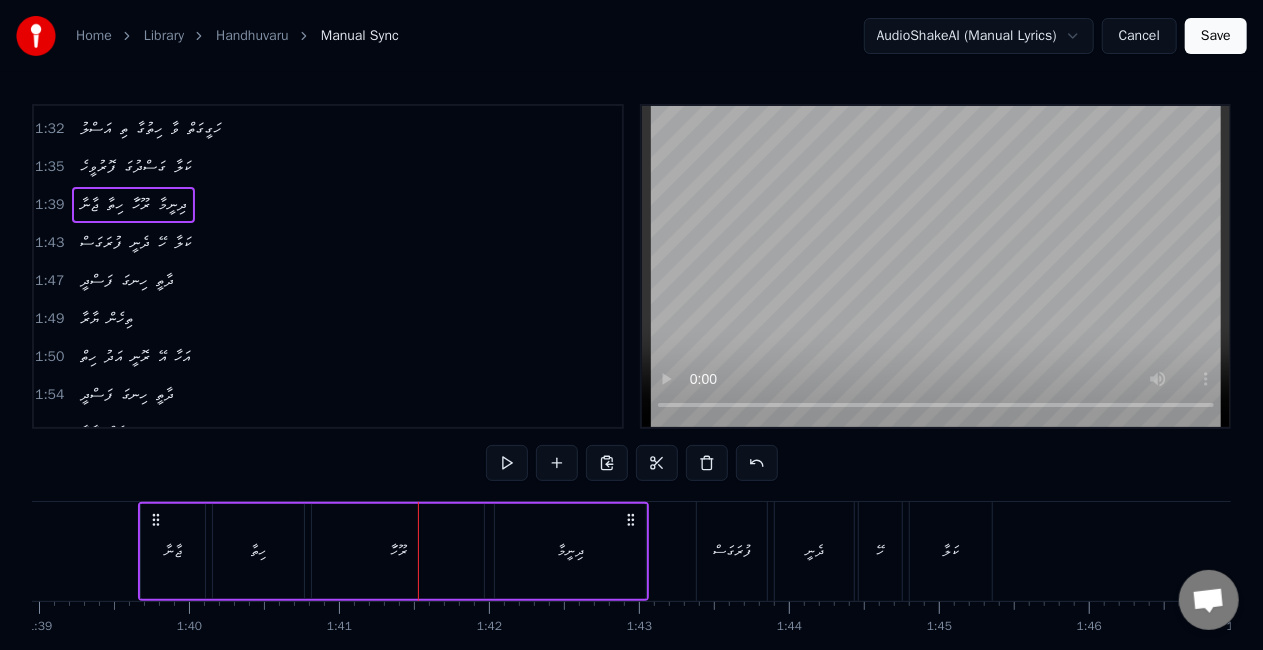 scroll, scrollTop: 480, scrollLeft: 0, axis: vertical 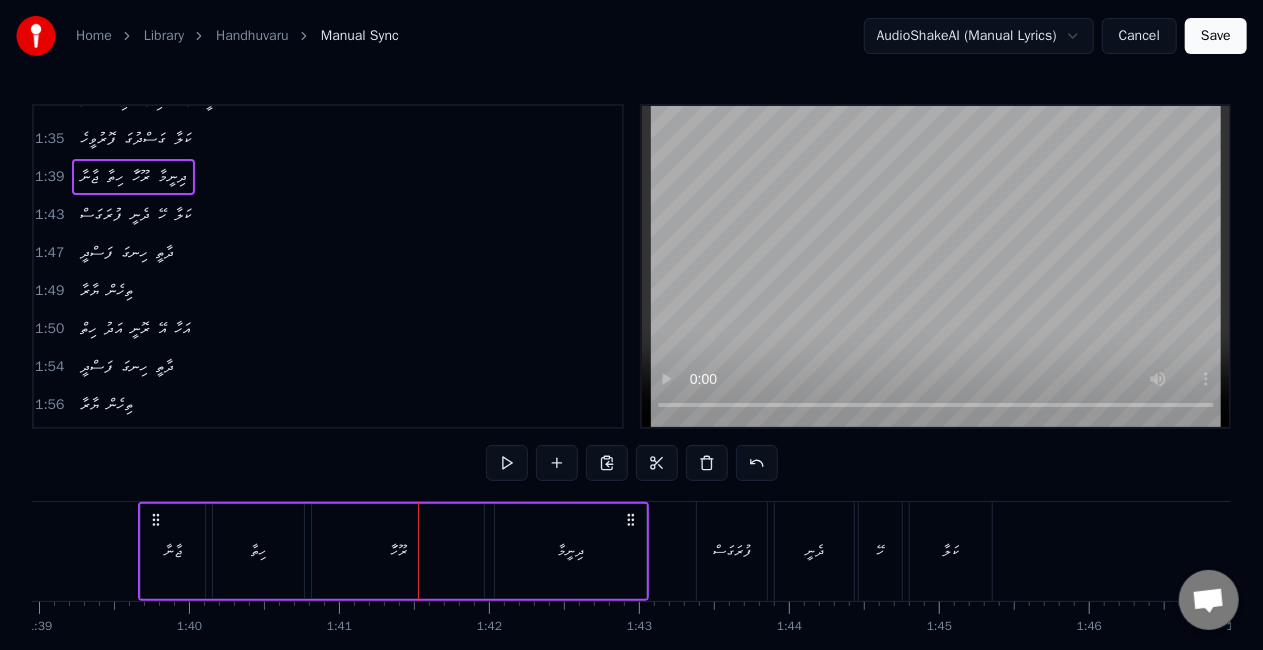 click on "ހިނގަ" at bounding box center [134, 253] 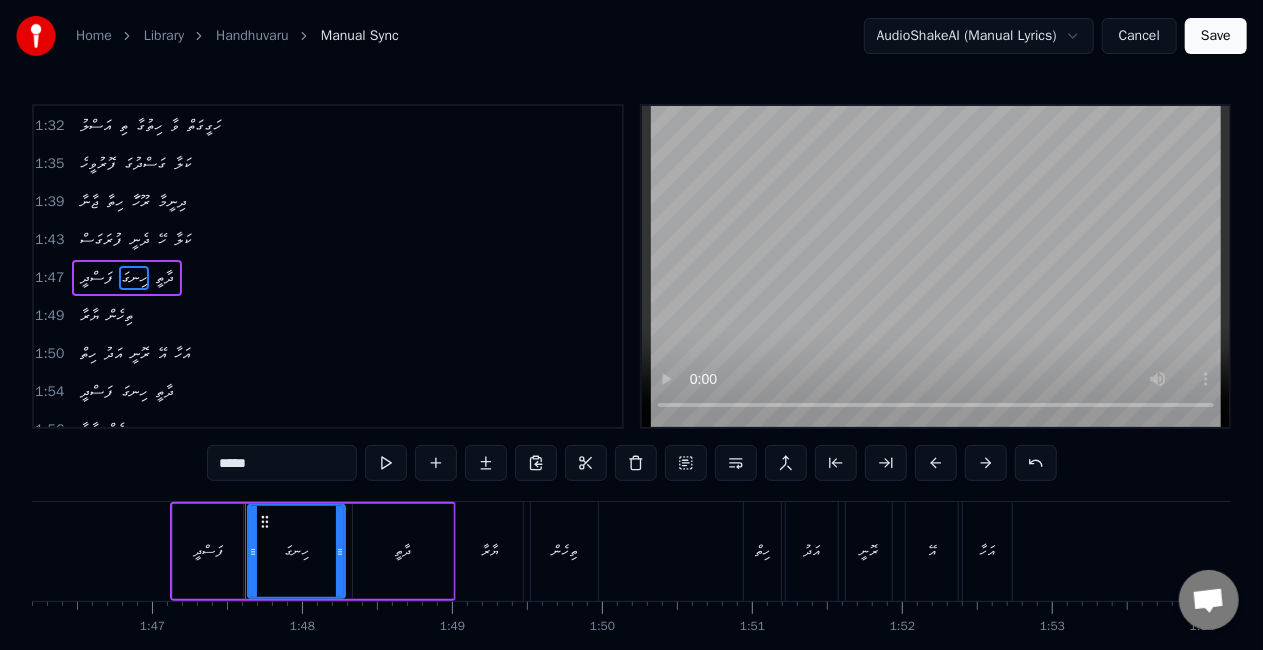 scroll, scrollTop: 0, scrollLeft: 16043, axis: horizontal 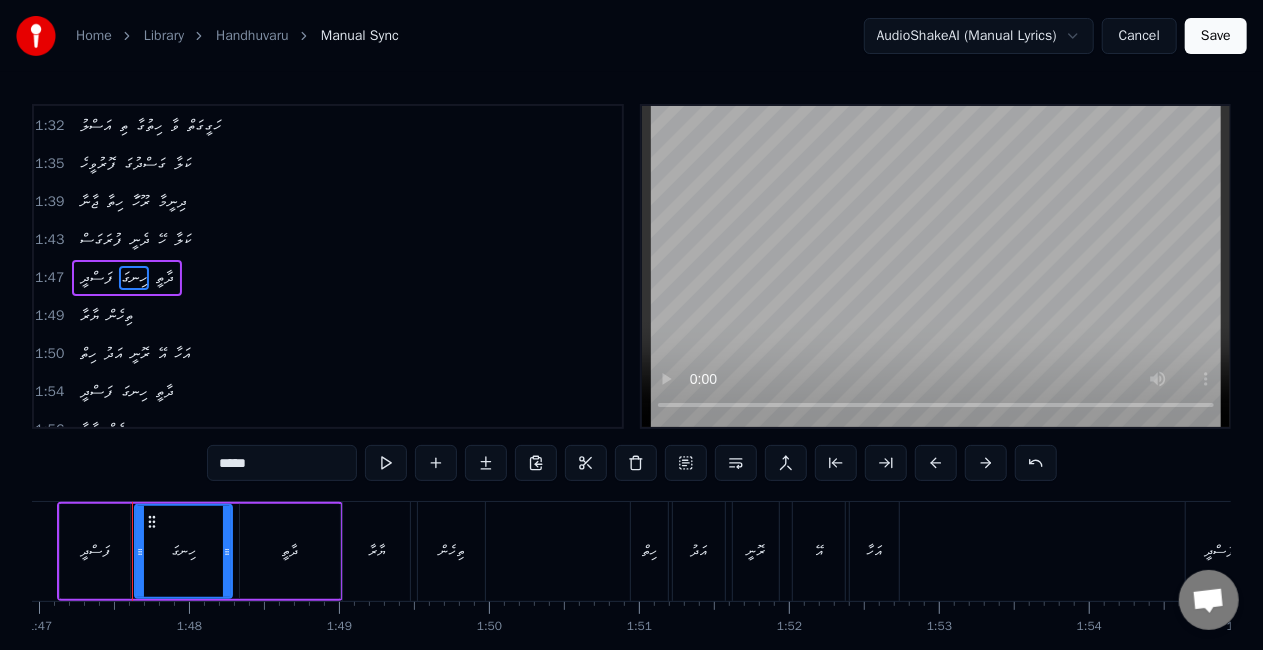 click on "*****" at bounding box center (282, 463) 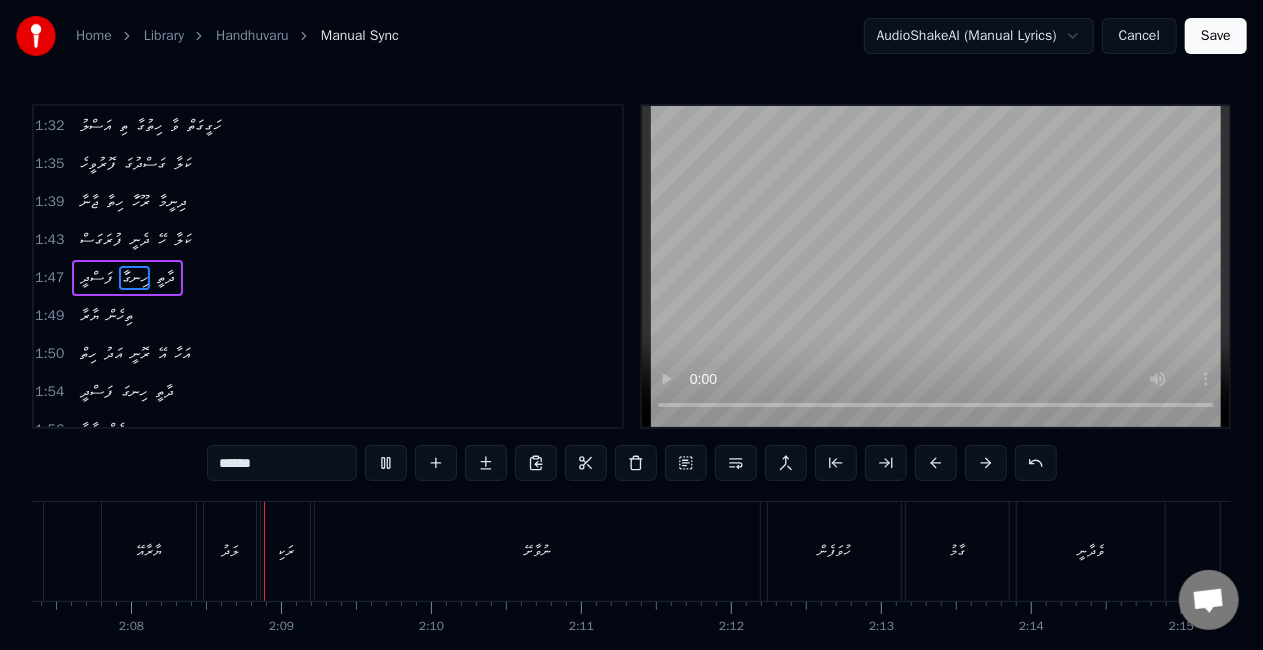 scroll, scrollTop: 0, scrollLeft: 19128, axis: horizontal 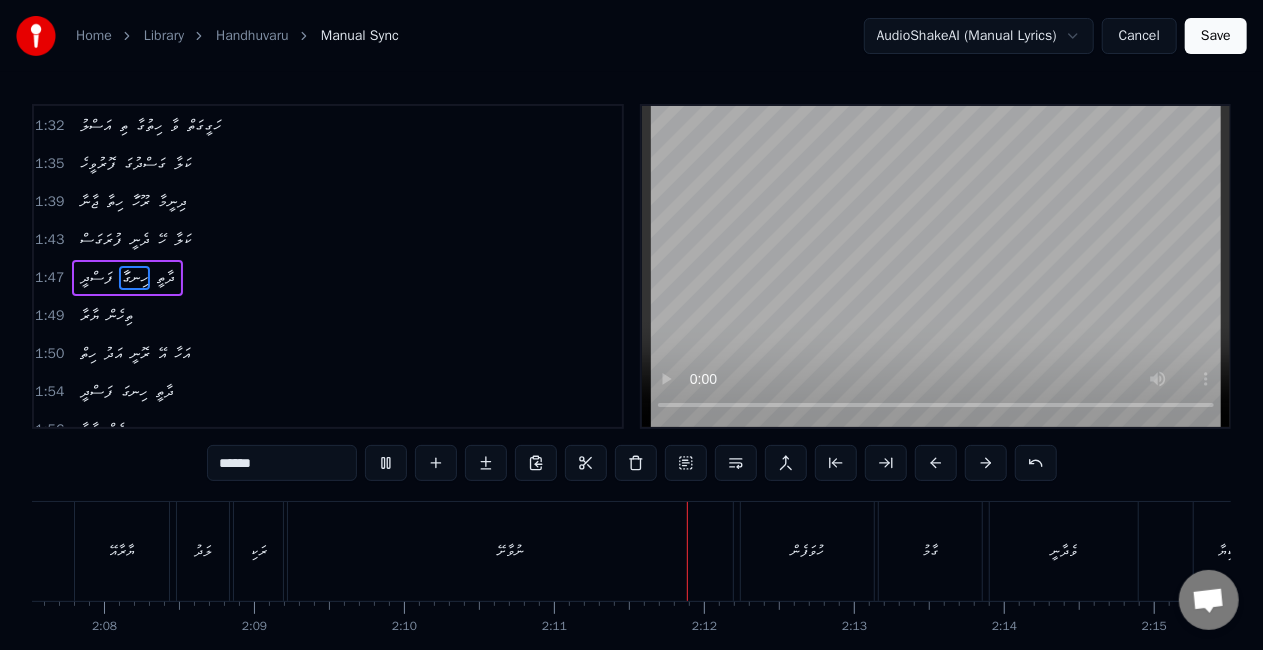 click on "ނުވާށޭ" at bounding box center [510, 551] 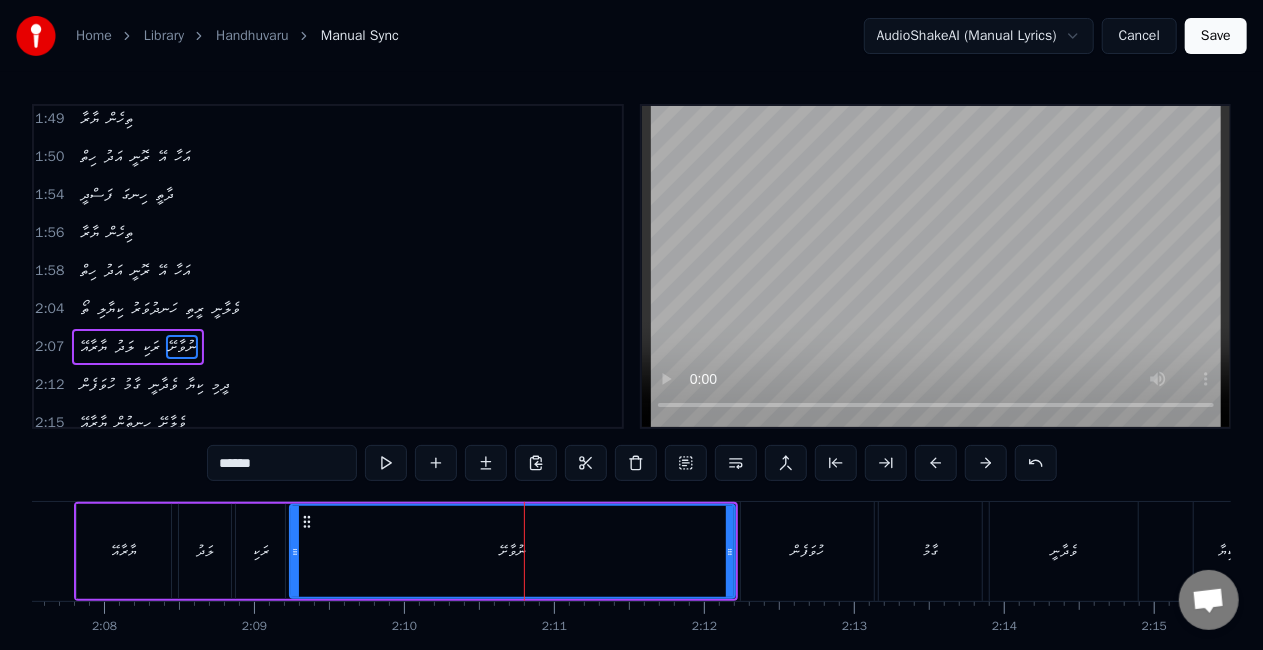scroll, scrollTop: 716, scrollLeft: 0, axis: vertical 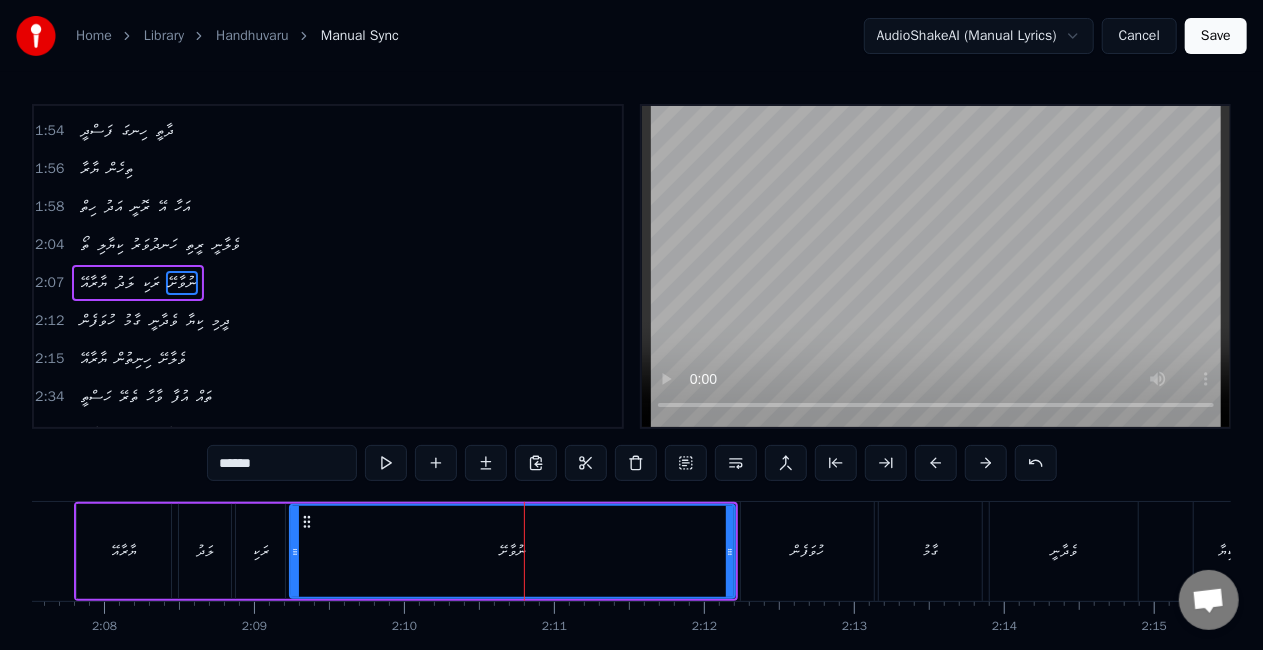 drag, startPoint x: 512, startPoint y: 556, endPoint x: 496, endPoint y: 554, distance: 16.124516 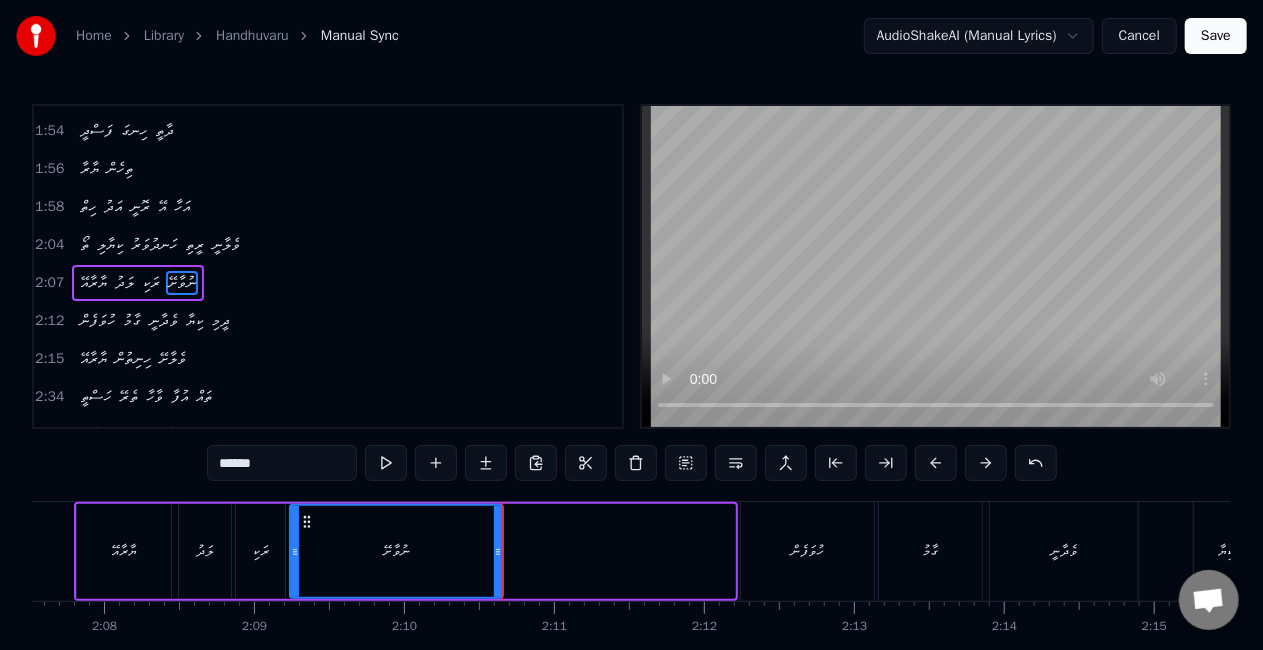 drag, startPoint x: 730, startPoint y: 558, endPoint x: 501, endPoint y: 554, distance: 229.03493 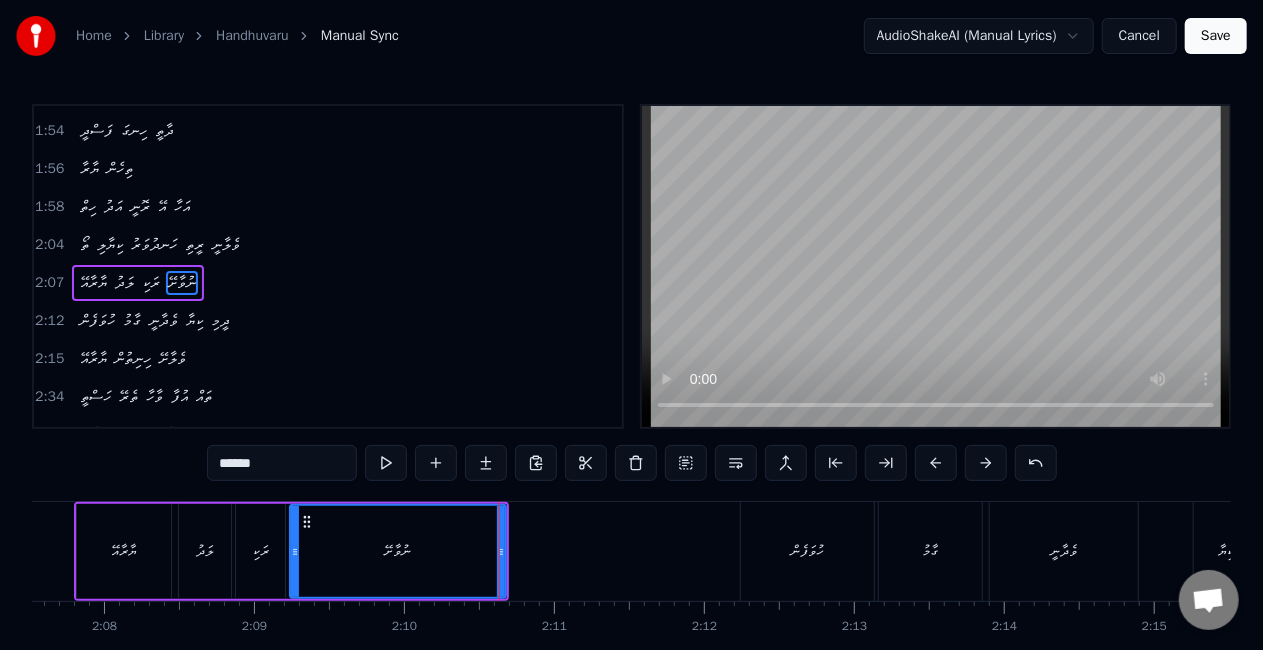 click on "ޔާރާއޭ" at bounding box center (124, 551) 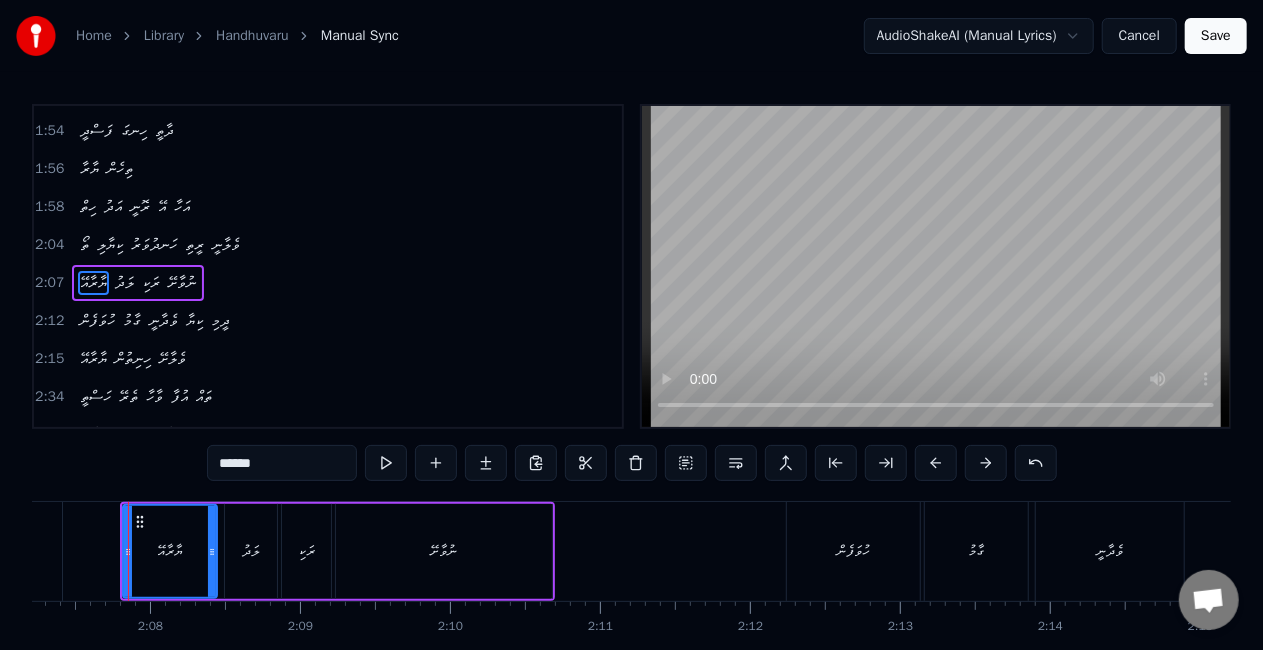 scroll, scrollTop: 0, scrollLeft: 19078, axis: horizontal 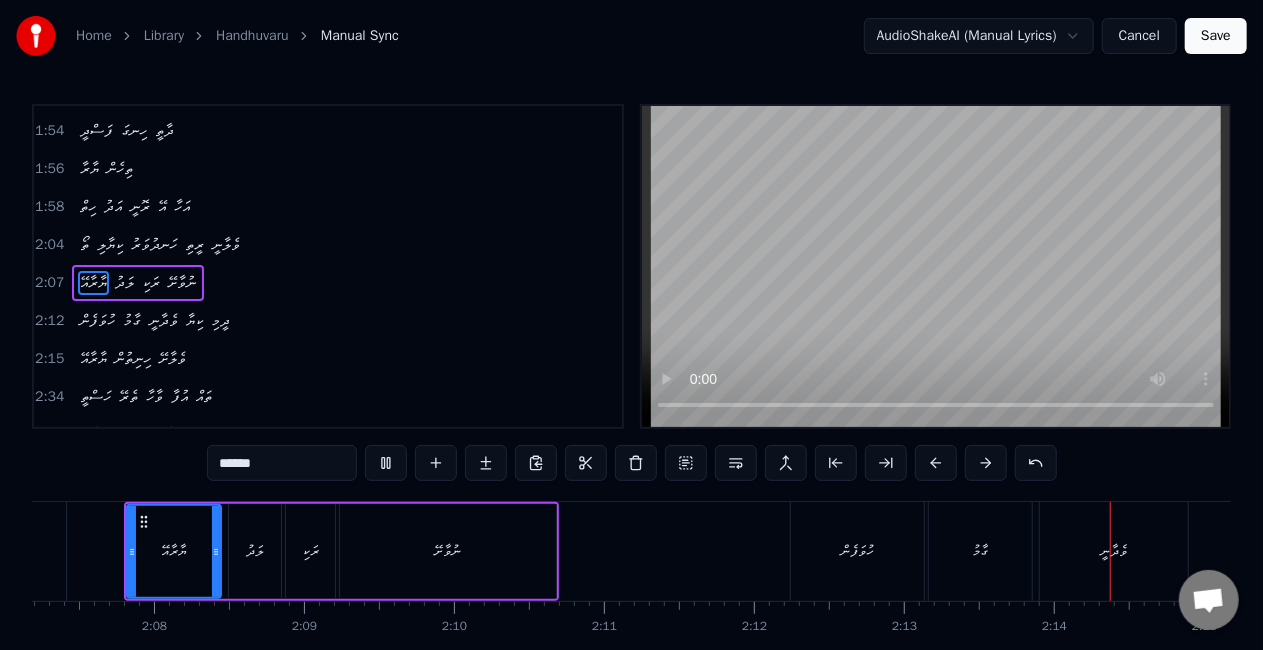 click on "ނުވާށޭ" at bounding box center [448, 551] 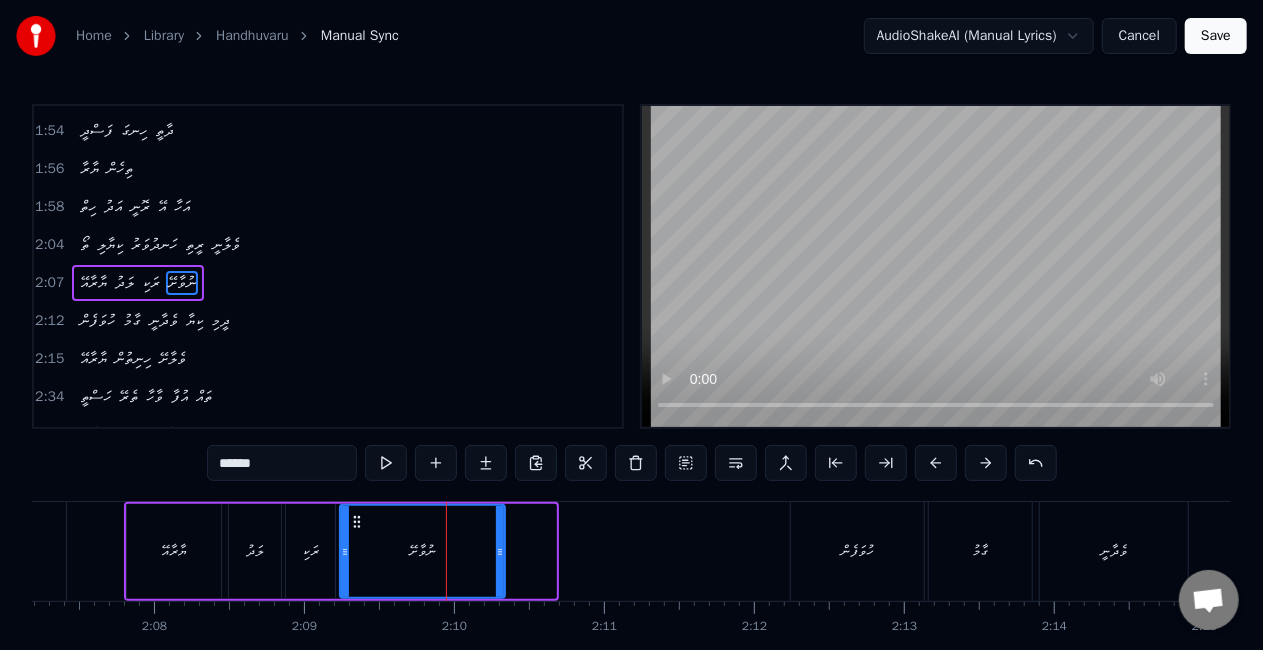 drag, startPoint x: 552, startPoint y: 558, endPoint x: 504, endPoint y: 554, distance: 48.166378 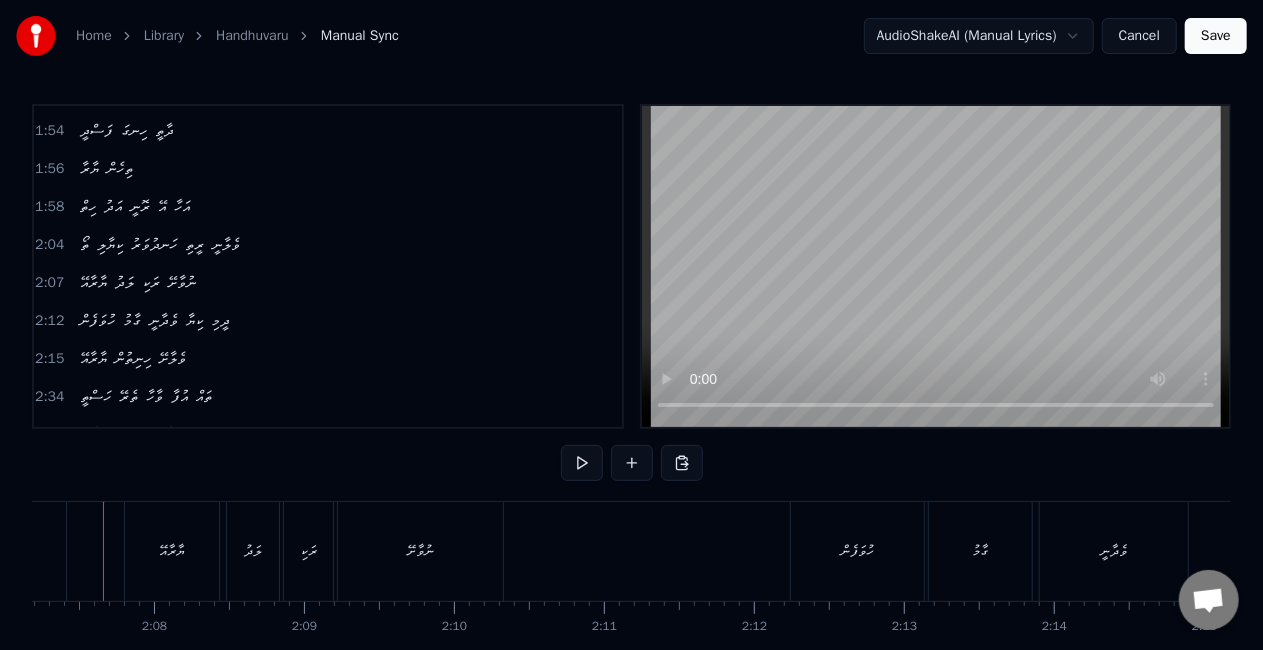 scroll, scrollTop: 0, scrollLeft: 19049, axis: horizontal 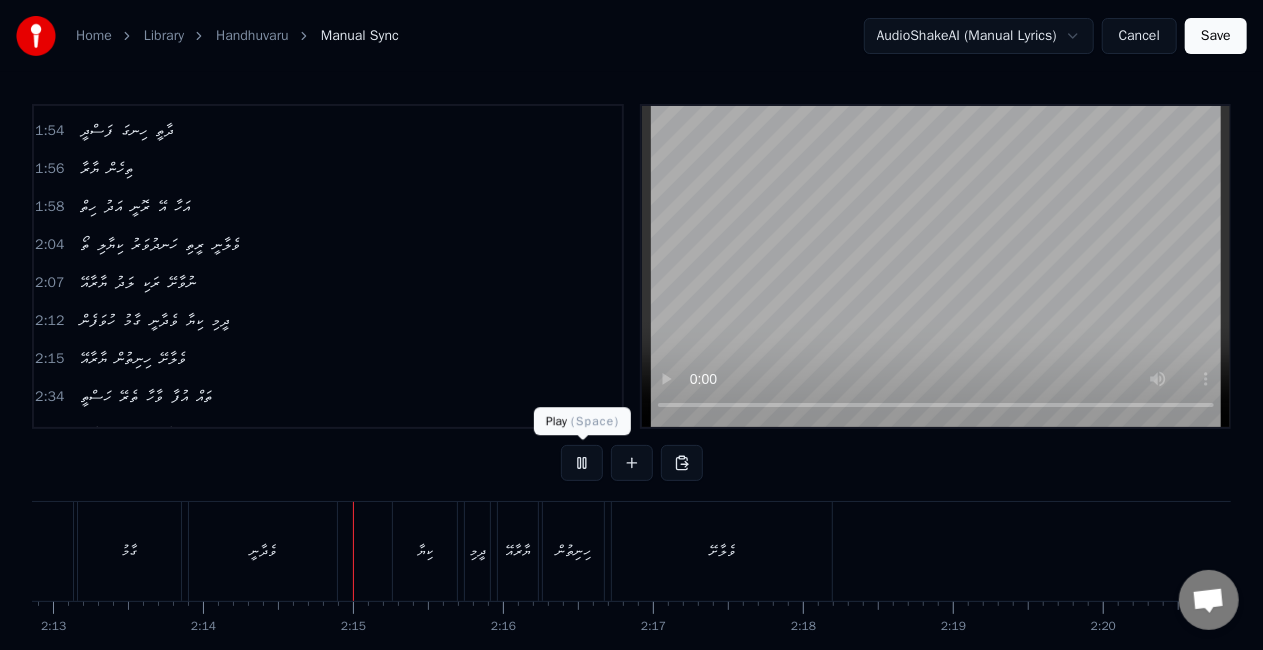 click at bounding box center [582, 463] 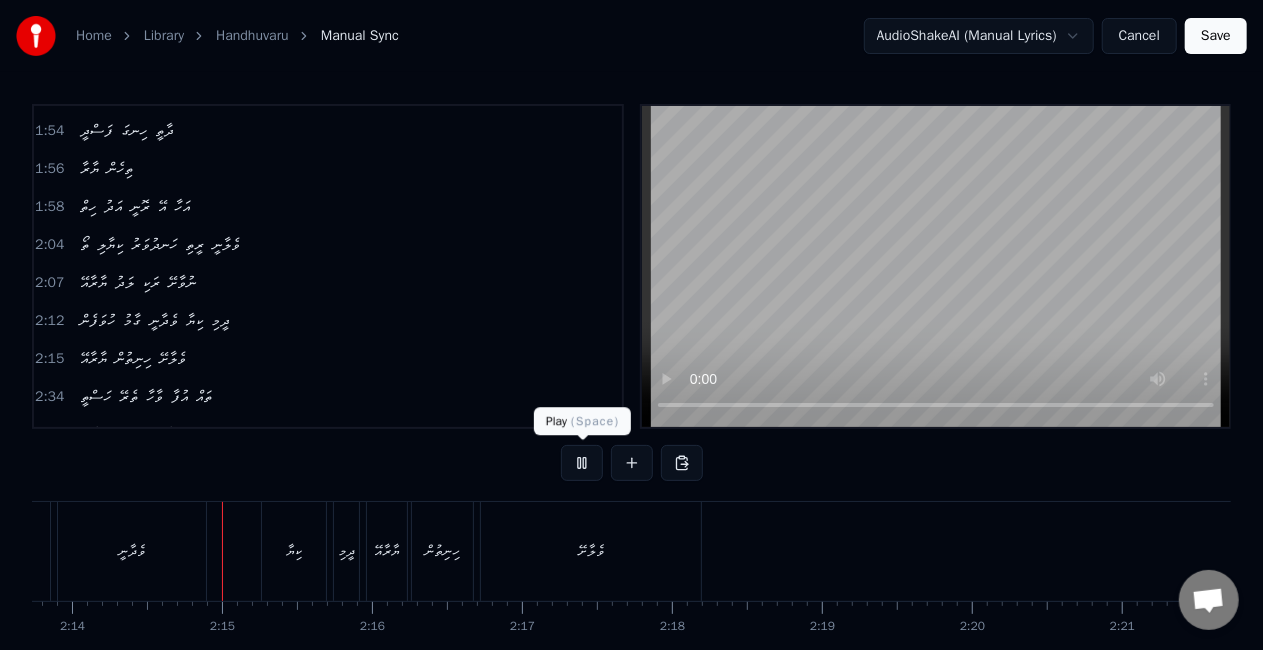 scroll, scrollTop: 0, scrollLeft: 20073, axis: horizontal 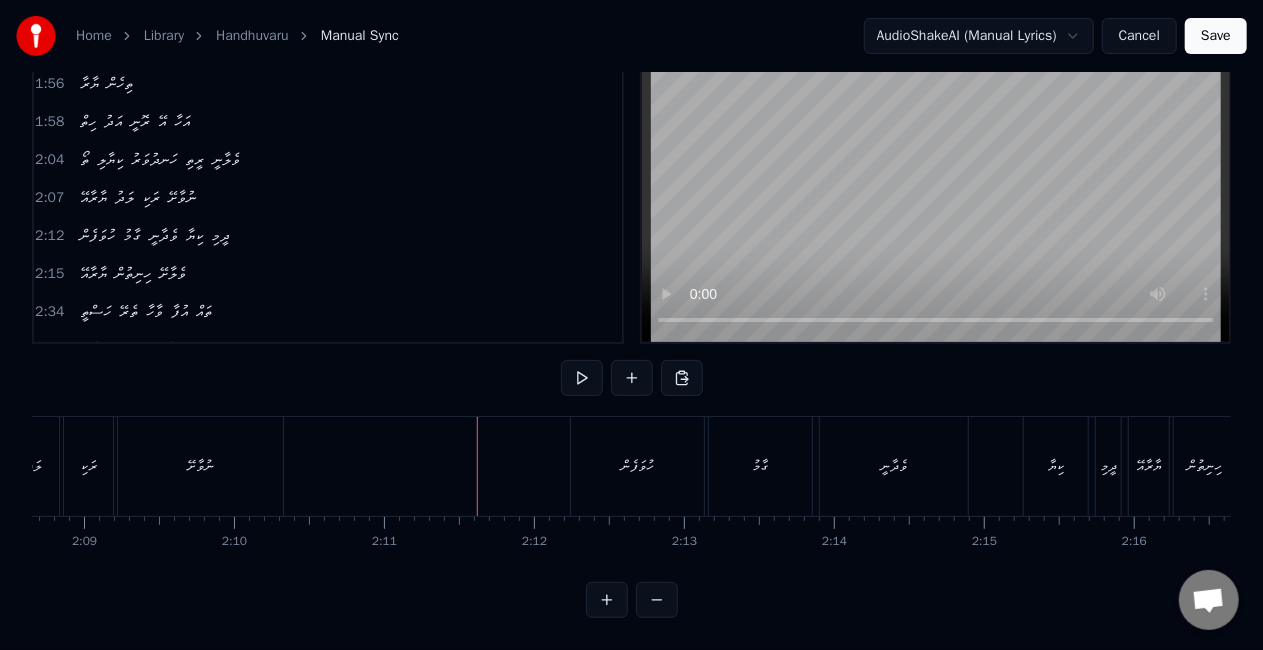 click at bounding box center [-3507, 466] 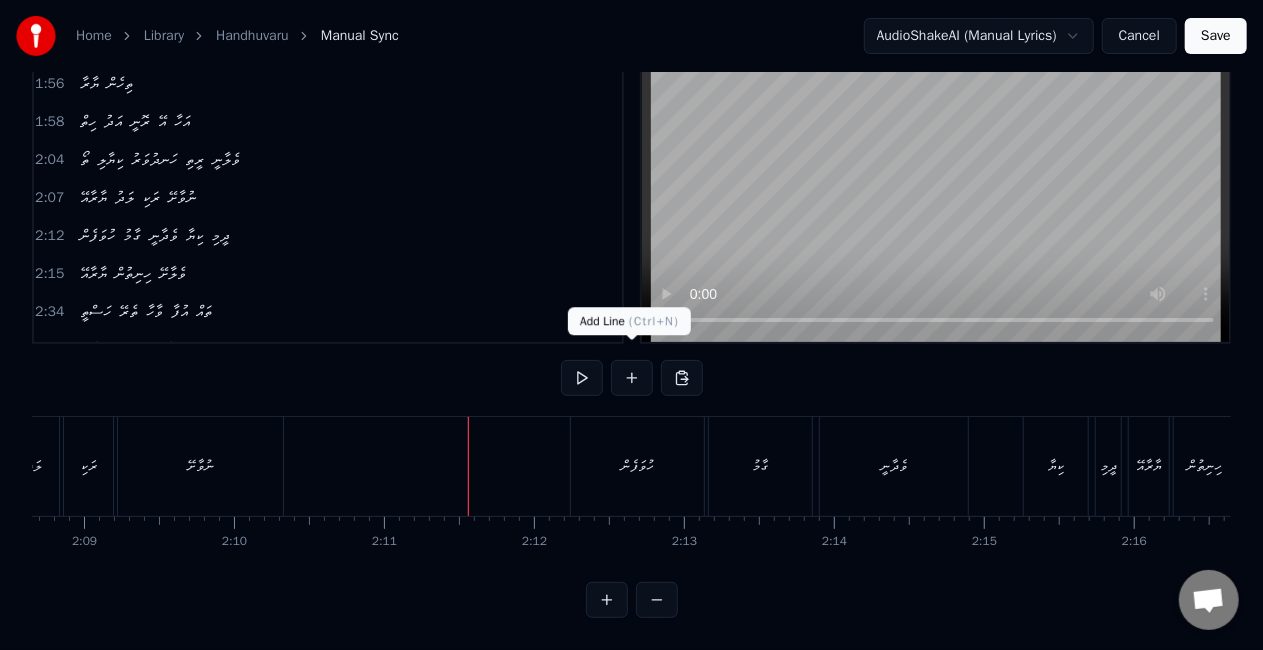 click at bounding box center (632, 378) 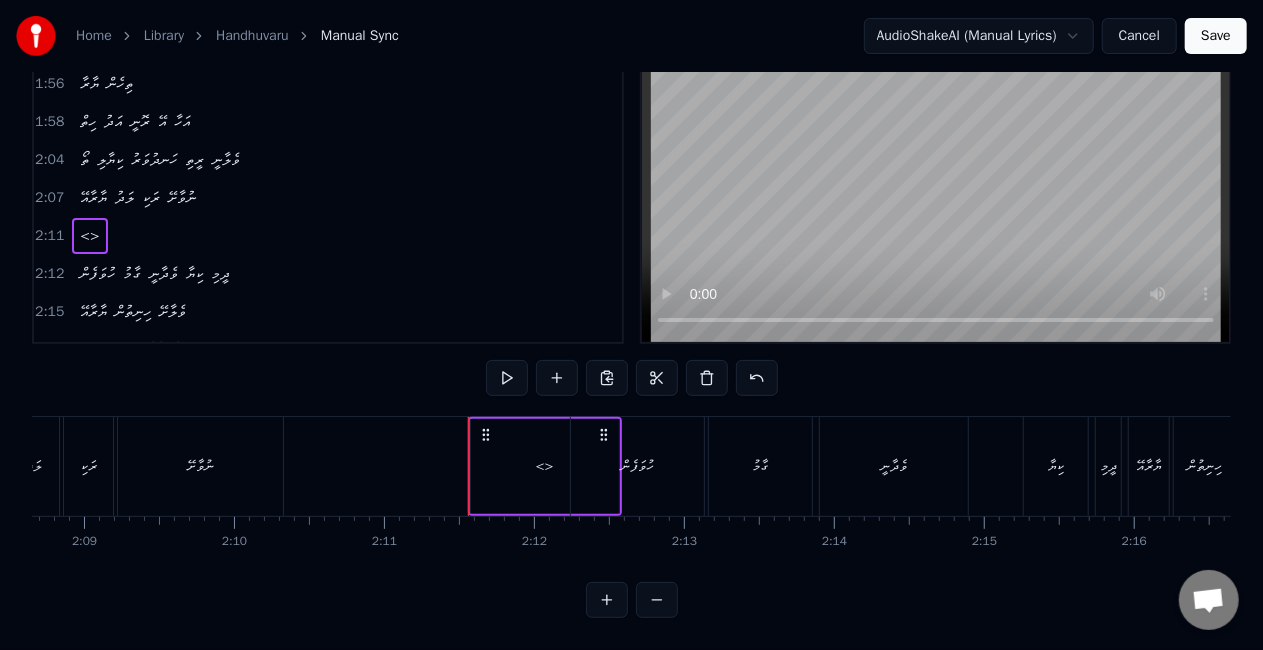 click on "<>" at bounding box center [545, 466] 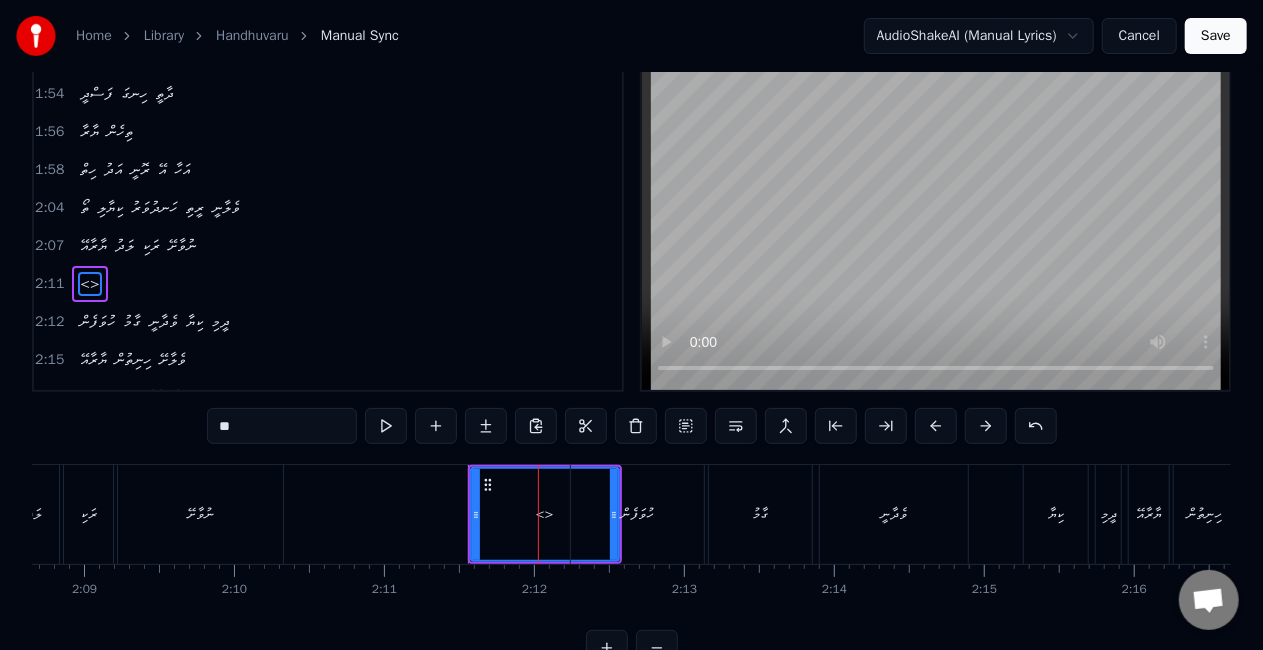 scroll, scrollTop: 0, scrollLeft: 0, axis: both 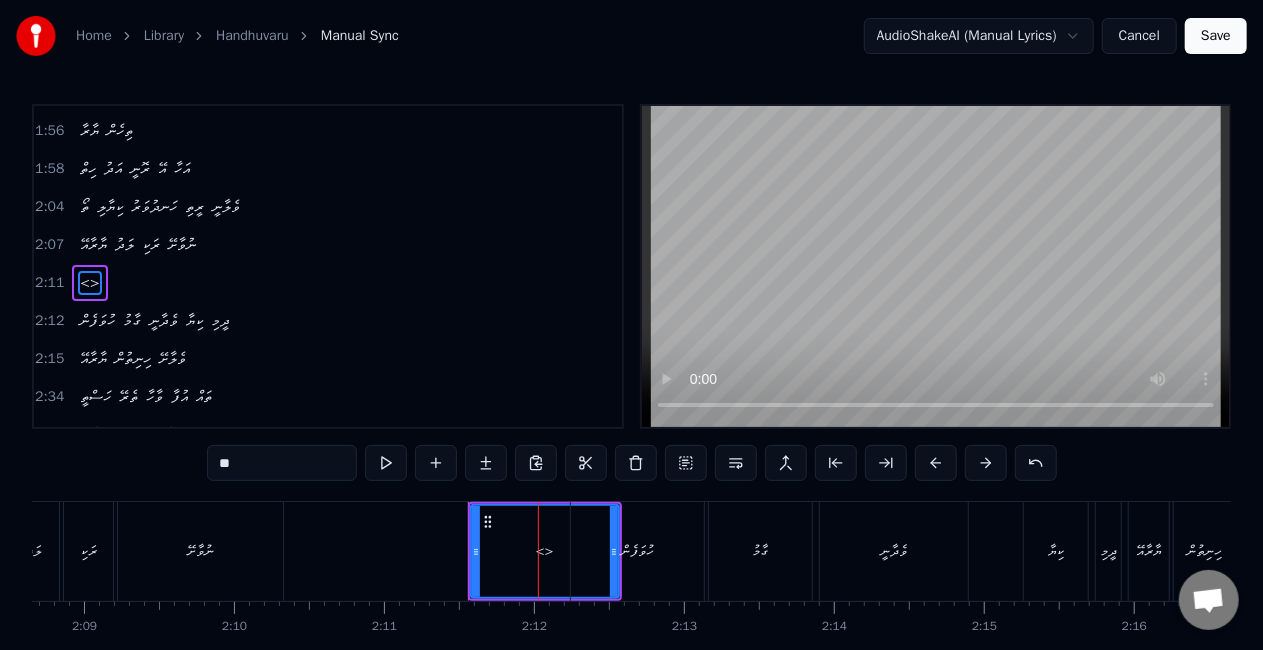click at bounding box center (-3507, 551) 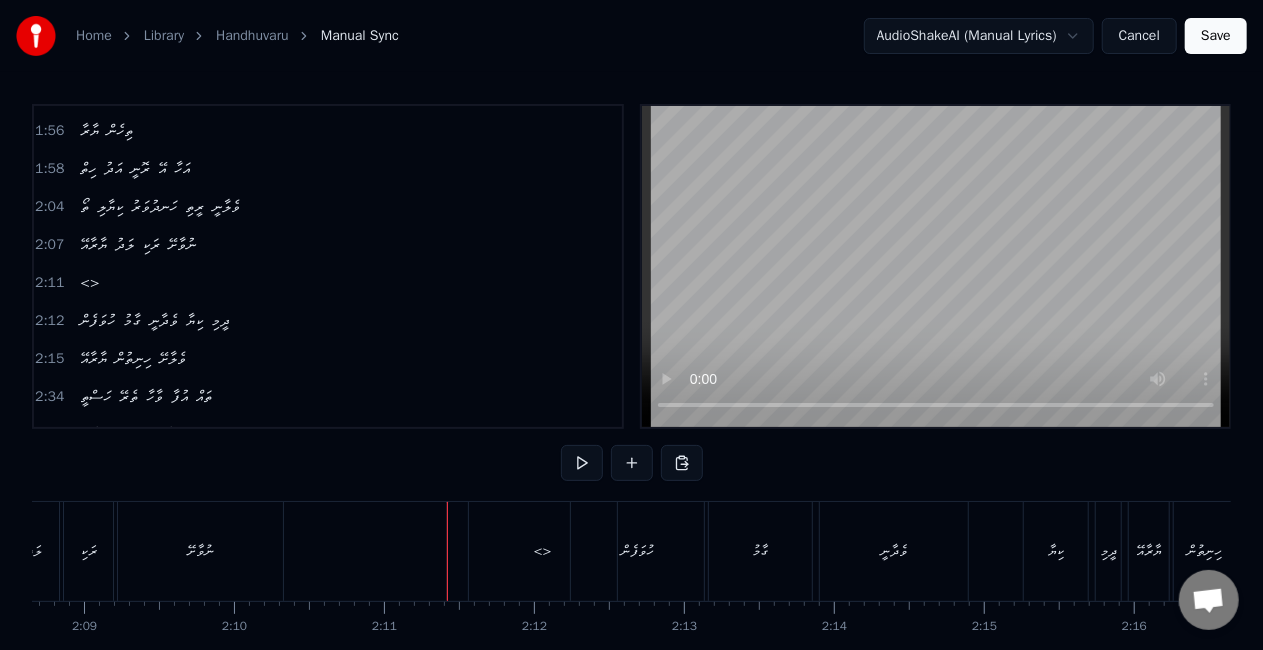 click on "<>" at bounding box center (543, 551) 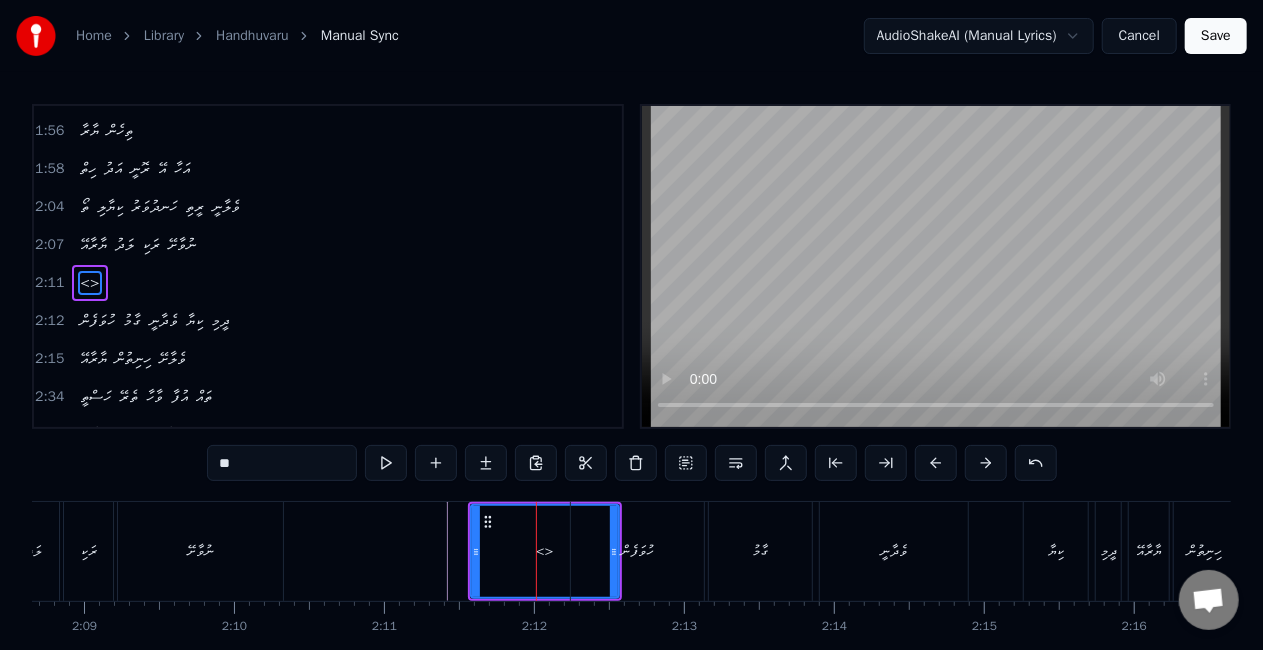 type on "********" 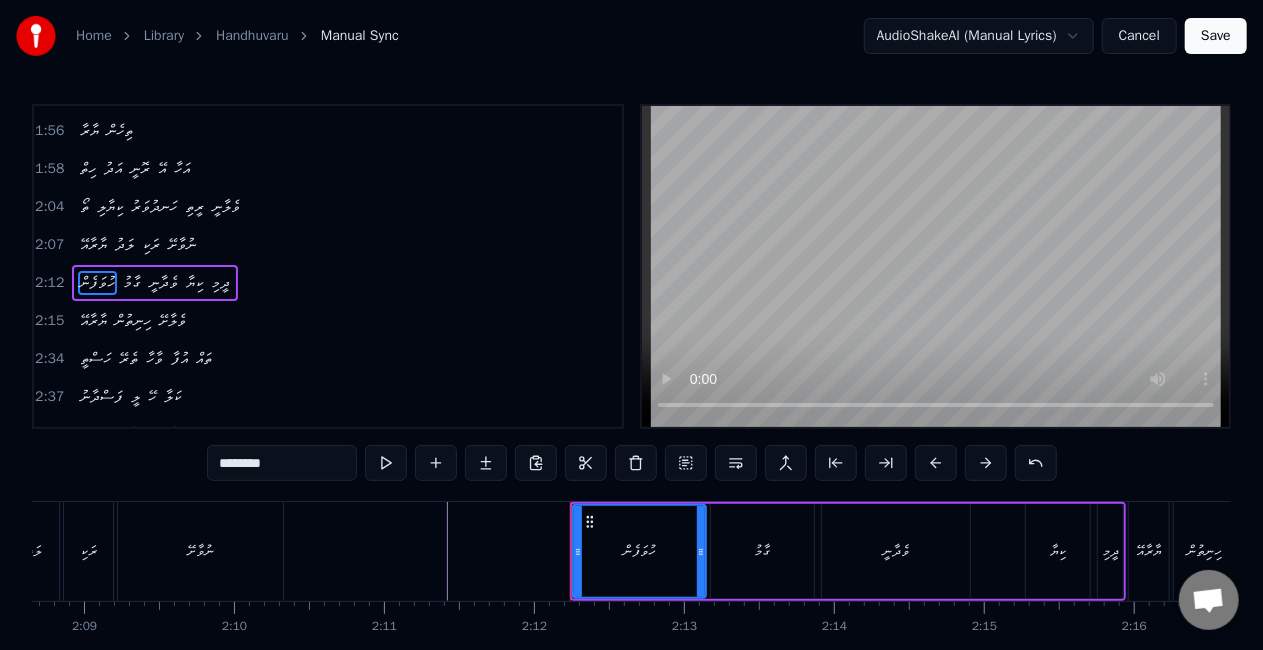 click on "ހުވަފެން ގާމު ވެދާނީ ކިޔާ ދީމި" at bounding box center (848, 551) 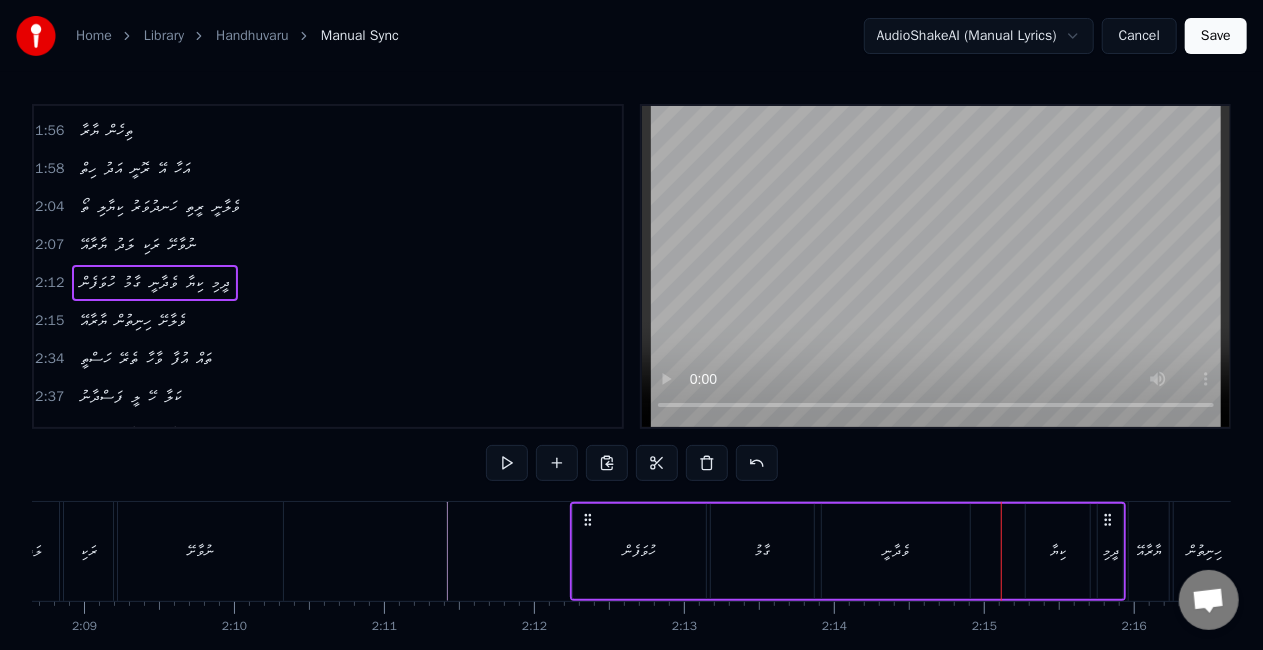 click on "ހުވަފެން ގާމު ވެދާނީ ކިޔާ ދީމި" at bounding box center [848, 551] 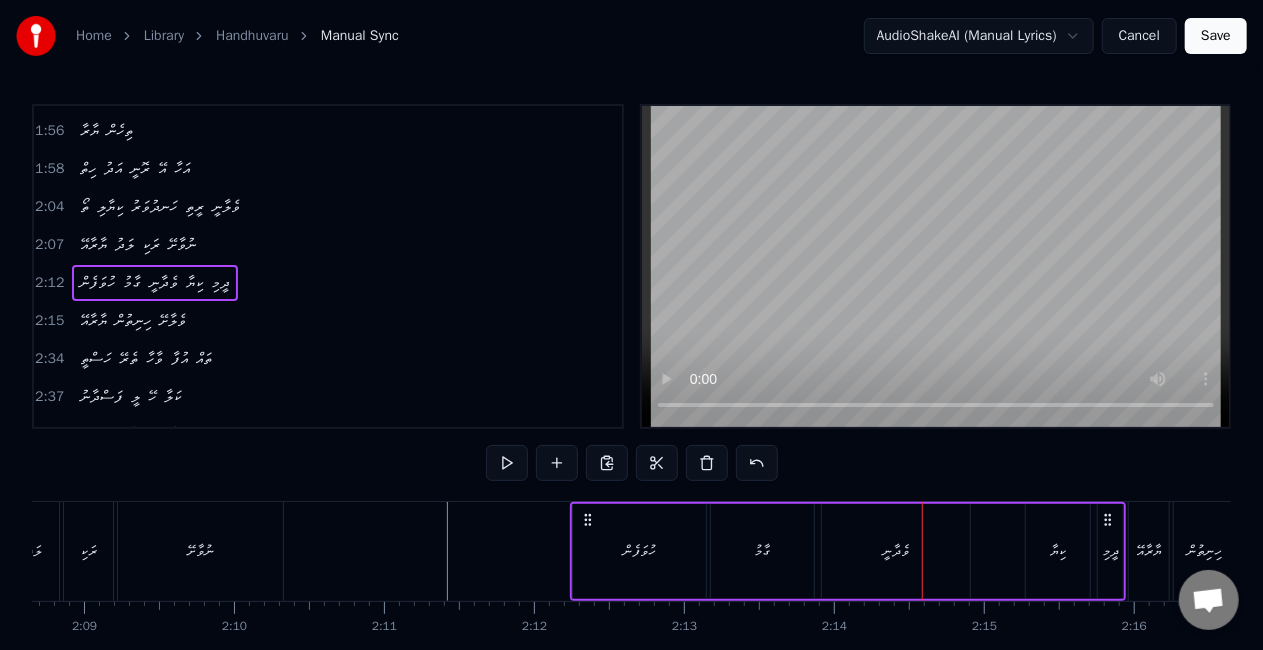 click on "ކިޔާ" at bounding box center (1058, 551) 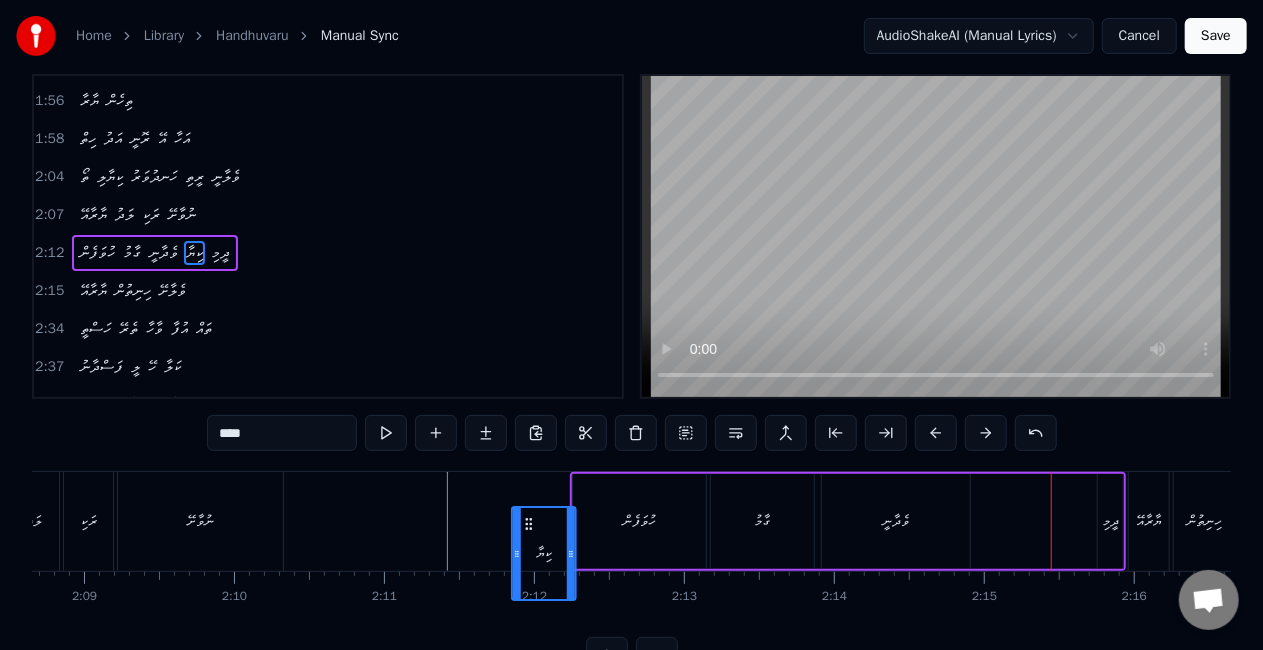 scroll, scrollTop: 34, scrollLeft: 0, axis: vertical 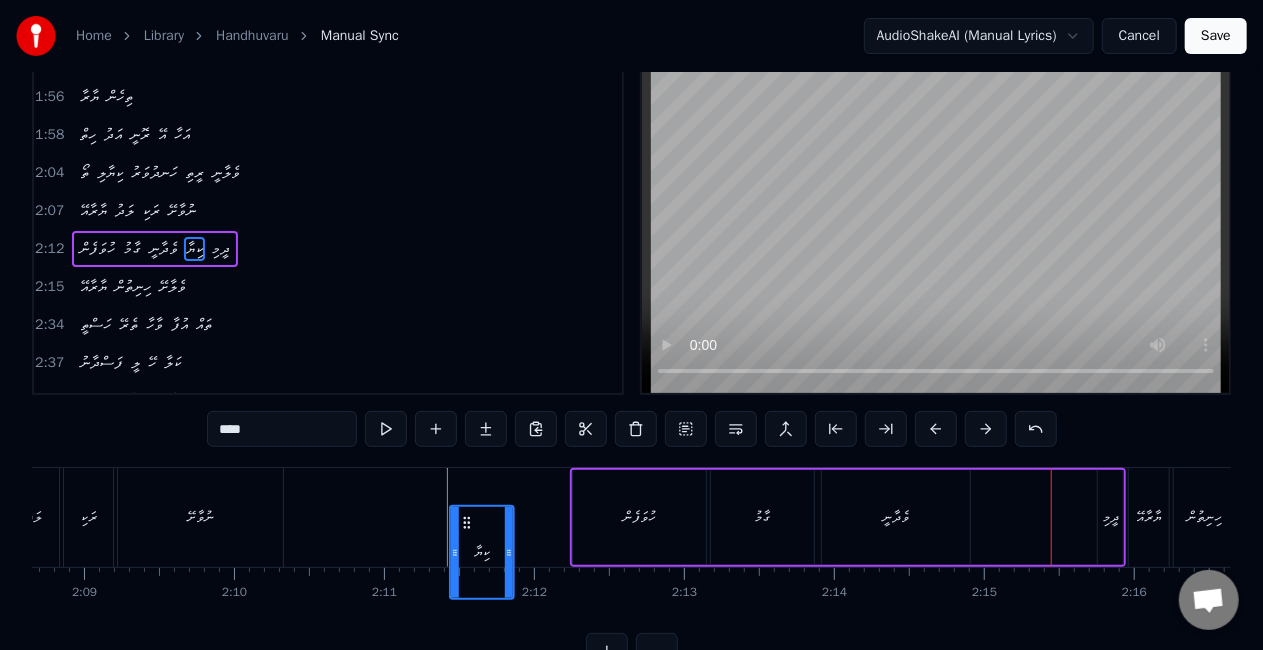 drag, startPoint x: 1040, startPoint y: 522, endPoint x: 464, endPoint y: 446, distance: 580.99225 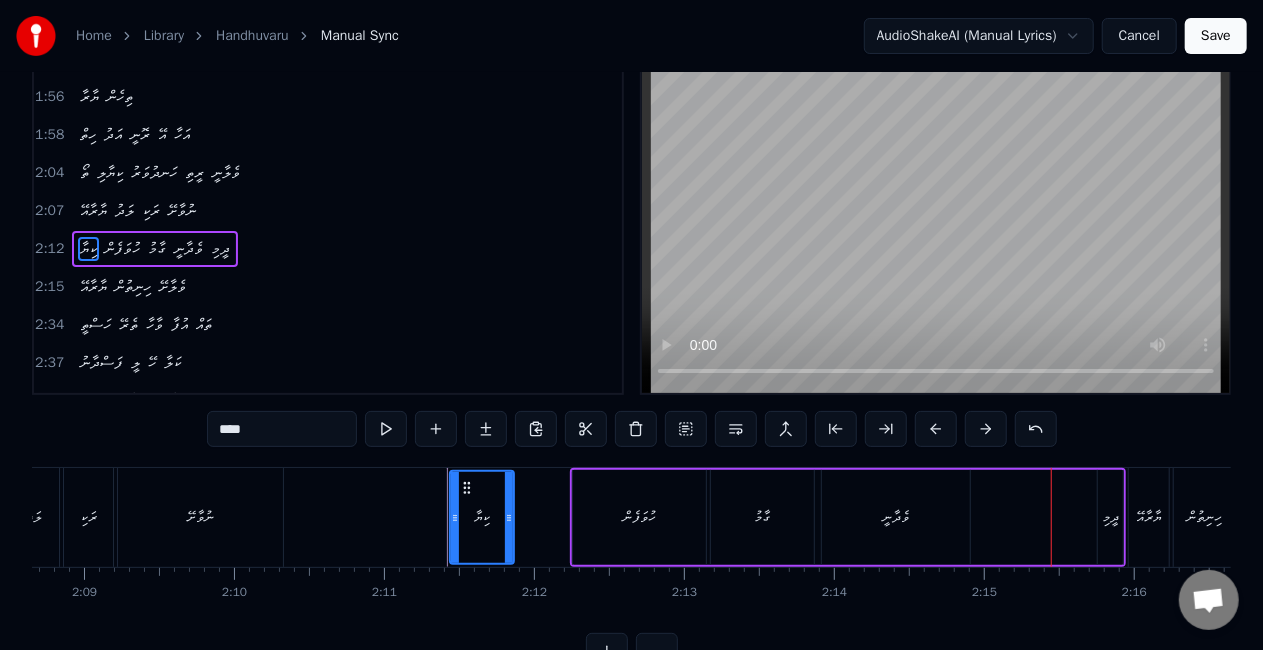 click on "ދީމި" at bounding box center [1110, 517] 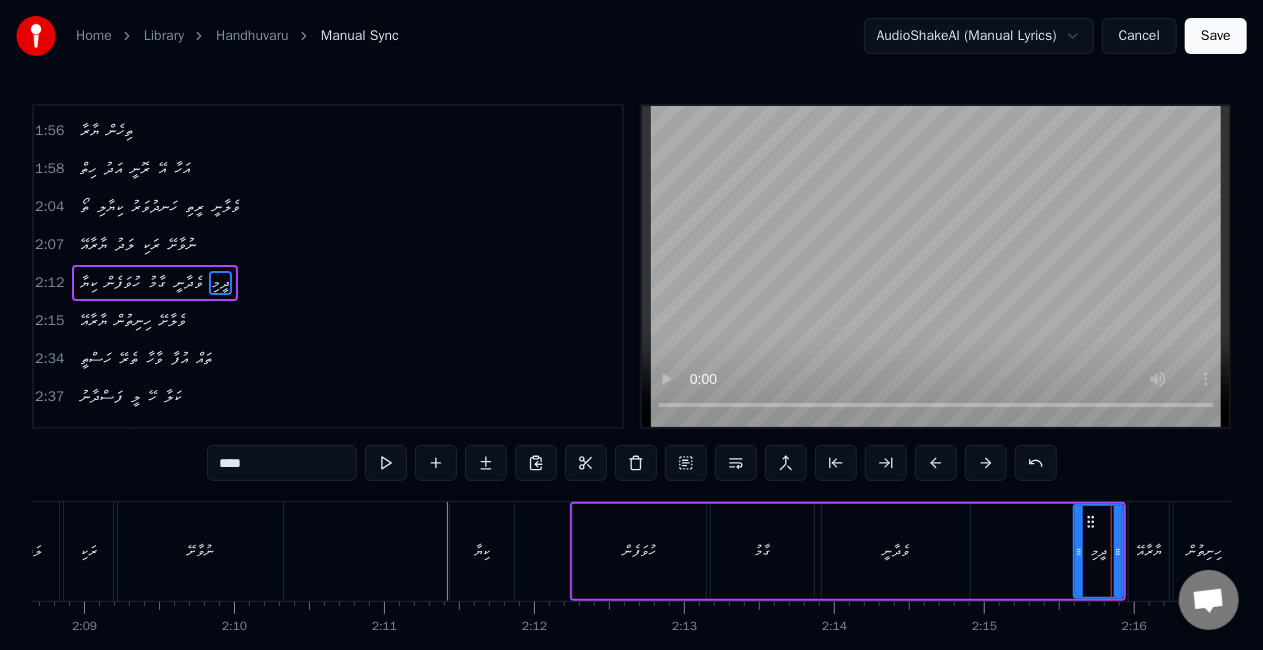 drag, startPoint x: 1098, startPoint y: 544, endPoint x: 1098, endPoint y: 527, distance: 17 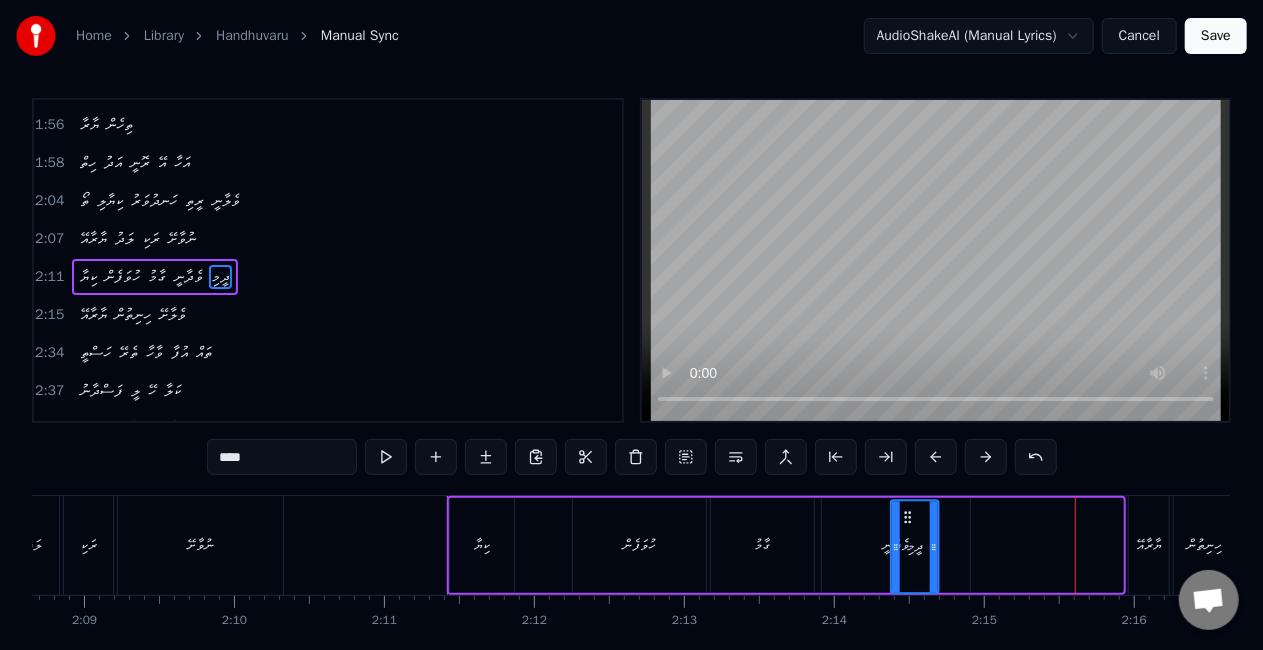 scroll, scrollTop: 6, scrollLeft: 0, axis: vertical 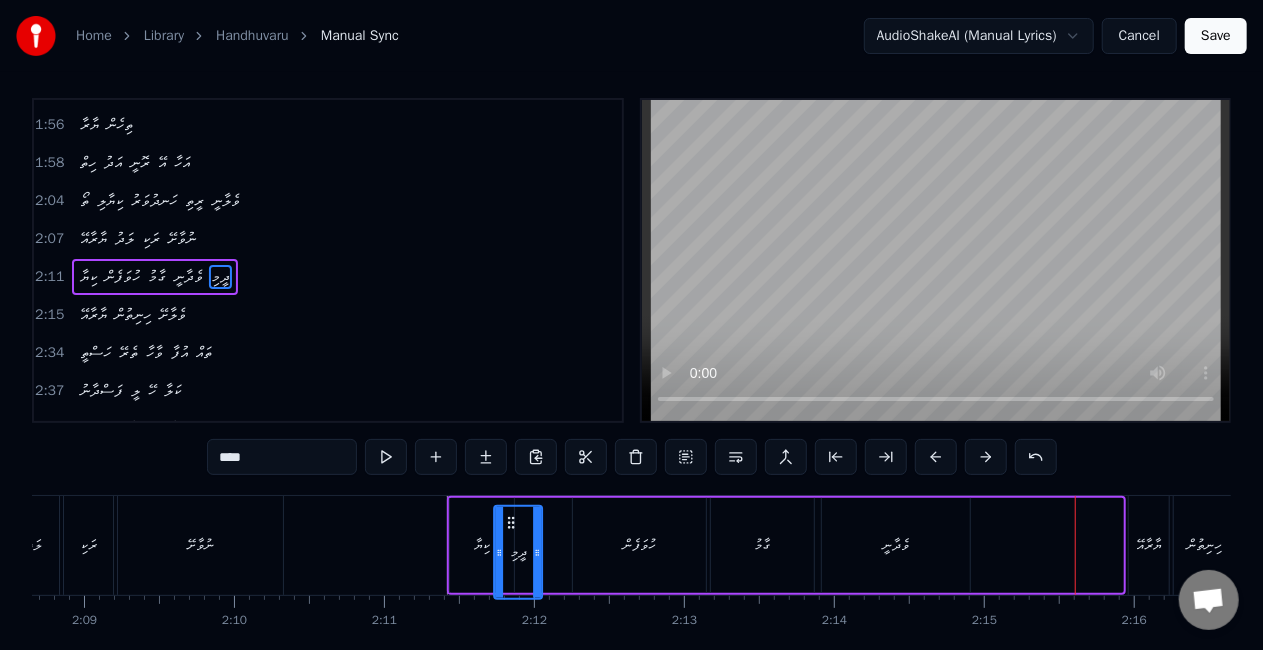drag, startPoint x: 1091, startPoint y: 524, endPoint x: 510, endPoint y: 499, distance: 581.5376 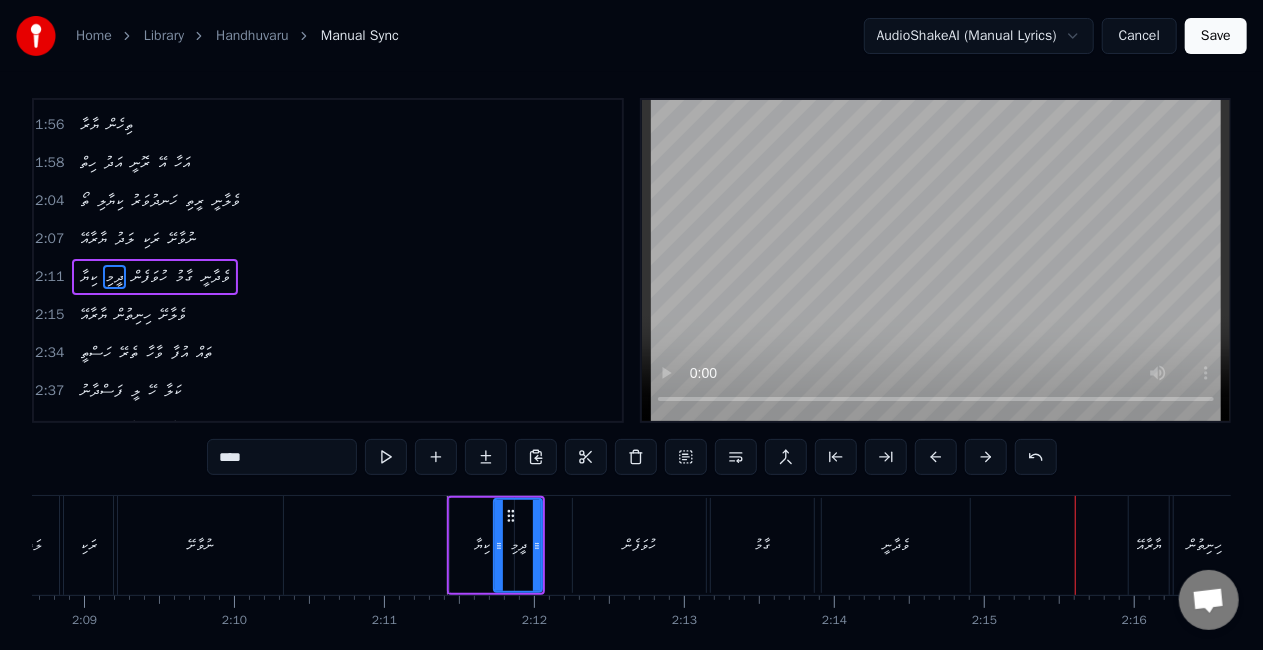 click at bounding box center (-3507, 545) 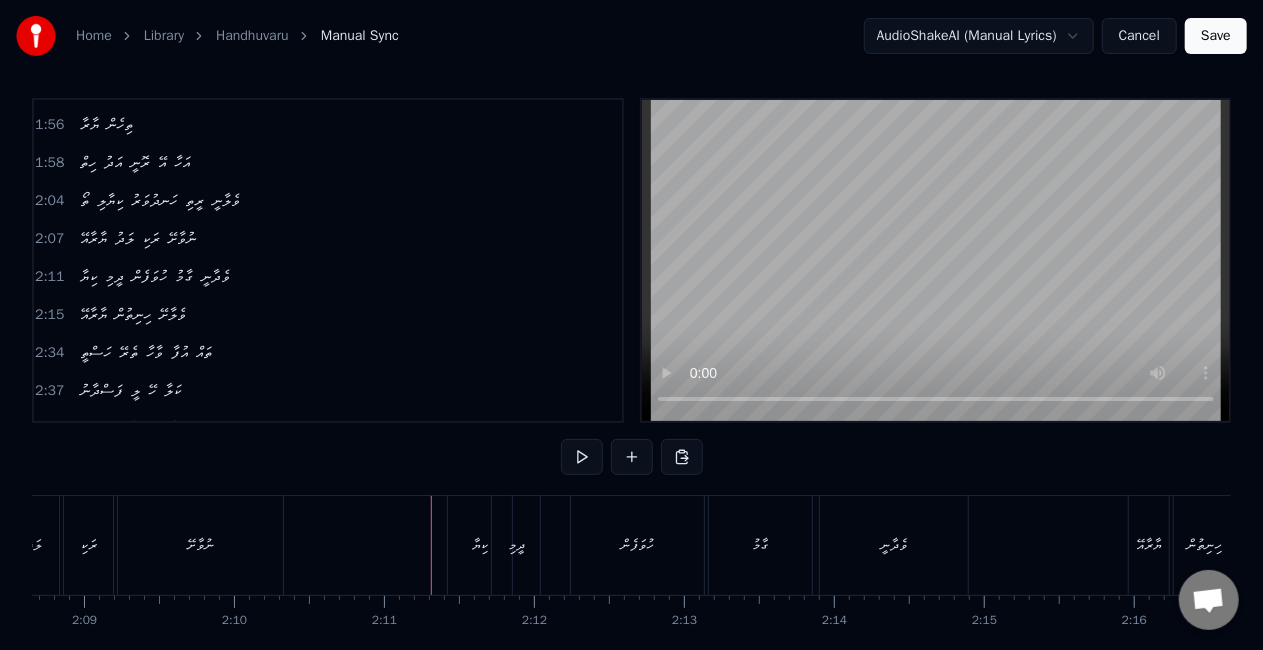 click on "ކިޔާ" at bounding box center (480, 545) 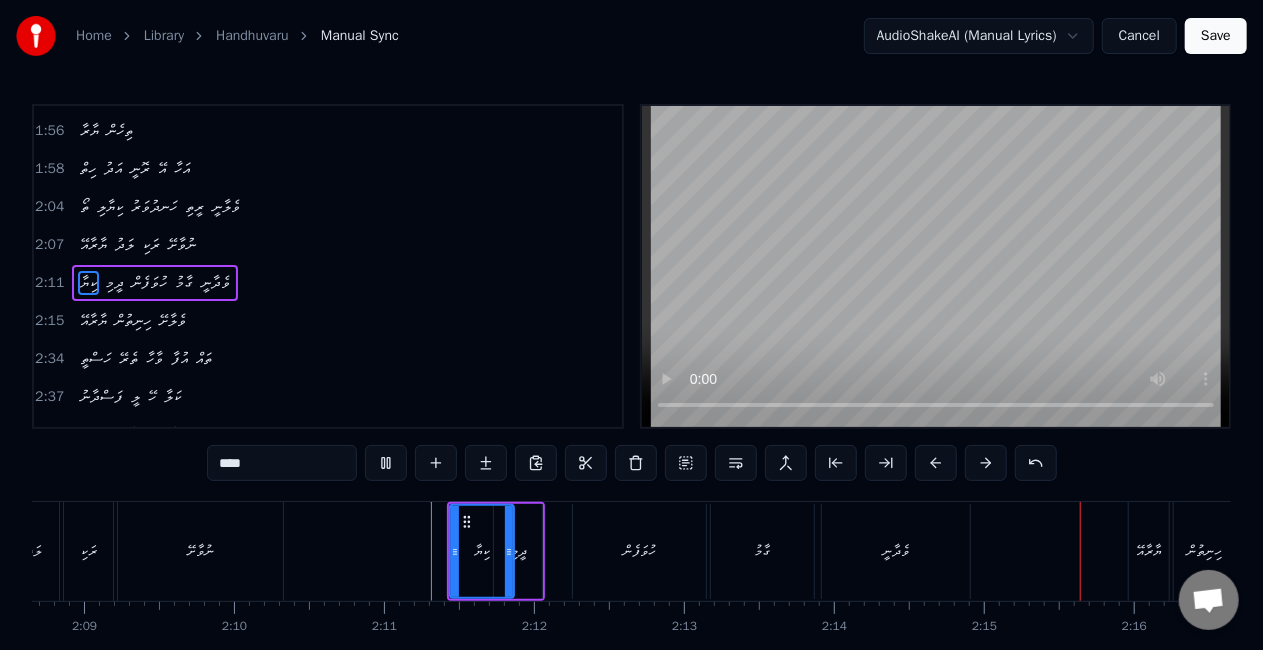 click on "ދީމި" at bounding box center [518, 551] 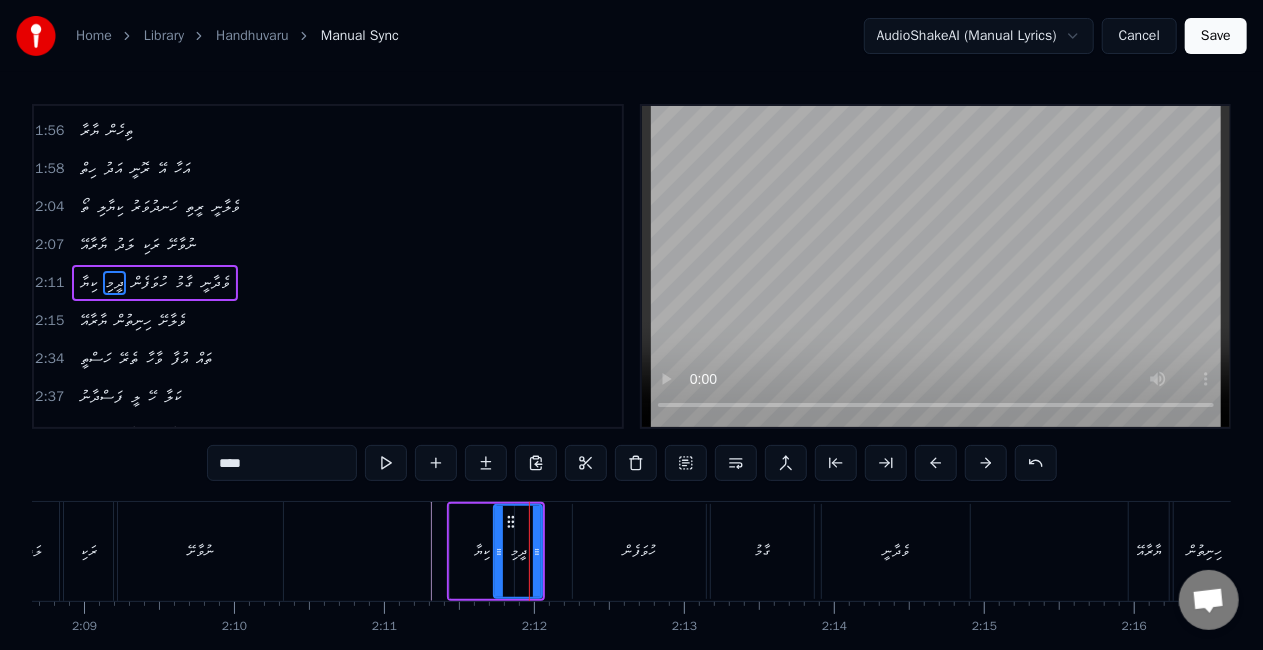 click on "ކިޔާ" at bounding box center [482, 551] 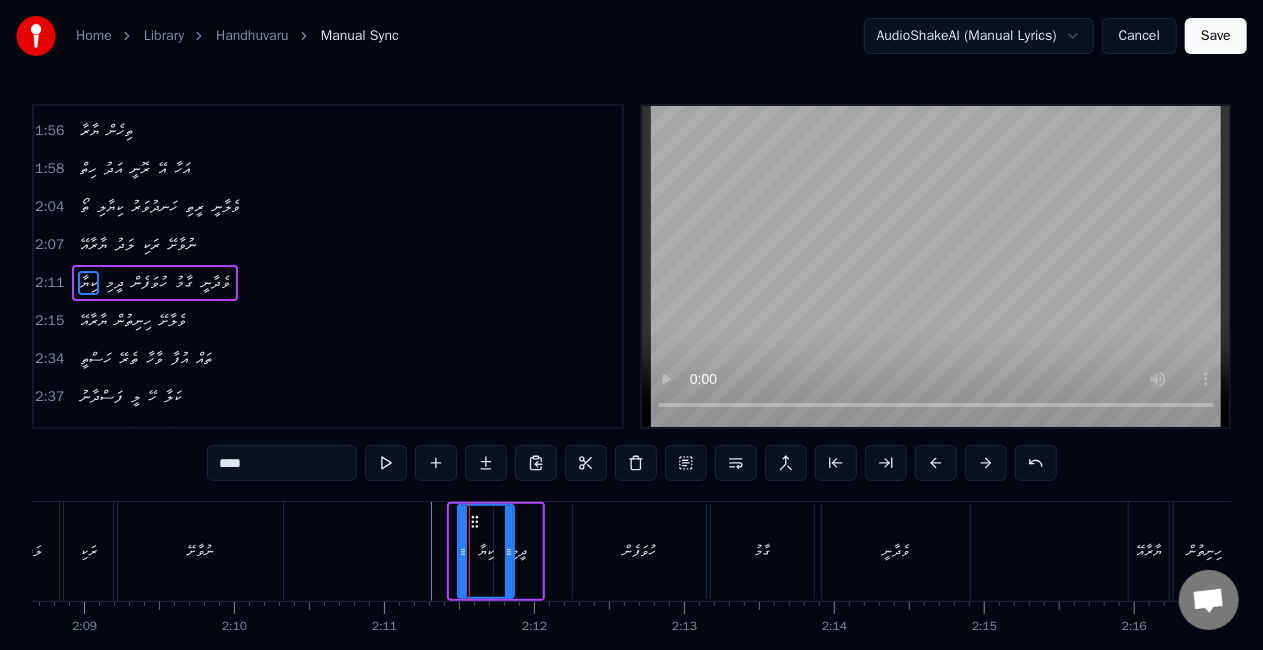 click 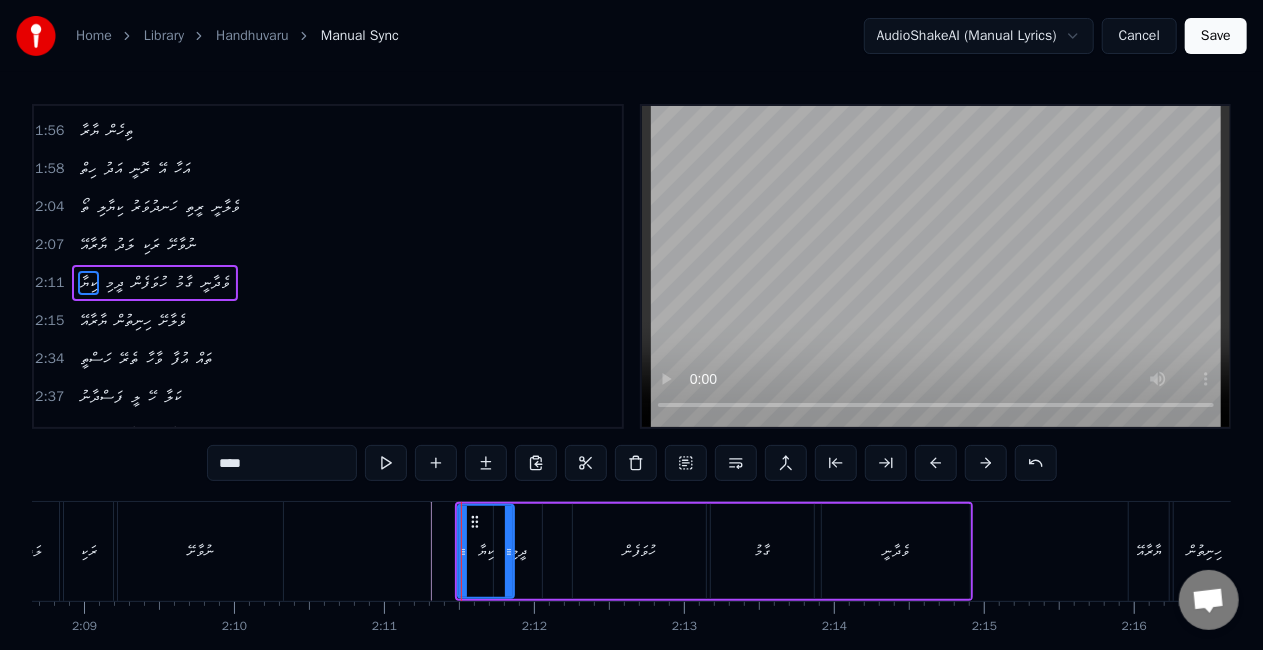 click on "ދީމި" at bounding box center [518, 551] 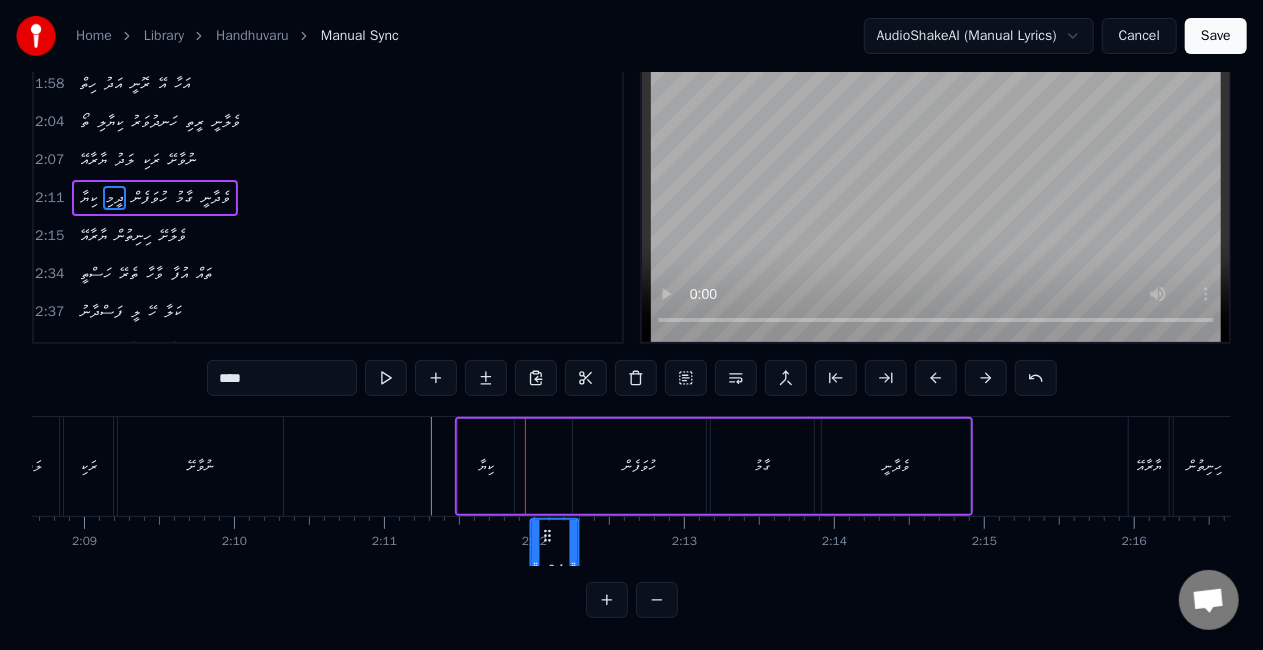 scroll, scrollTop: 102, scrollLeft: 0, axis: vertical 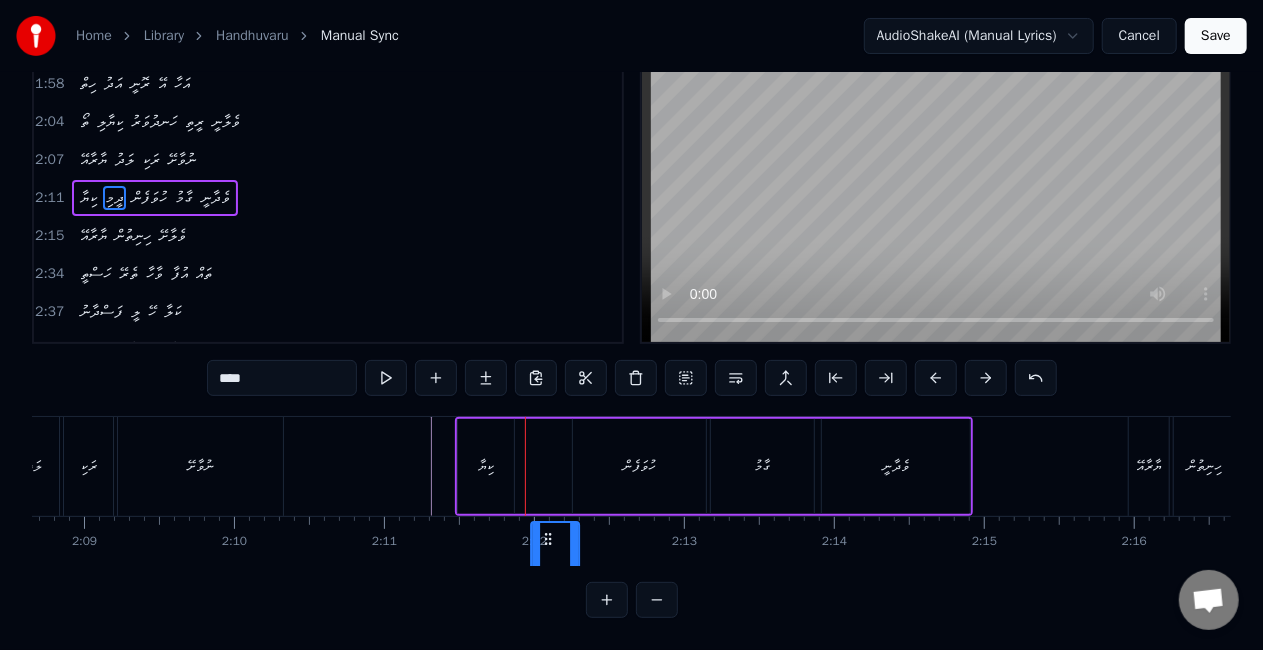 drag, startPoint x: 510, startPoint y: 523, endPoint x: 547, endPoint y: 431, distance: 99.16148 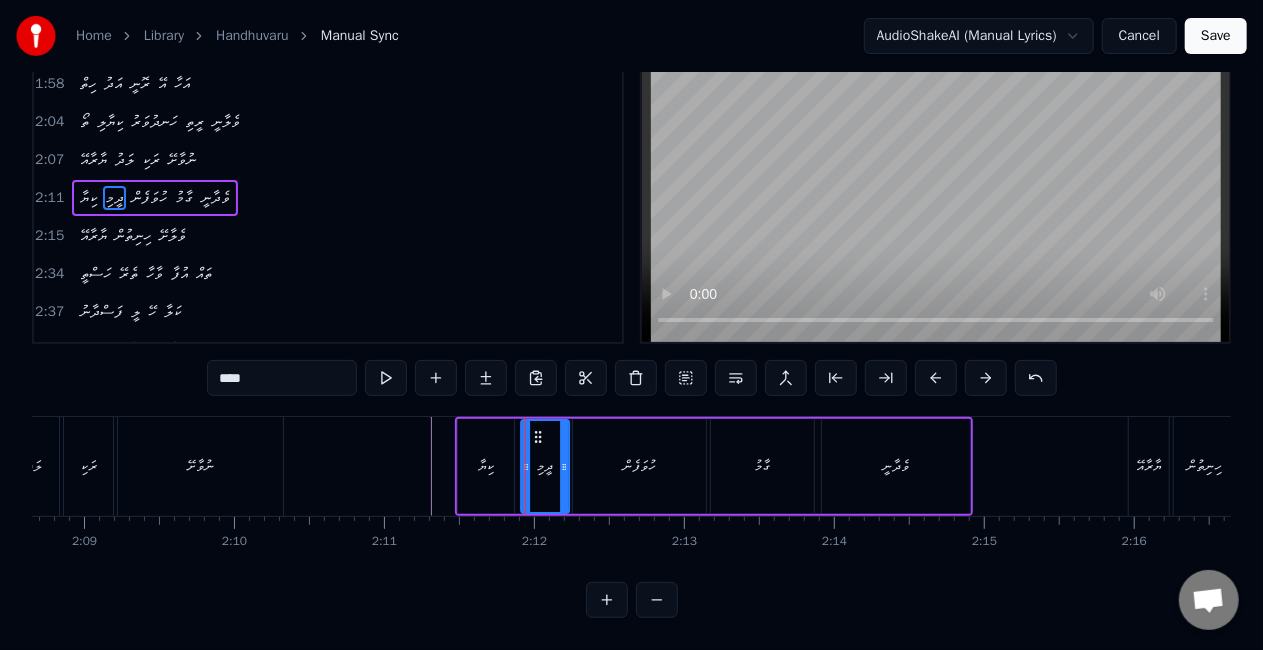 drag, startPoint x: 546, startPoint y: 420, endPoint x: 536, endPoint y: 418, distance: 10.198039 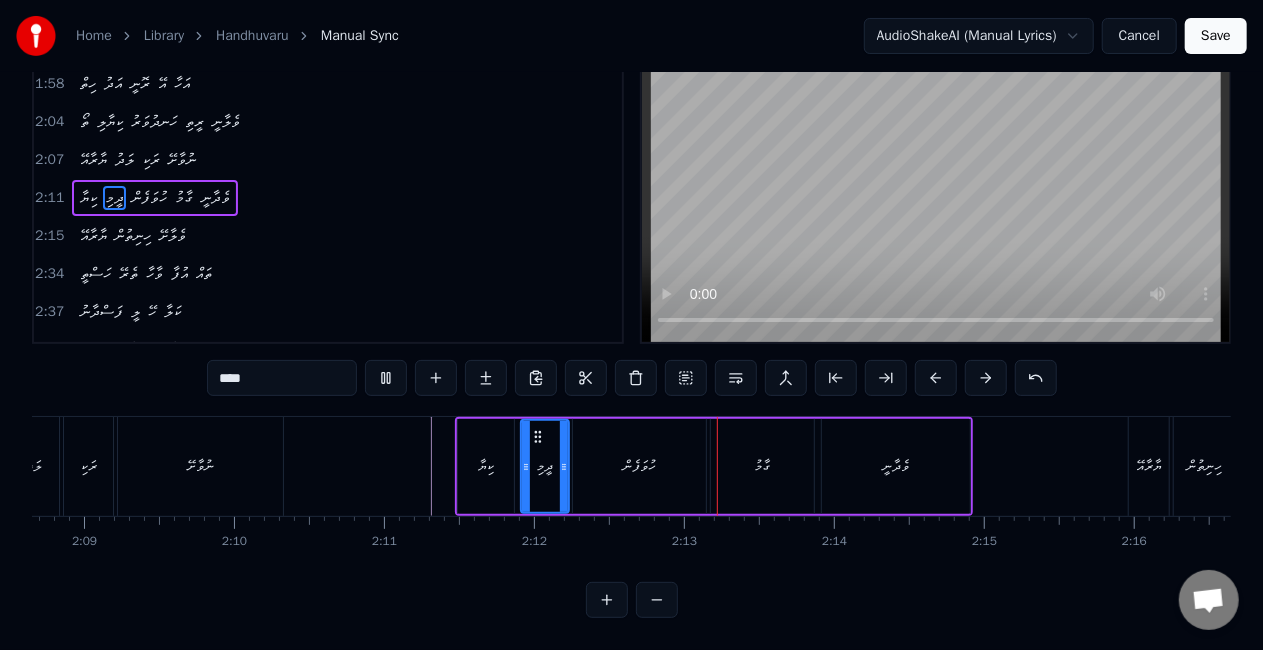 click at bounding box center [-3507, 466] 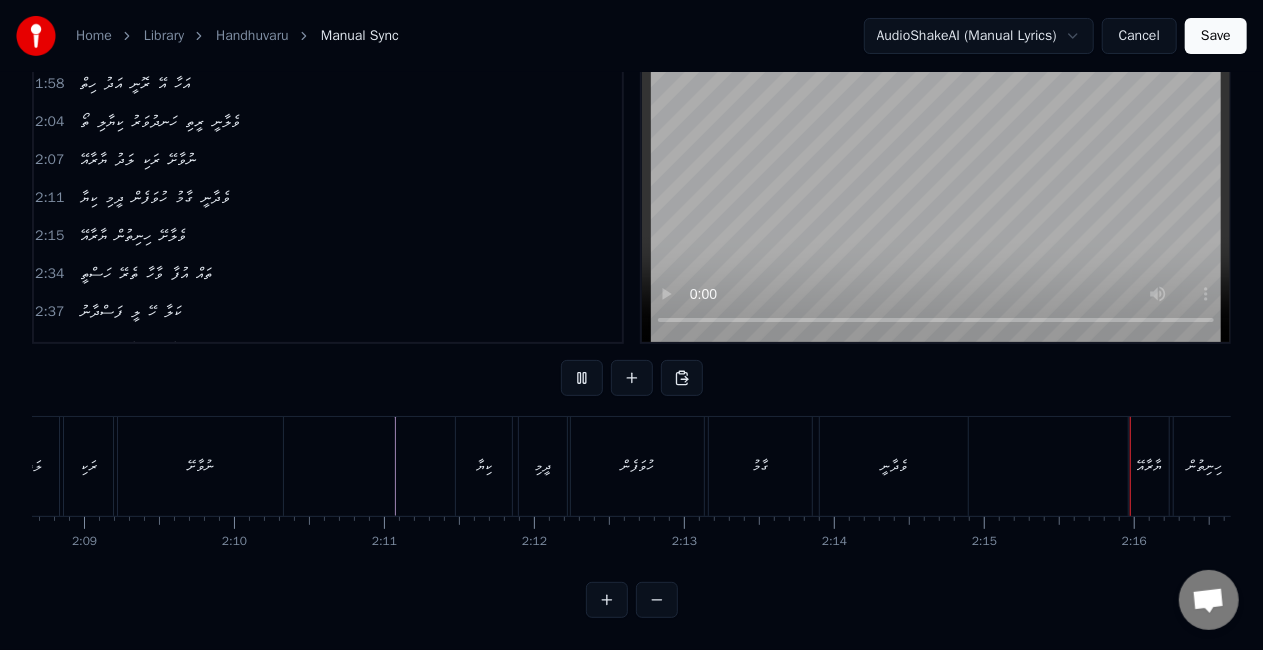 click on "ހުވަފެން" at bounding box center (637, 466) 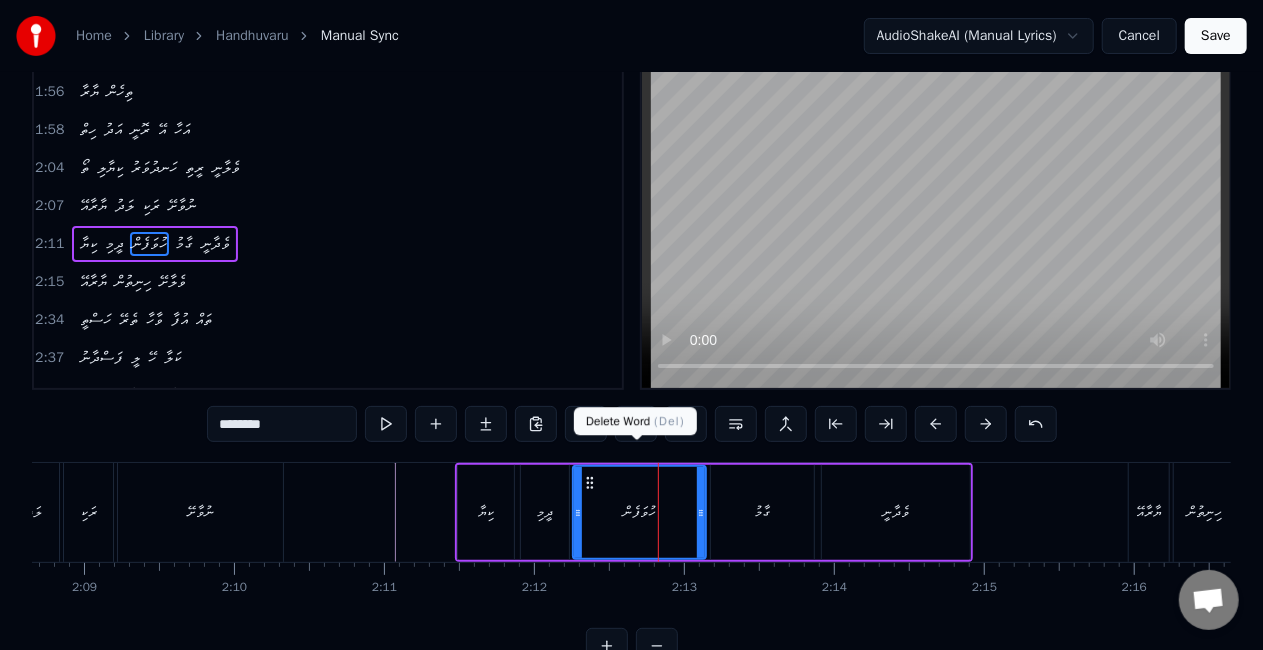 scroll, scrollTop: 0, scrollLeft: 0, axis: both 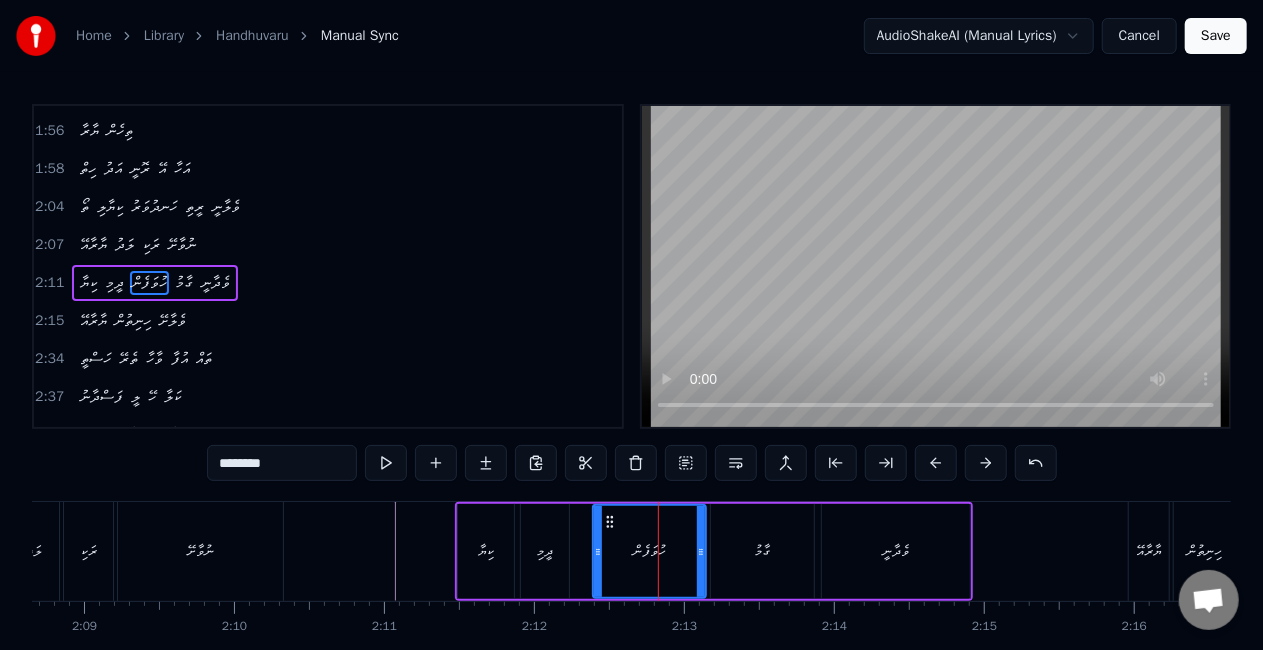drag, startPoint x: 578, startPoint y: 530, endPoint x: 598, endPoint y: 534, distance: 20.396078 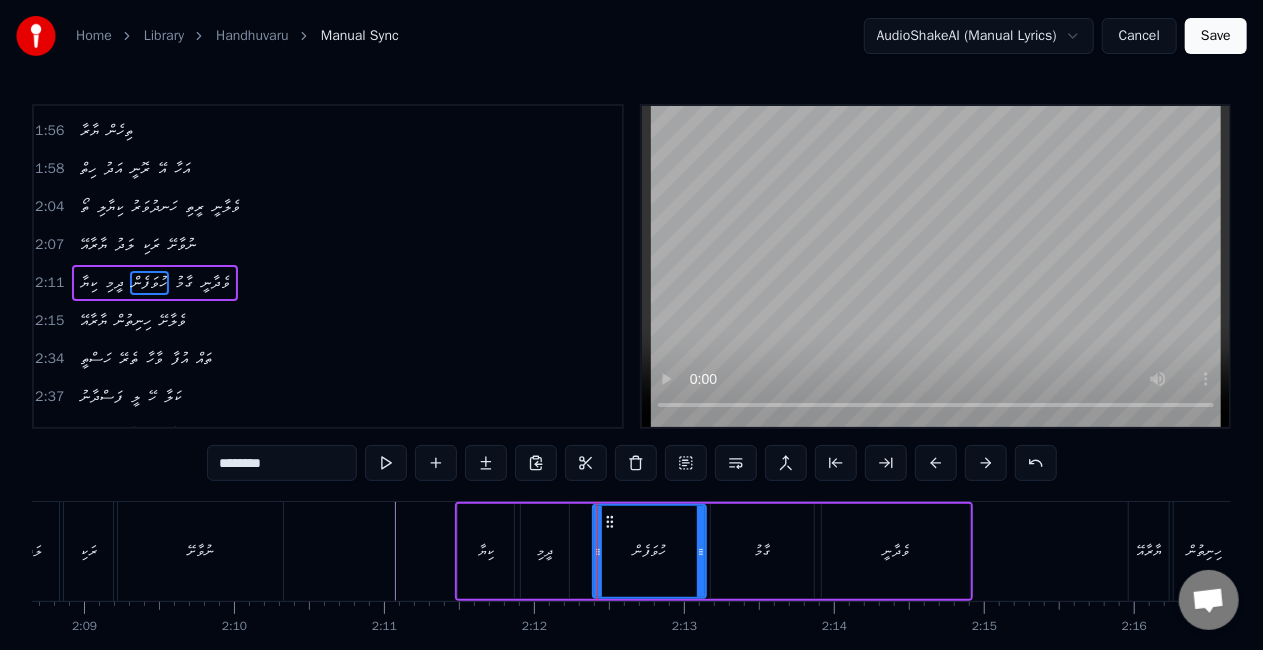 click on "ގާމު" at bounding box center (762, 551) 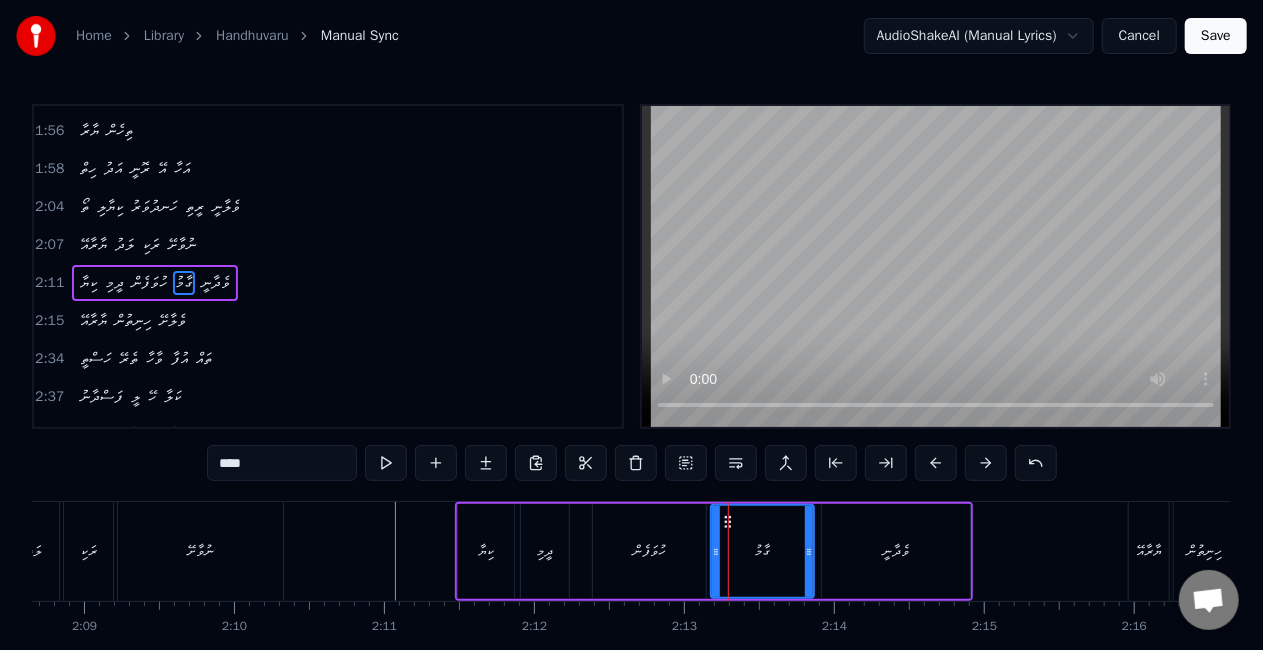 click on "ވެދާނީ" at bounding box center (896, 551) 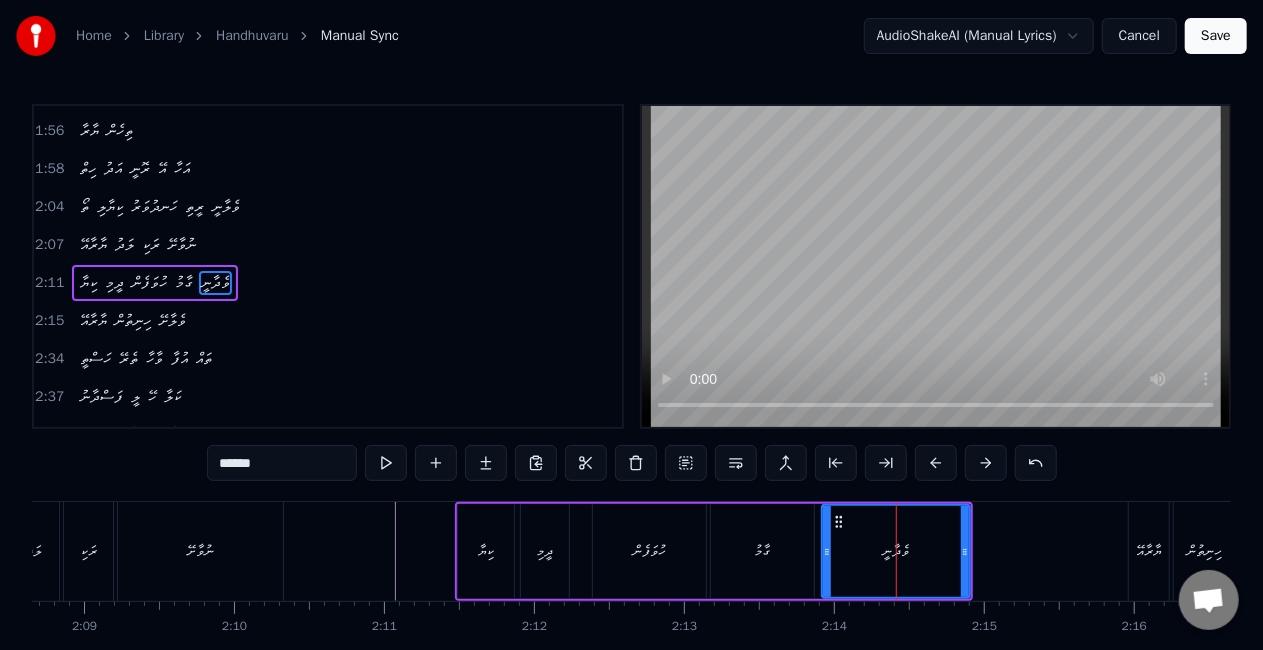 drag, startPoint x: 830, startPoint y: 550, endPoint x: 848, endPoint y: 550, distance: 18 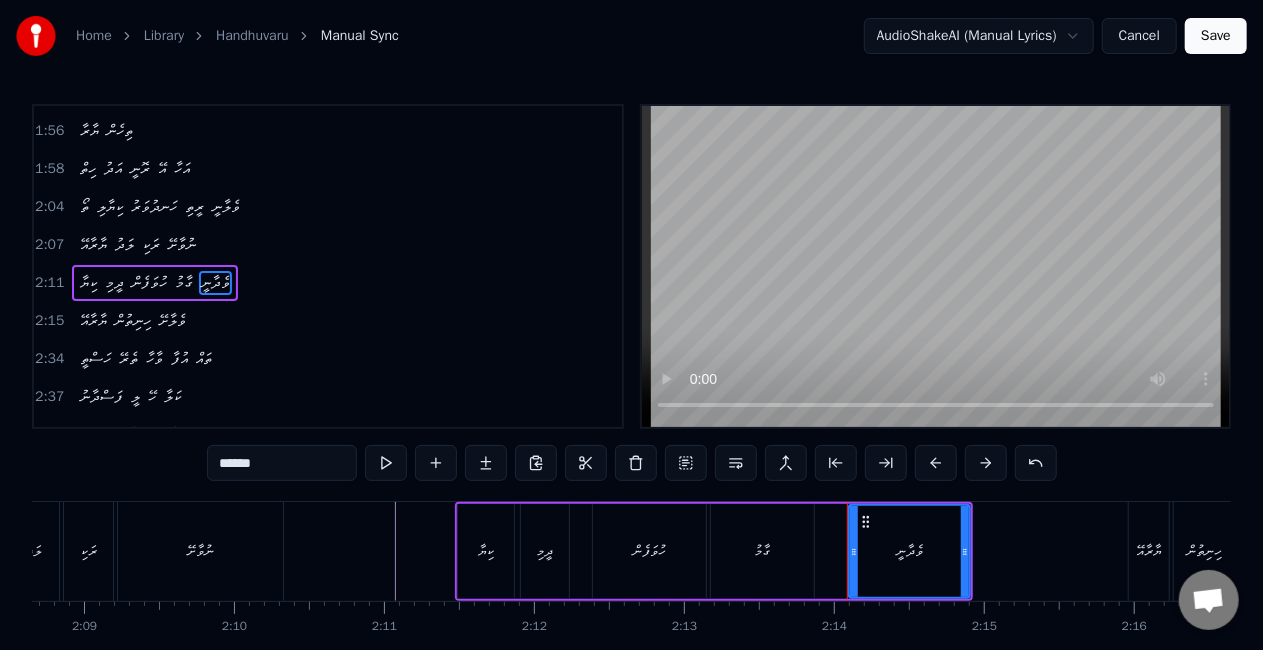drag, startPoint x: 826, startPoint y: 544, endPoint x: 854, endPoint y: 542, distance: 28.071337 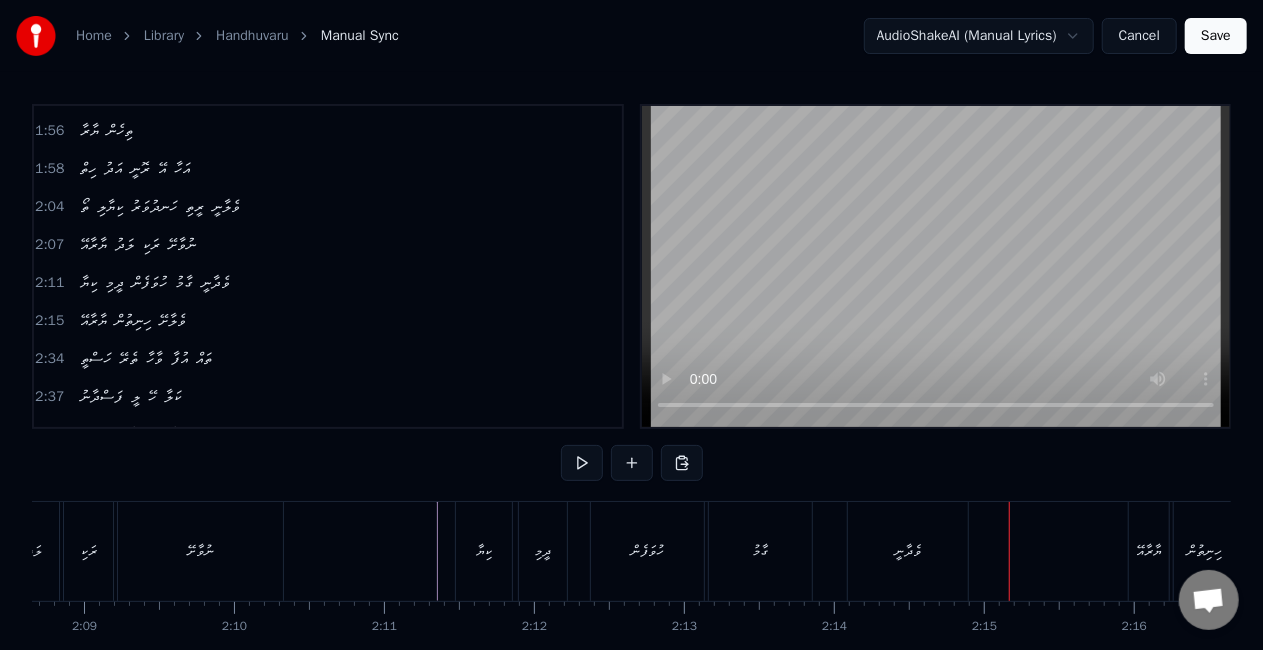 click on "ގާމު" at bounding box center [760, 551] 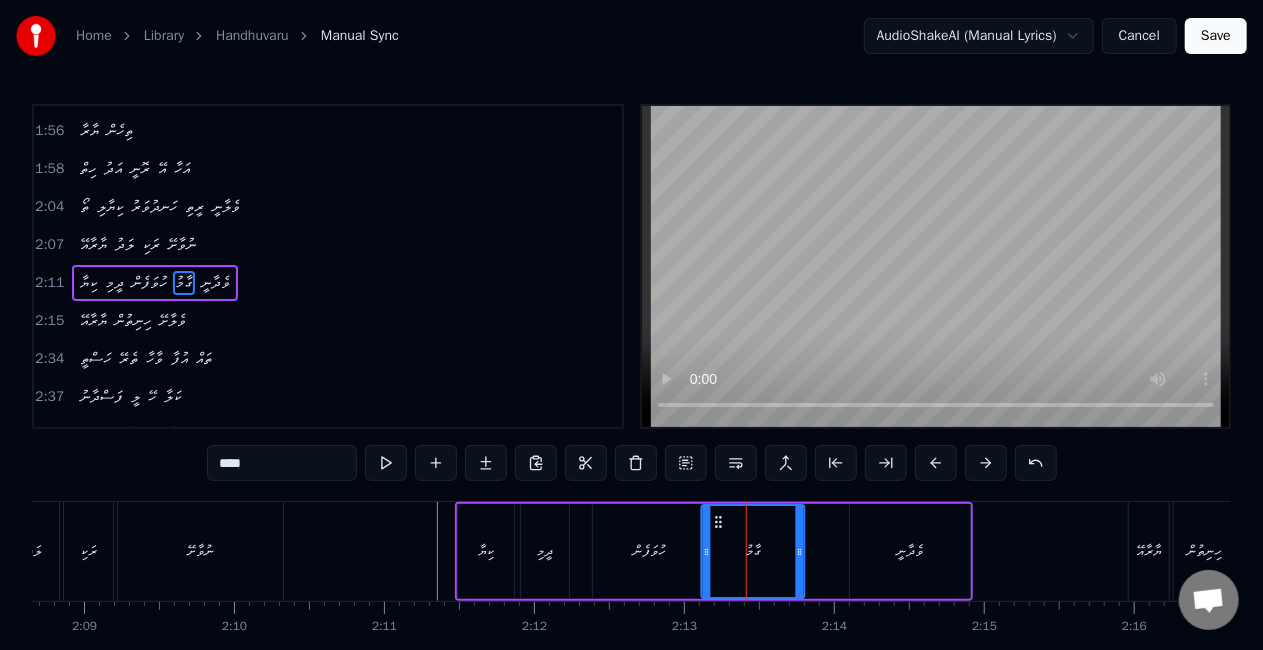 click 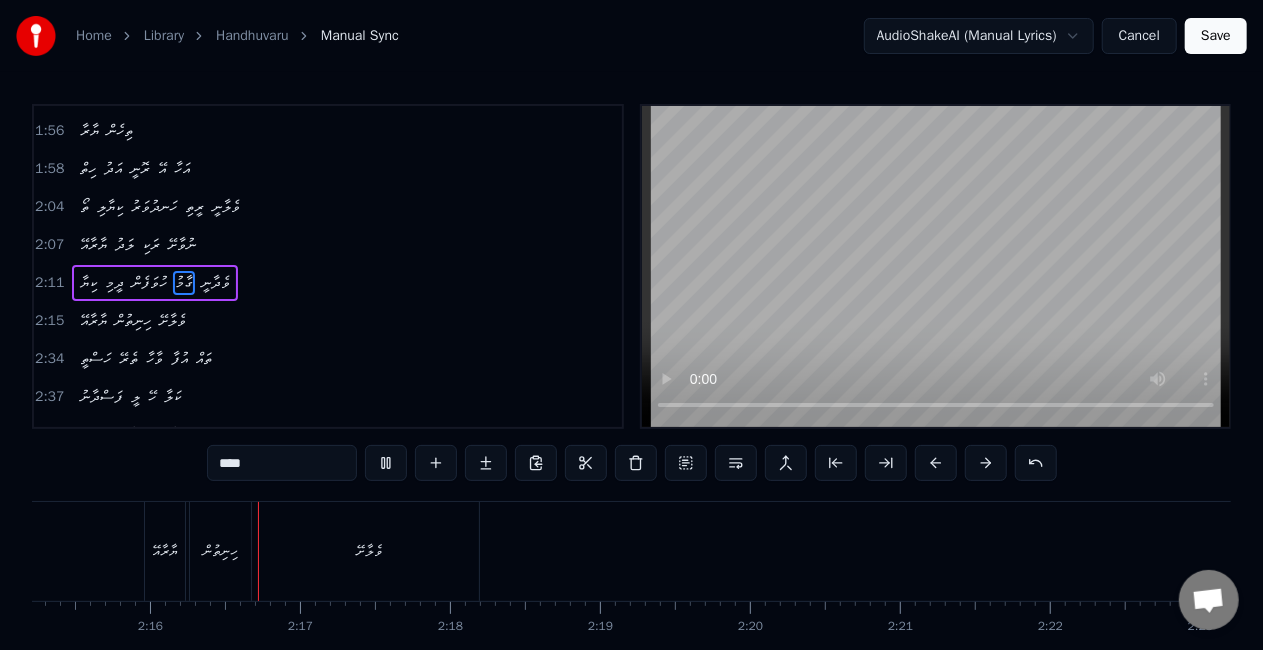 scroll, scrollTop: 0, scrollLeft: 20300, axis: horizontal 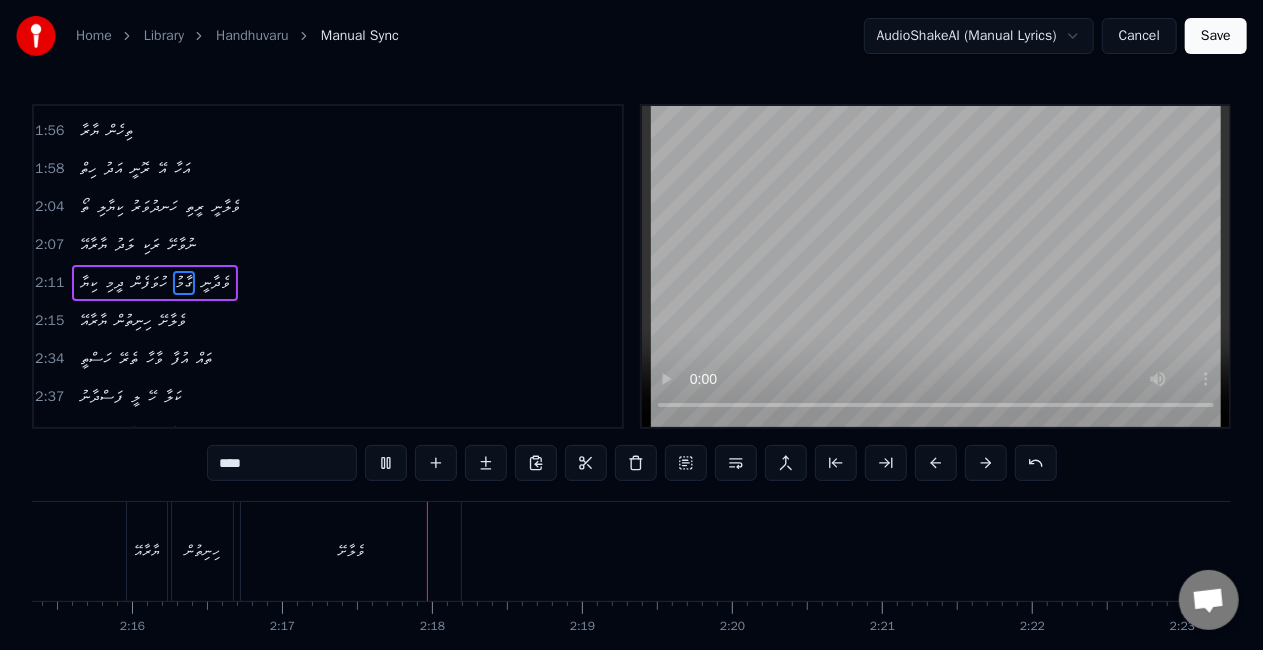 click on "ޔާރާއޭ" at bounding box center [147, 551] 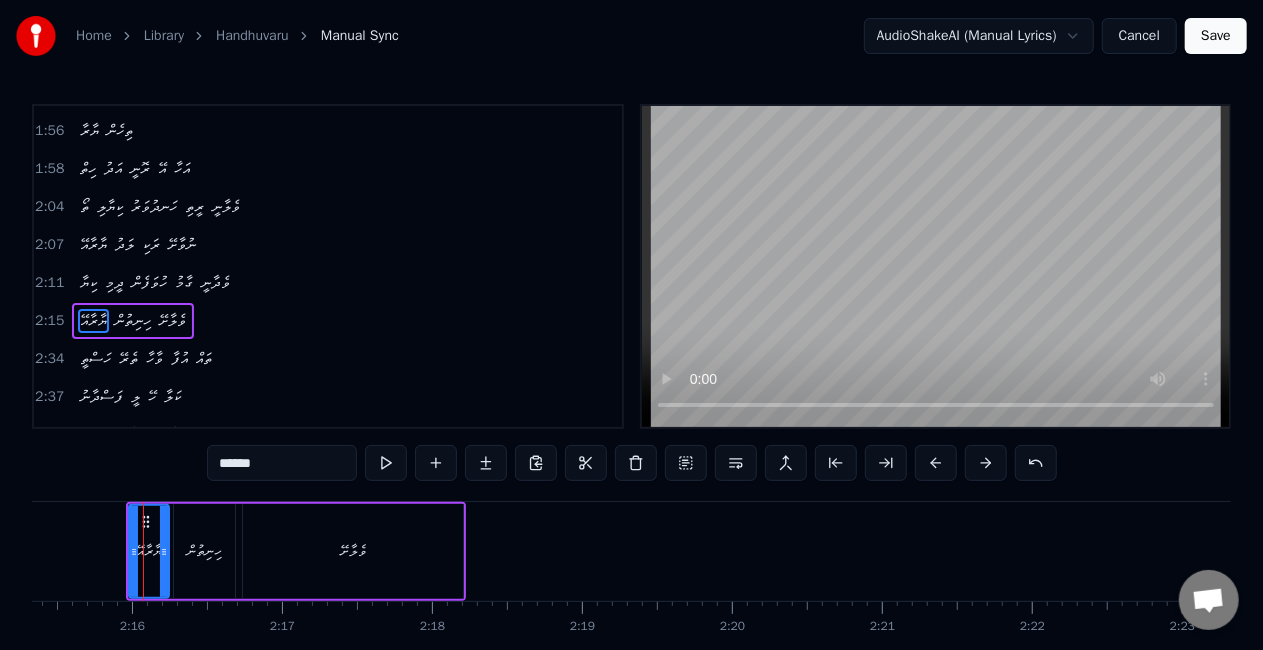 scroll, scrollTop: 791, scrollLeft: 0, axis: vertical 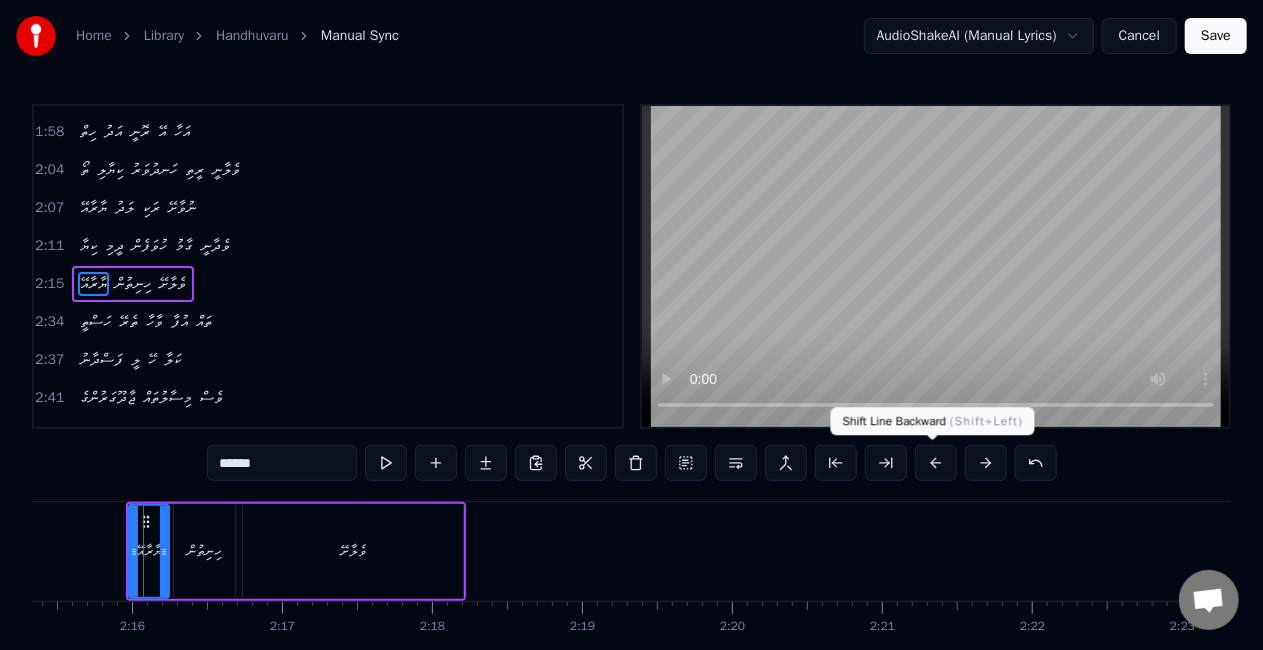 click at bounding box center [936, 463] 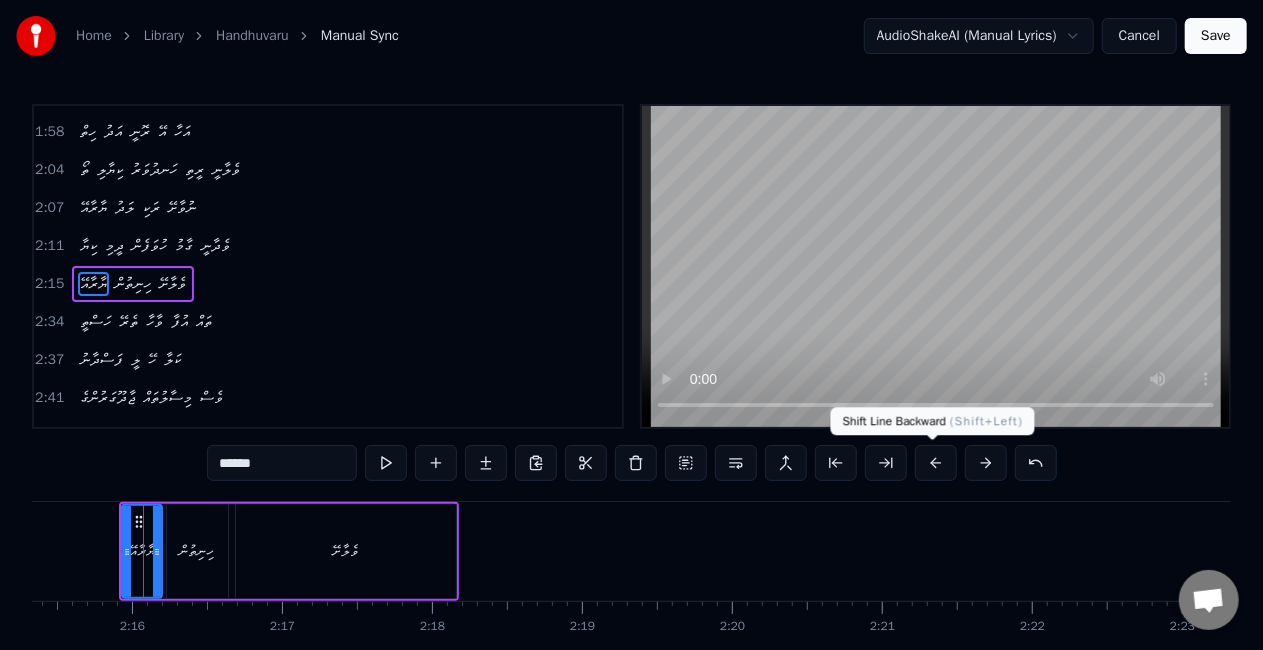 click at bounding box center (936, 463) 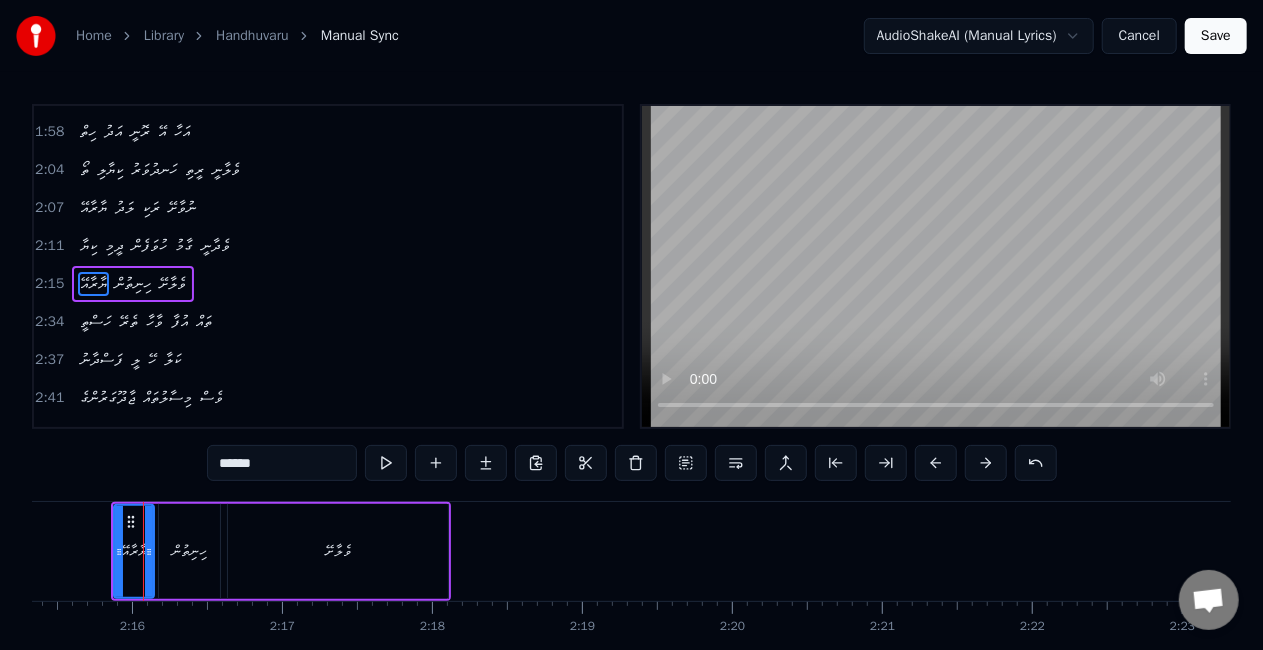 click at bounding box center [936, 463] 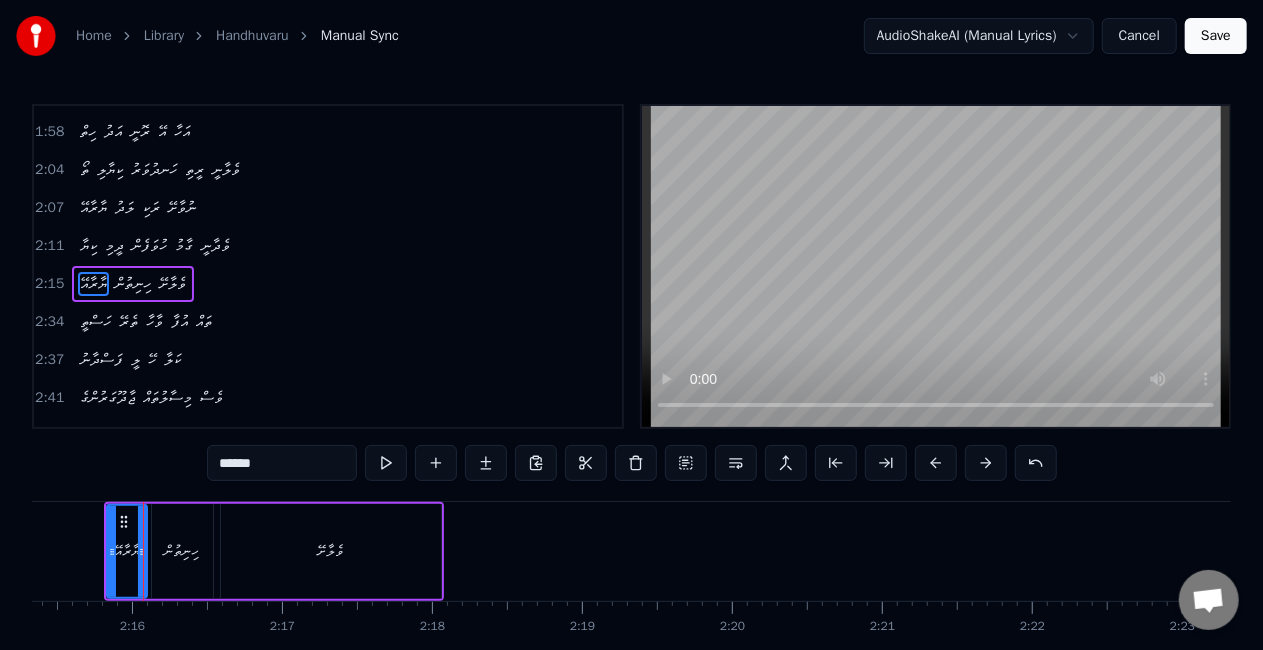 click at bounding box center (936, 463) 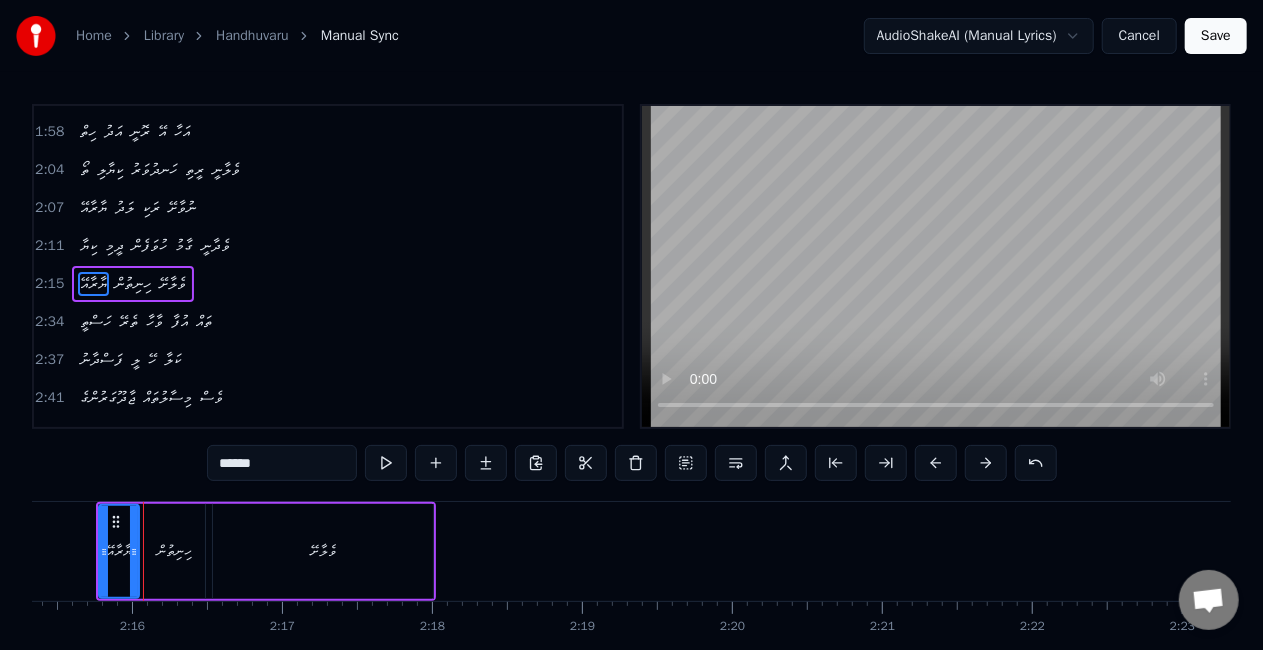 click at bounding box center (936, 463) 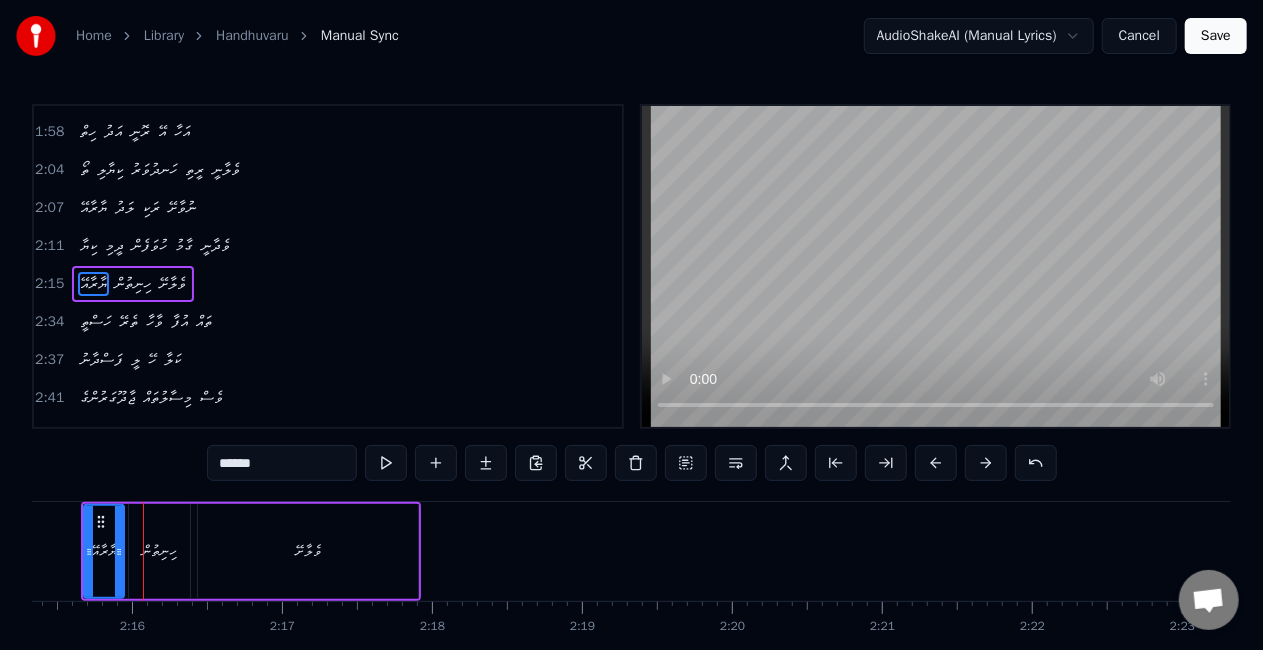 click at bounding box center [936, 463] 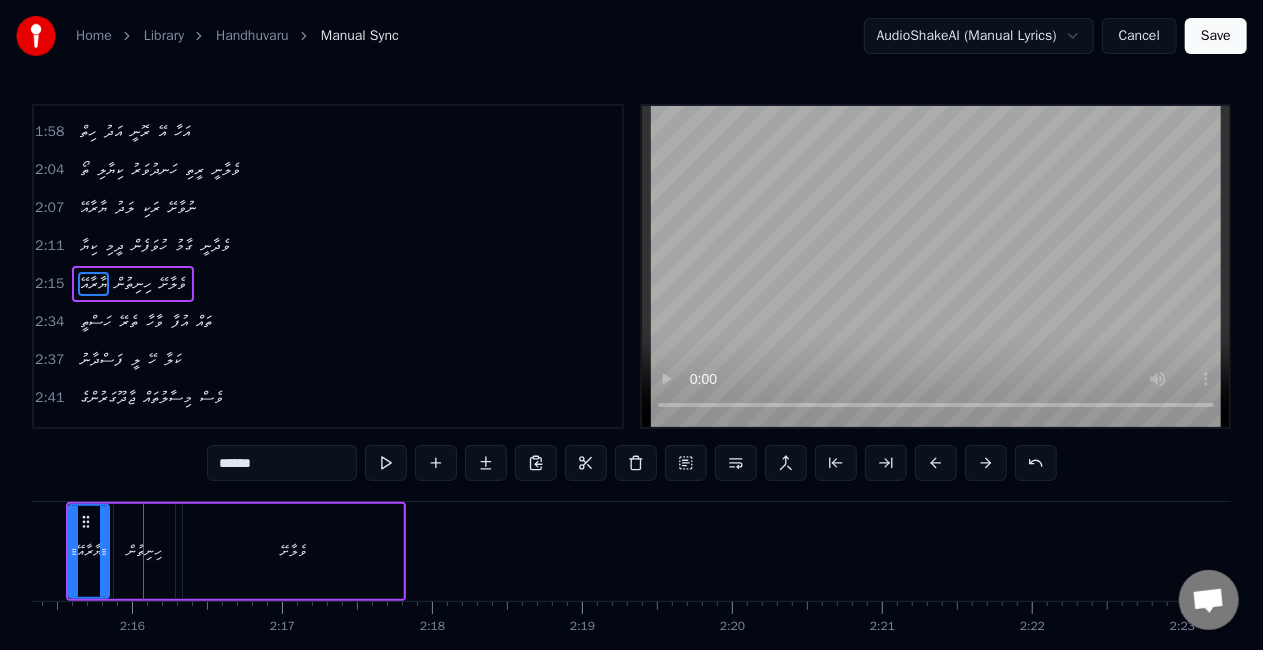 click at bounding box center [936, 463] 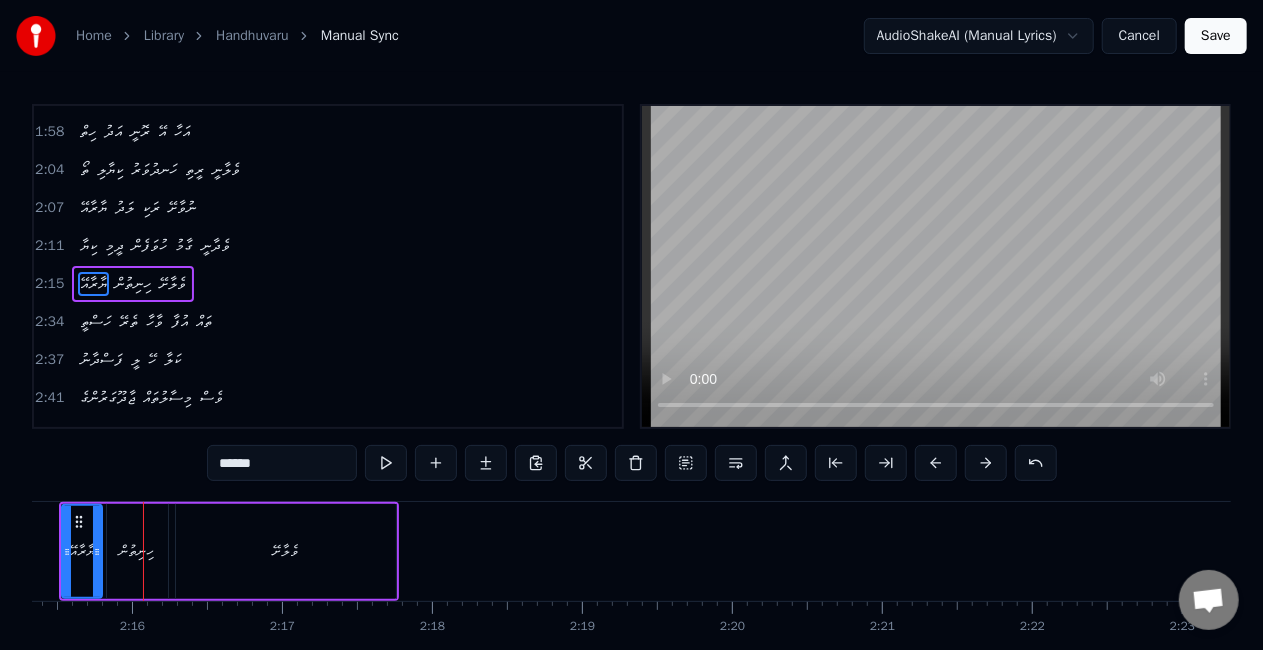 click at bounding box center (936, 463) 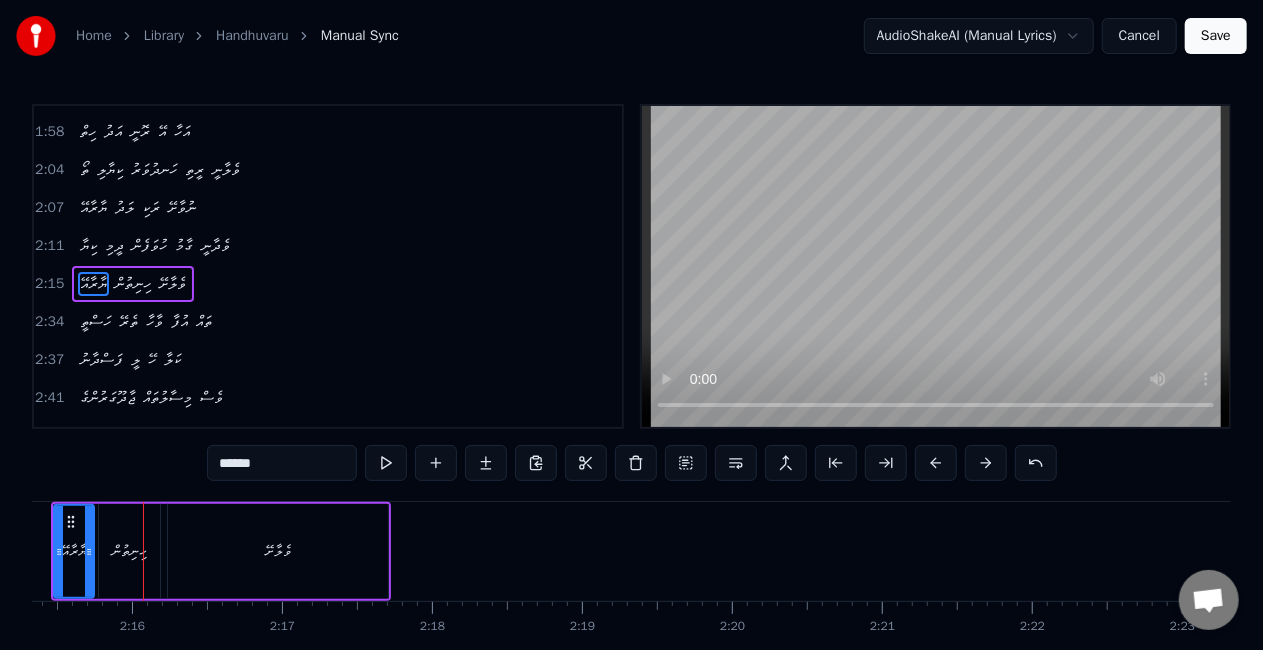 click at bounding box center (936, 463) 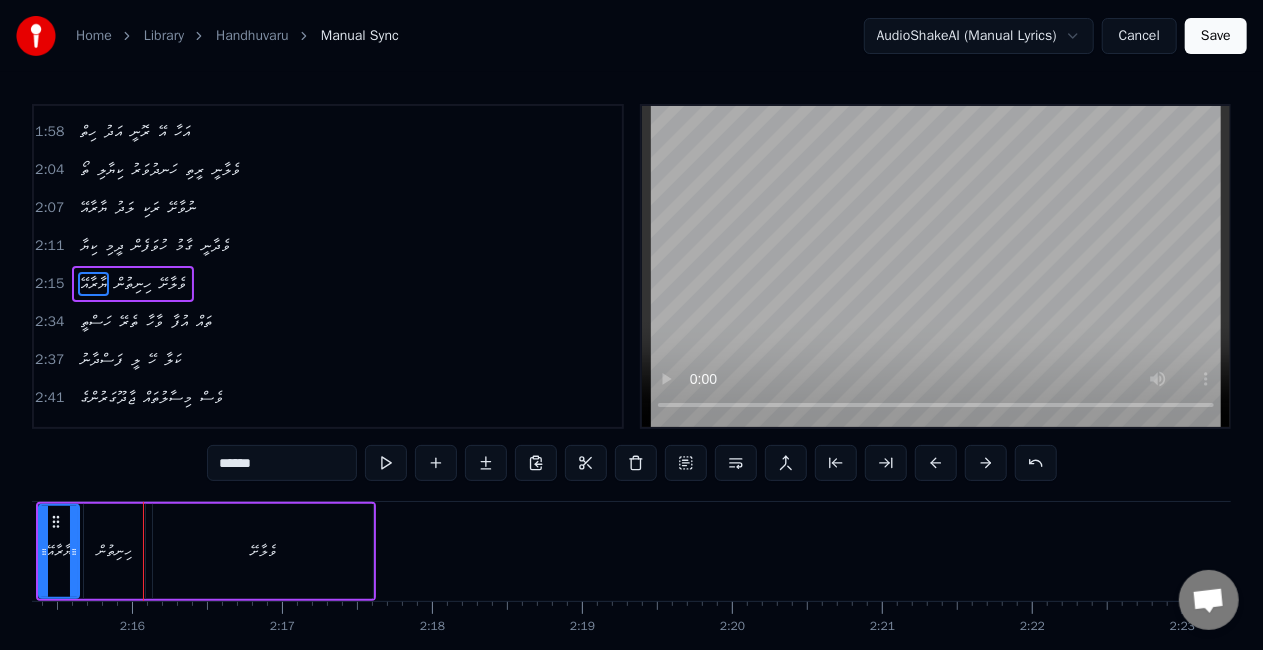click at bounding box center [936, 463] 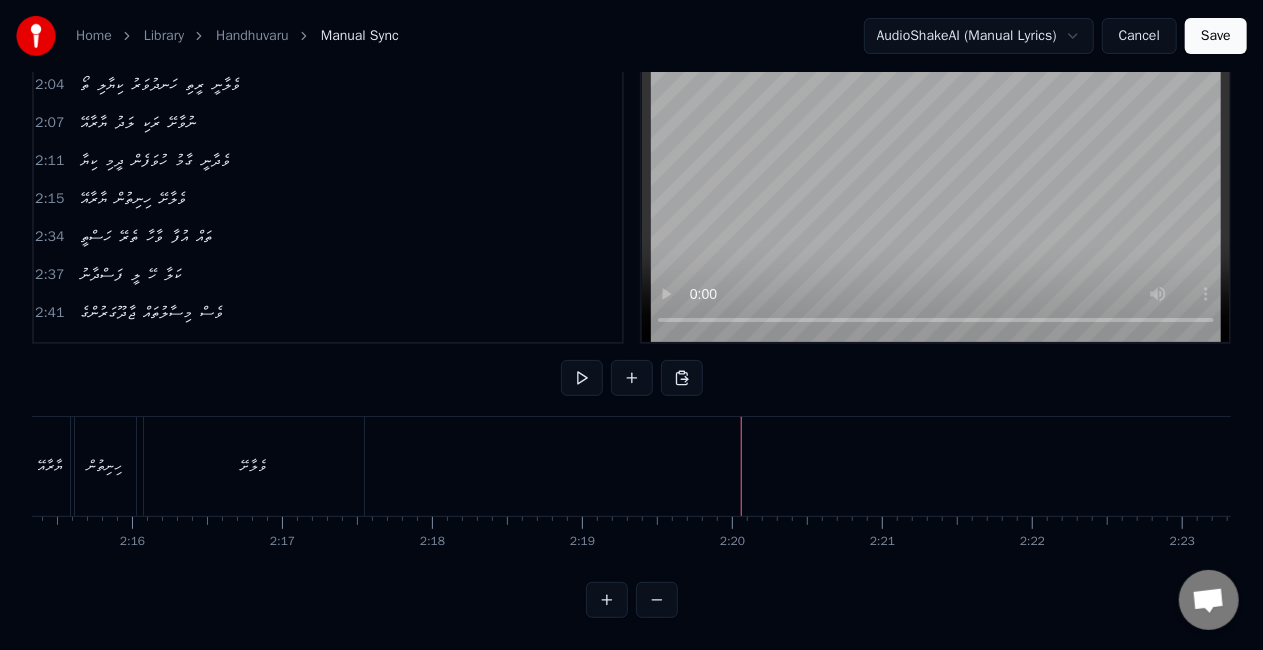 scroll, scrollTop: 102, scrollLeft: 0, axis: vertical 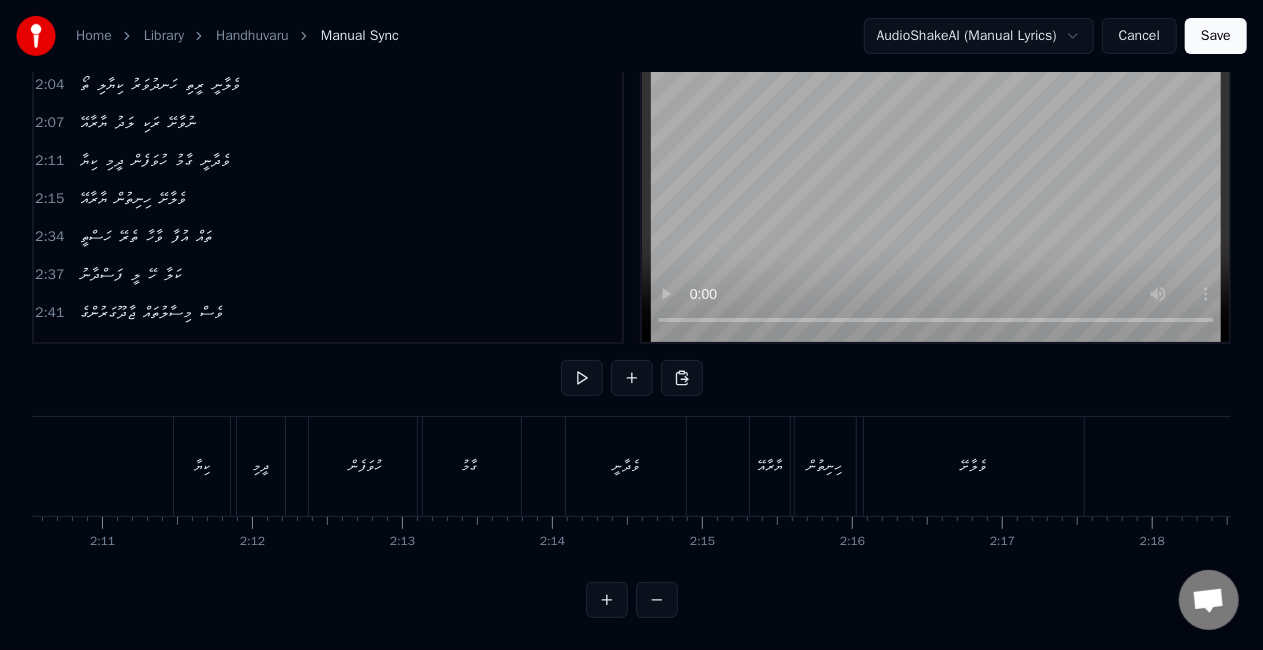 click at bounding box center (-3789, 466) 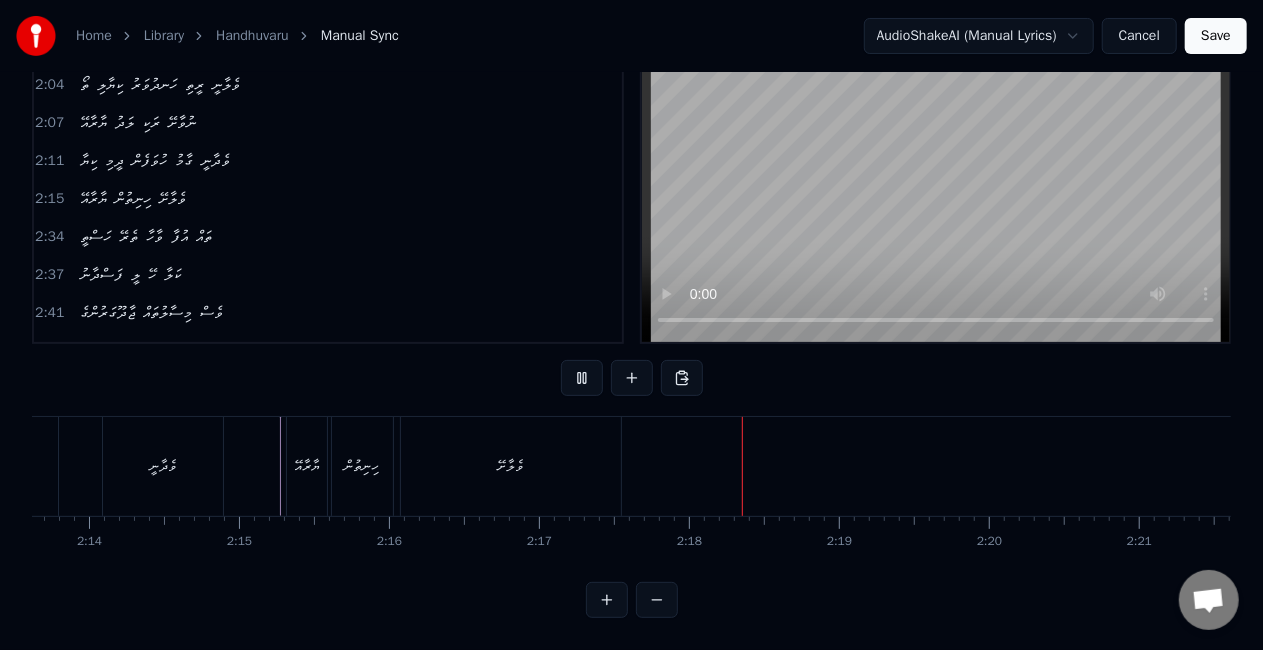 click on "ޔާރާއޭ ލަދު ރަކި ނުވާށޭ ޔާރާއޭ ހިނިތުން ވެލާށޭ ތޯ ކިޔާލި ހަނދުވަރު ރީތި ވެލާނީ ޔާރާއޭ ލަދު ރަކި ނުވާށޭ ކިޔާ ދީމި ހުވަފެން ގާމު ވެދާނީ ޔާރާއޭ ހިނިތުން ވެލާށޭ ގަސްދުގާ އިސްޖަހާލާ ފަސް އެނބުރެނީހޭ ކަލާ ގަސްދުގާ އިސްޖަހާލާ ފަސް އެނބުރެނީހޭ ކަލާ ތޯ ކިޔާލި ހަނދުވަރު ރީތި ވެލާނީ ޔާރާއޭ ލަދު ރަކި ނުވާށޭ އަސްލު ތި ހިތުގާ ވާ ހަގީގަތް ފޮރުވީހެ ގަސްދުގަ ކަލާ ޖާނާ ހިތާ ާރޫހަ ދިނީމާ ފުރަގަސް ދެނީ ހޭ ކަލާ ފަސްދީ ާހިނގަ ދާތީ ޔާރާ ތިހެން ހިތް އަދު ރޮނީ އޭ އަހާ ފަސްދީ ހިނގަ ދާތީ ޔާރާ ތިހެން ހިތް އަދު ރޮނީ އޭ އަހާ ތޯ ކިޔާލި ހަނދުވަރު ރީތި ވެލާނީ ޔާރާއޭ ލަދު ރަކި ކިޔާ" at bounding box center [-4252, 466] 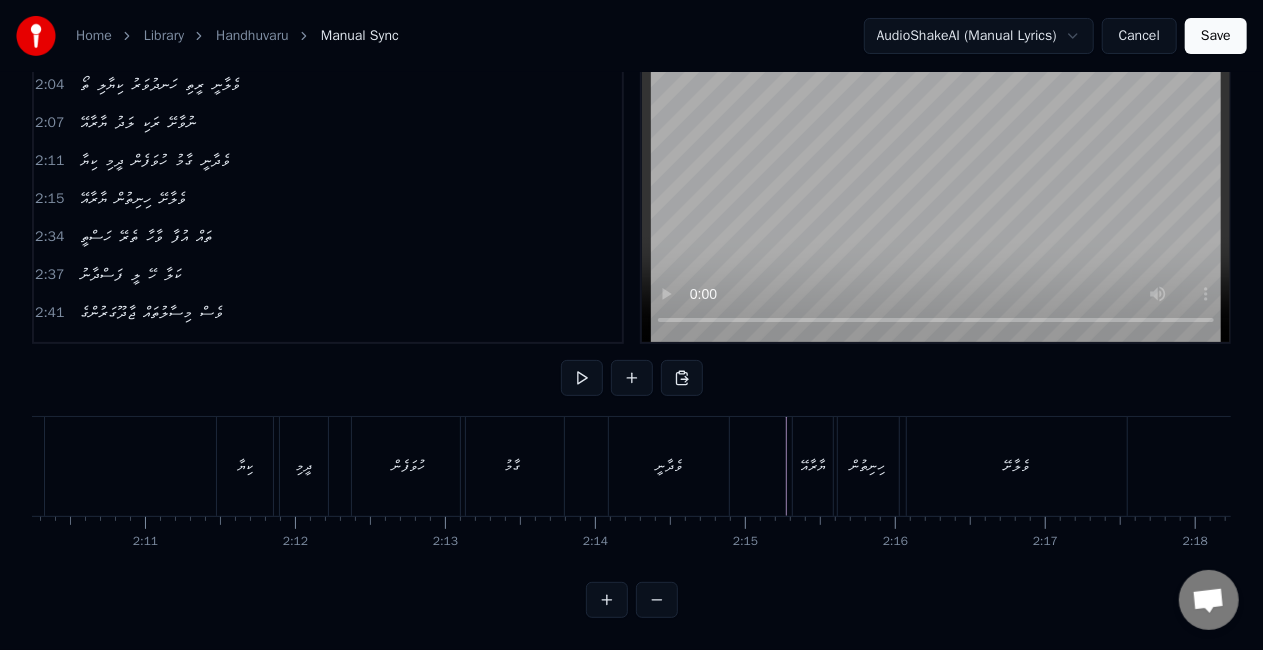 scroll, scrollTop: 0, scrollLeft: 19519, axis: horizontal 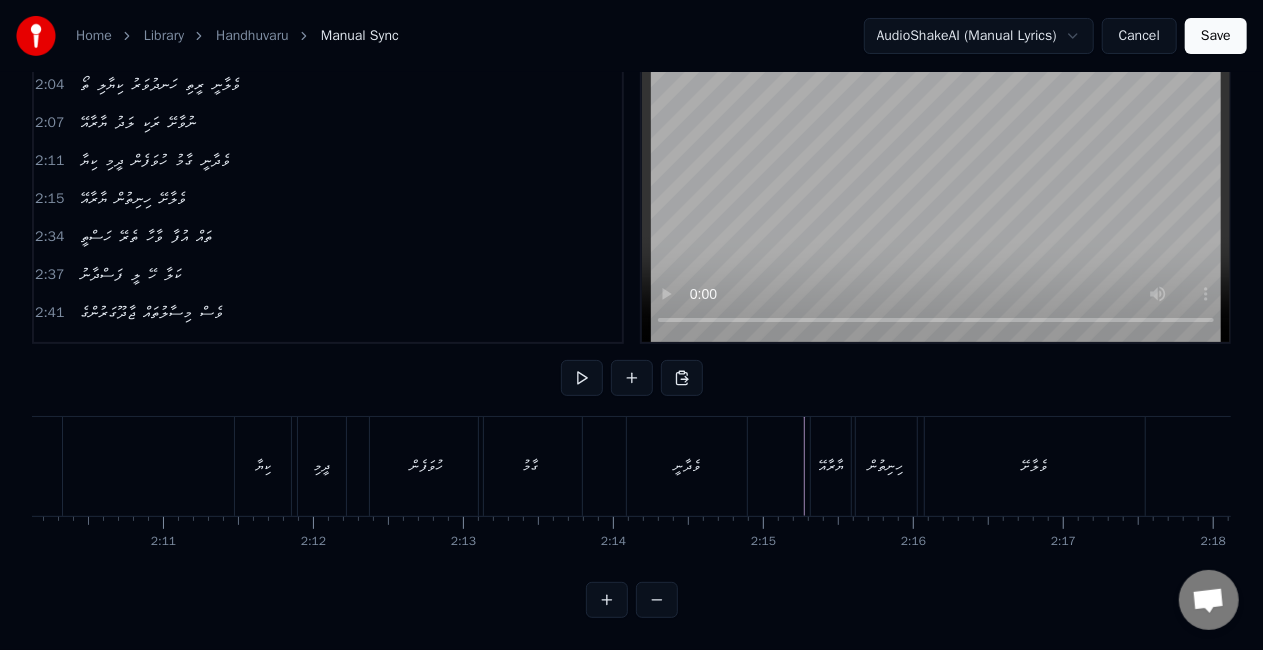 click at bounding box center (-3728, 466) 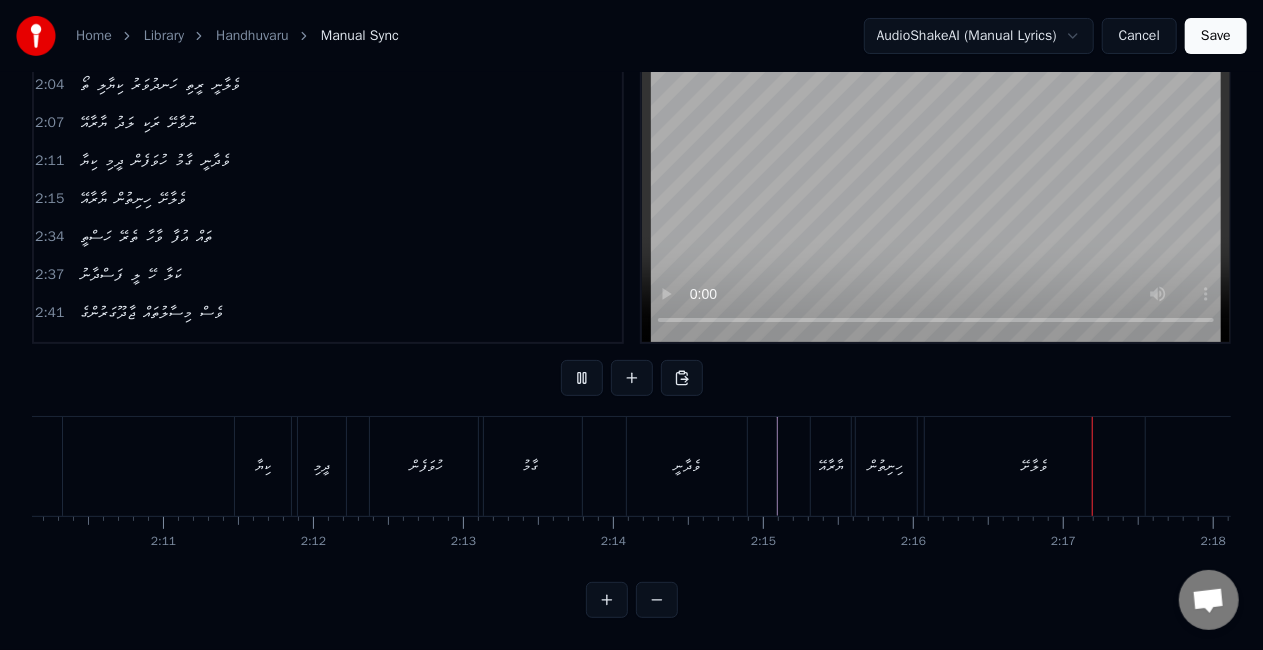 click on "ޔާރާއޭ" at bounding box center [831, 466] 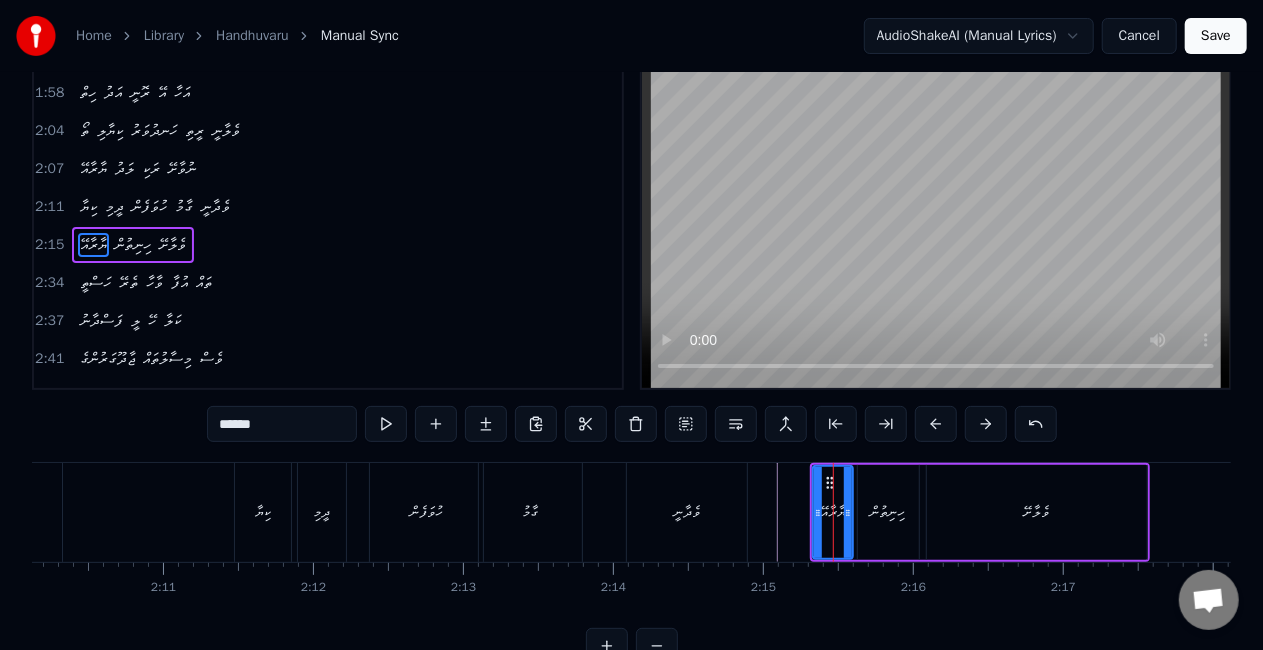 scroll, scrollTop: 0, scrollLeft: 0, axis: both 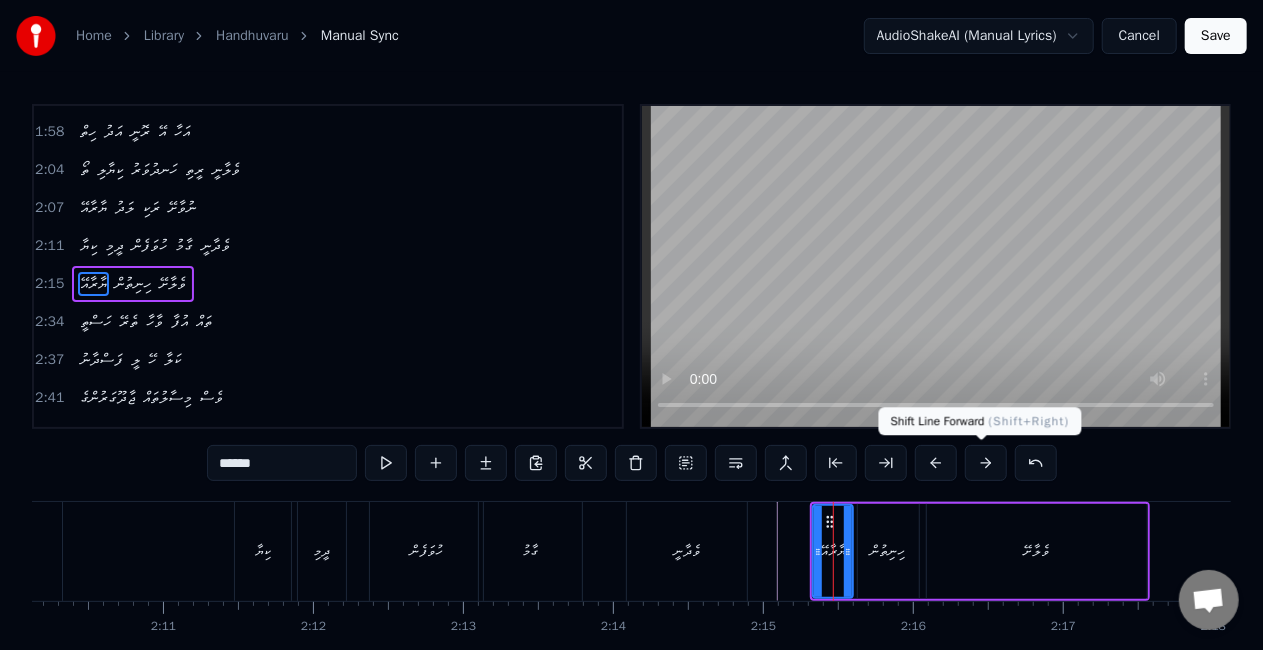 click at bounding box center (986, 463) 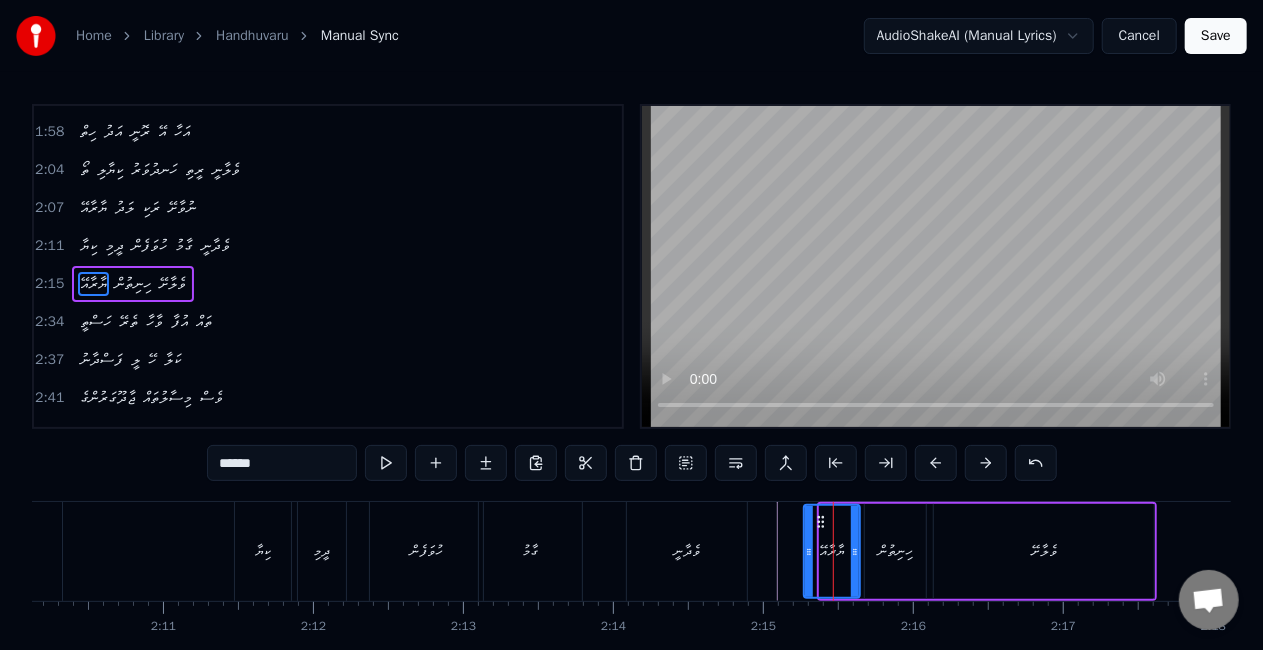 drag, startPoint x: 822, startPoint y: 554, endPoint x: 806, endPoint y: 554, distance: 16 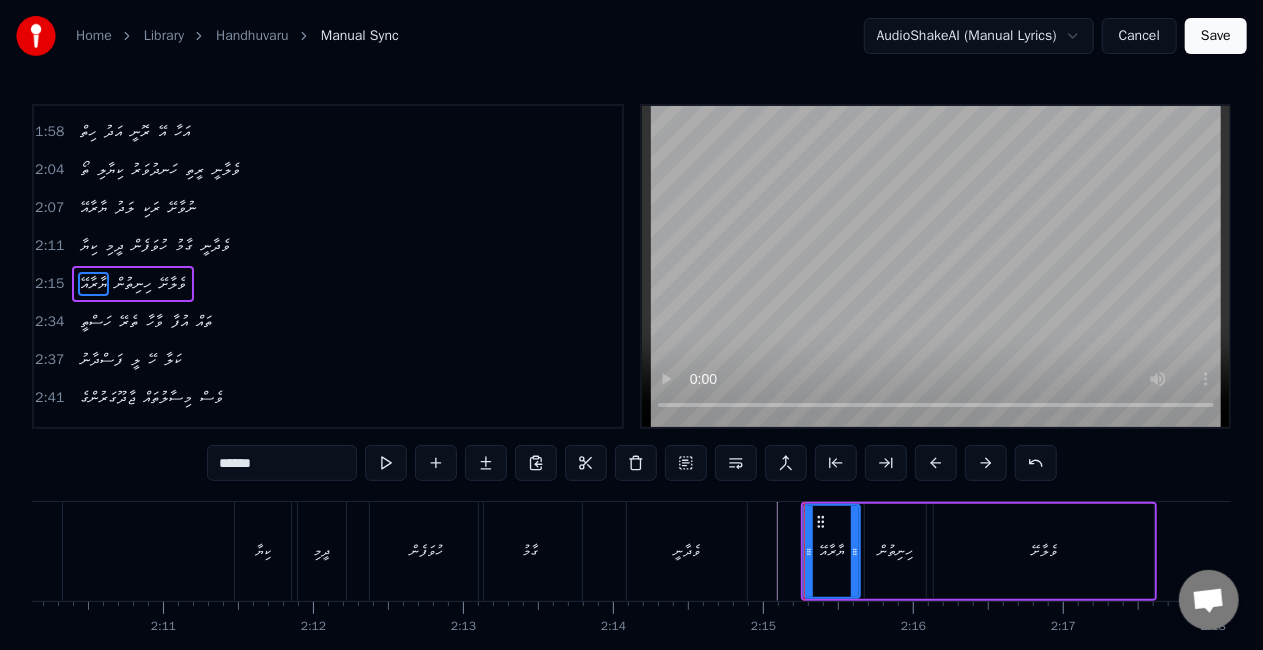 click on "ހިނިތުން" at bounding box center [895, 551] 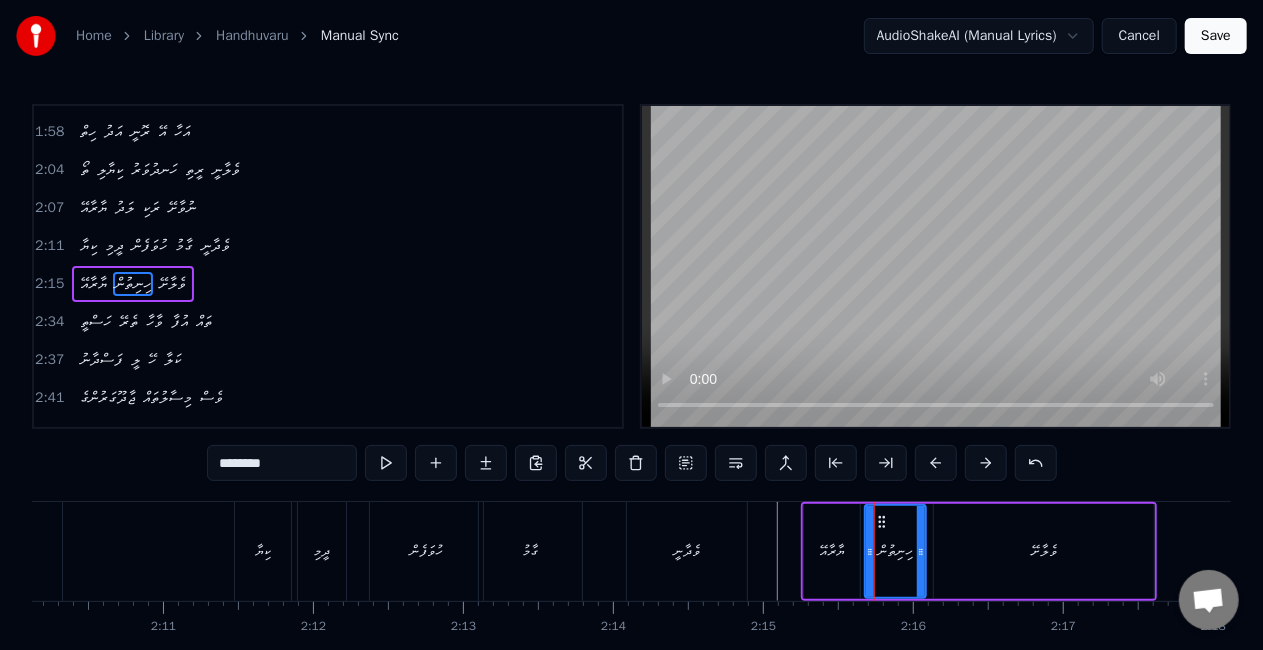 click on "ވެލާށޭ" at bounding box center [1044, 551] 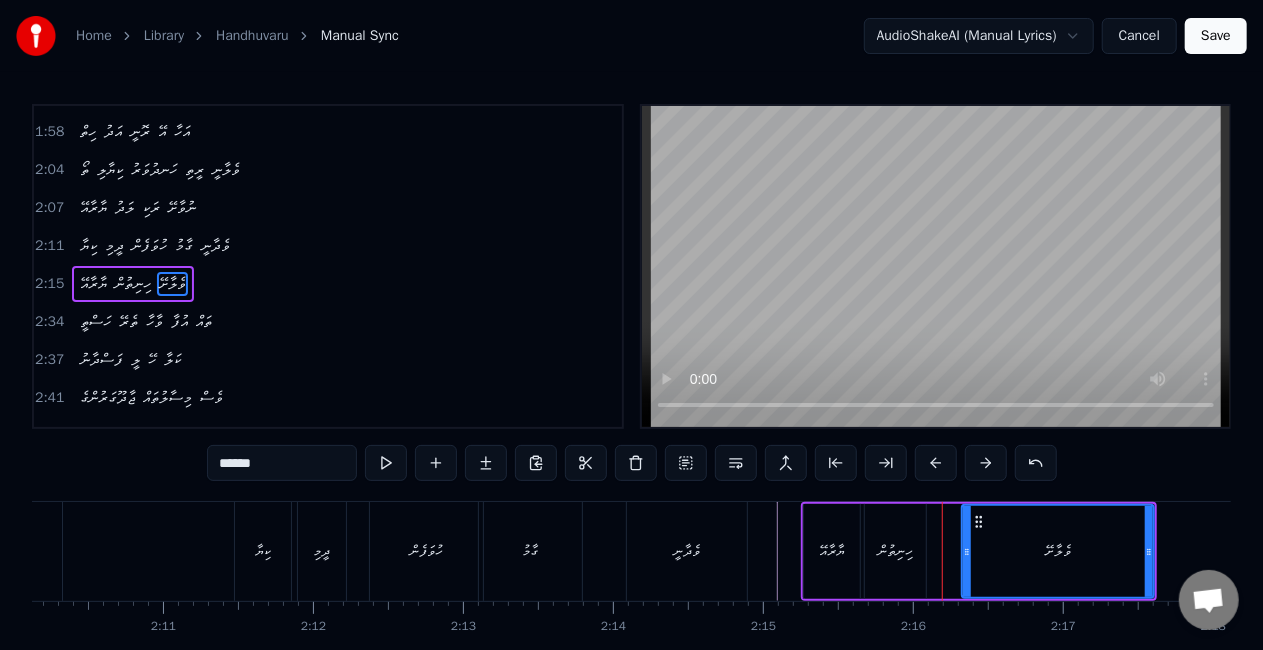 drag, startPoint x: 938, startPoint y: 560, endPoint x: 966, endPoint y: 560, distance: 28 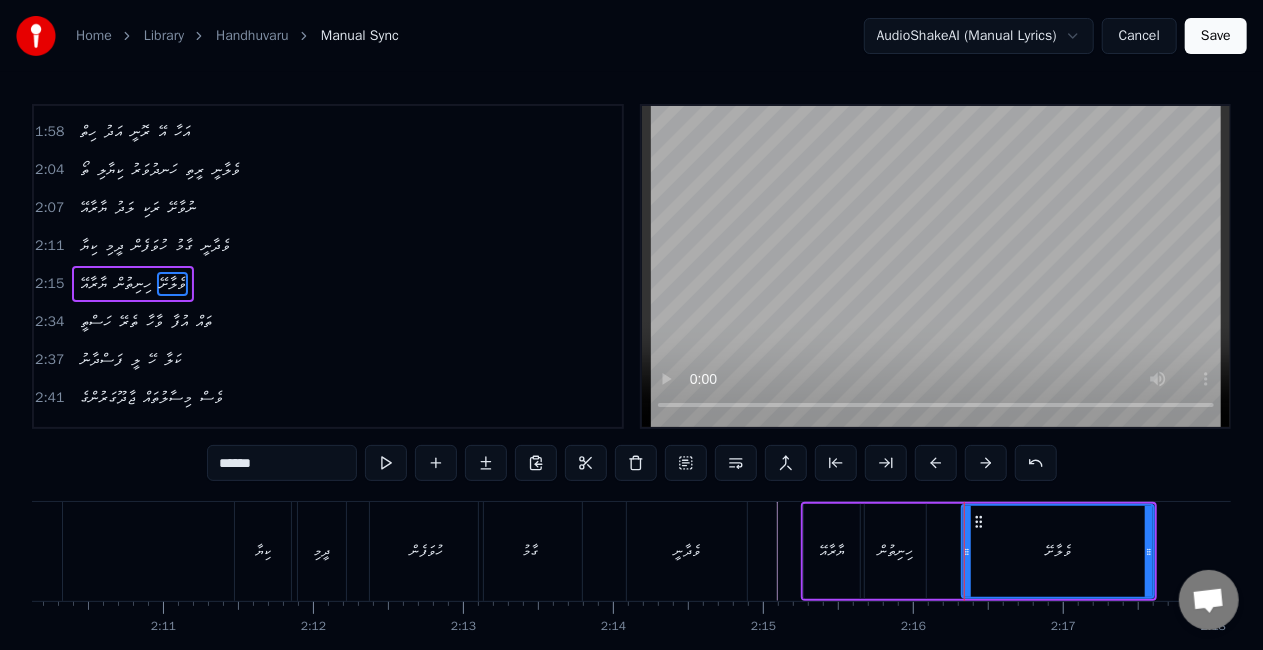 click on "ހިނިތުން" at bounding box center [895, 551] 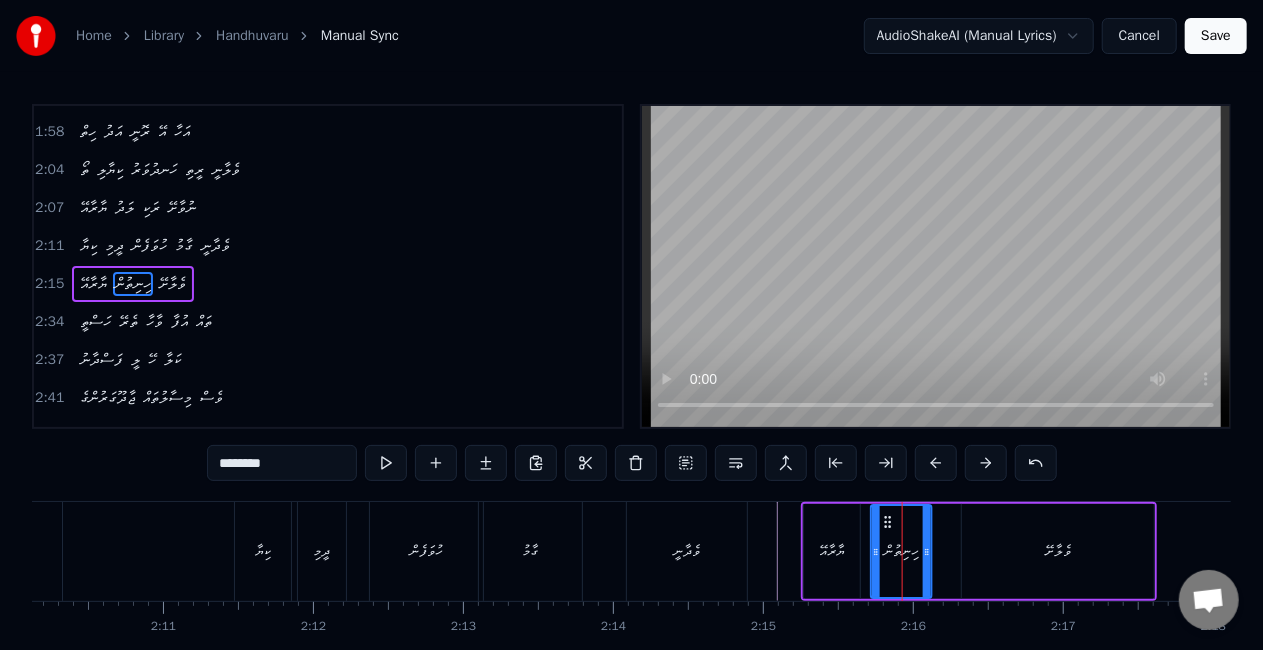click 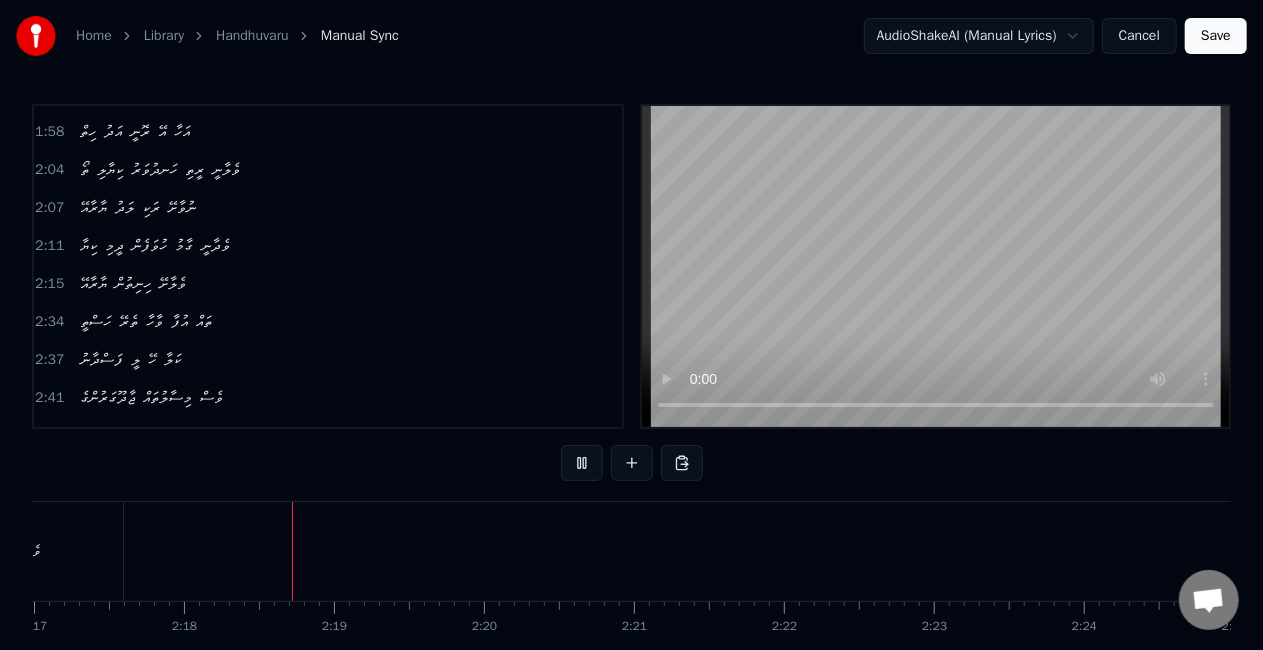 click on "ވެލާށޭ" at bounding box center (27, 551) 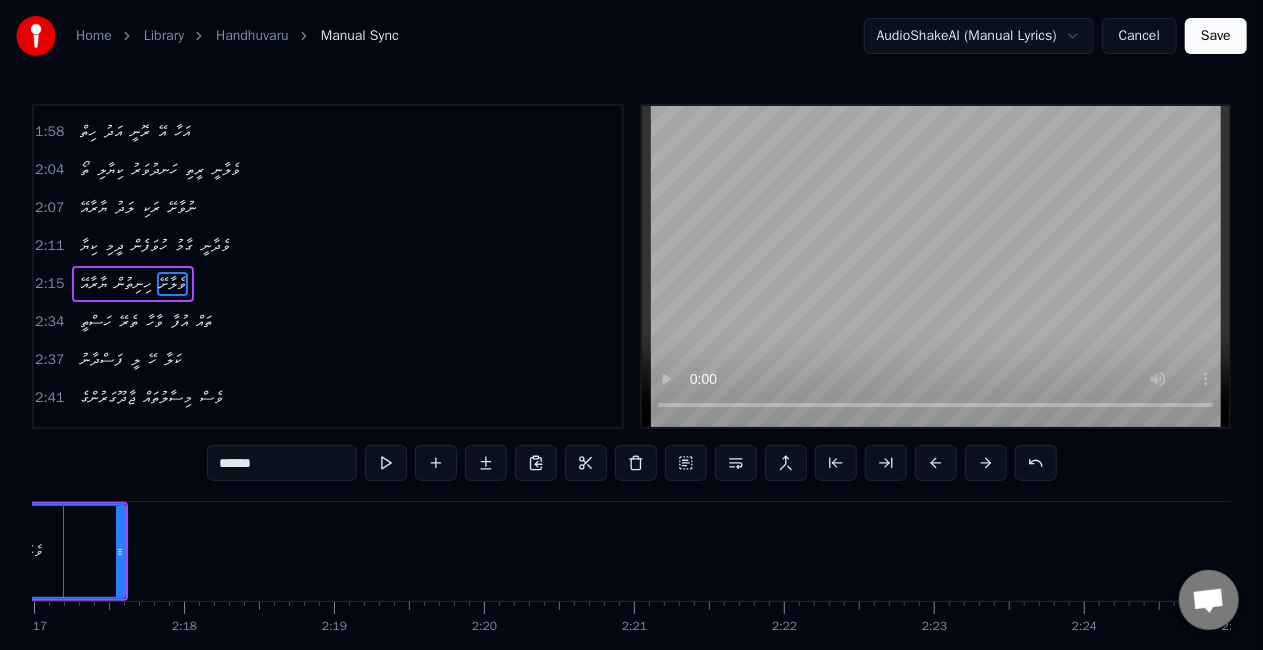 scroll, scrollTop: 0, scrollLeft: 20478, axis: horizontal 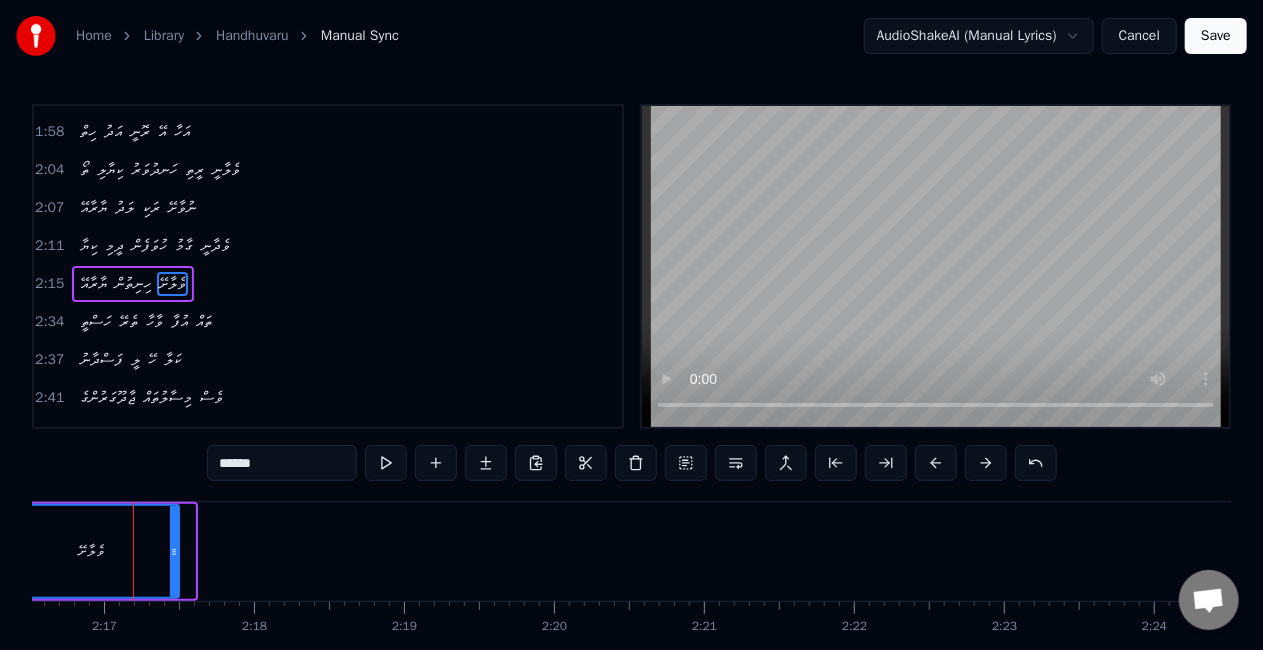 drag, startPoint x: 190, startPoint y: 562, endPoint x: 174, endPoint y: 560, distance: 16.124516 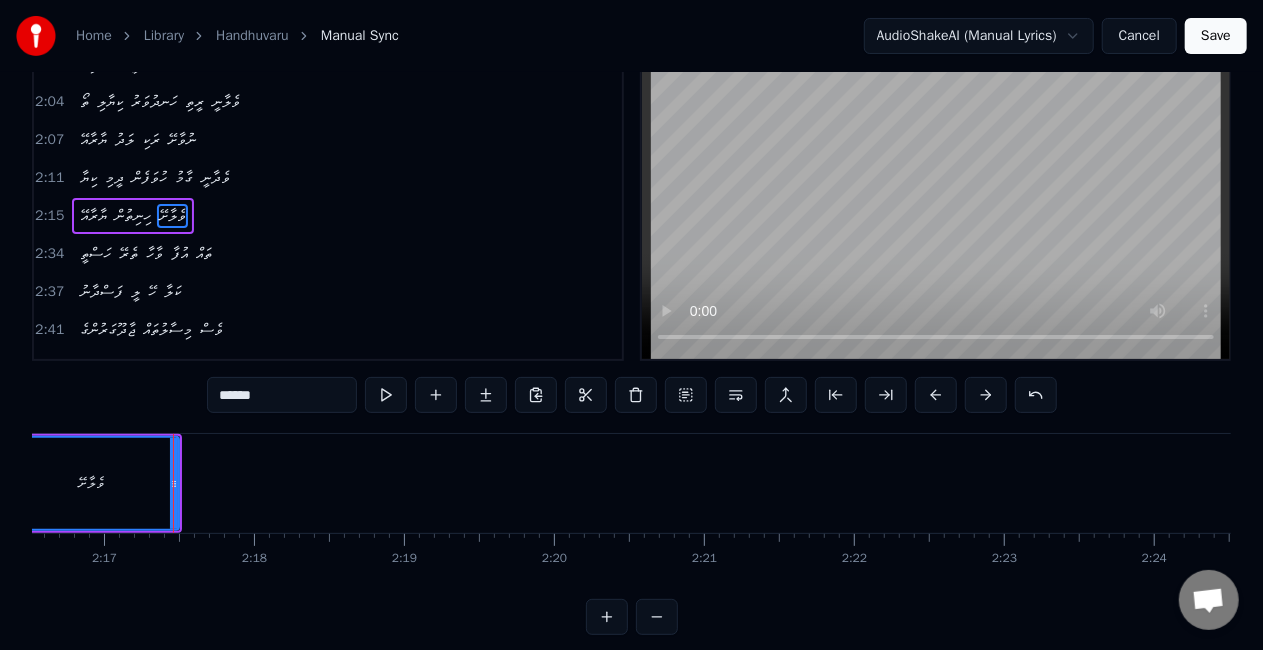 scroll, scrollTop: 102, scrollLeft: 0, axis: vertical 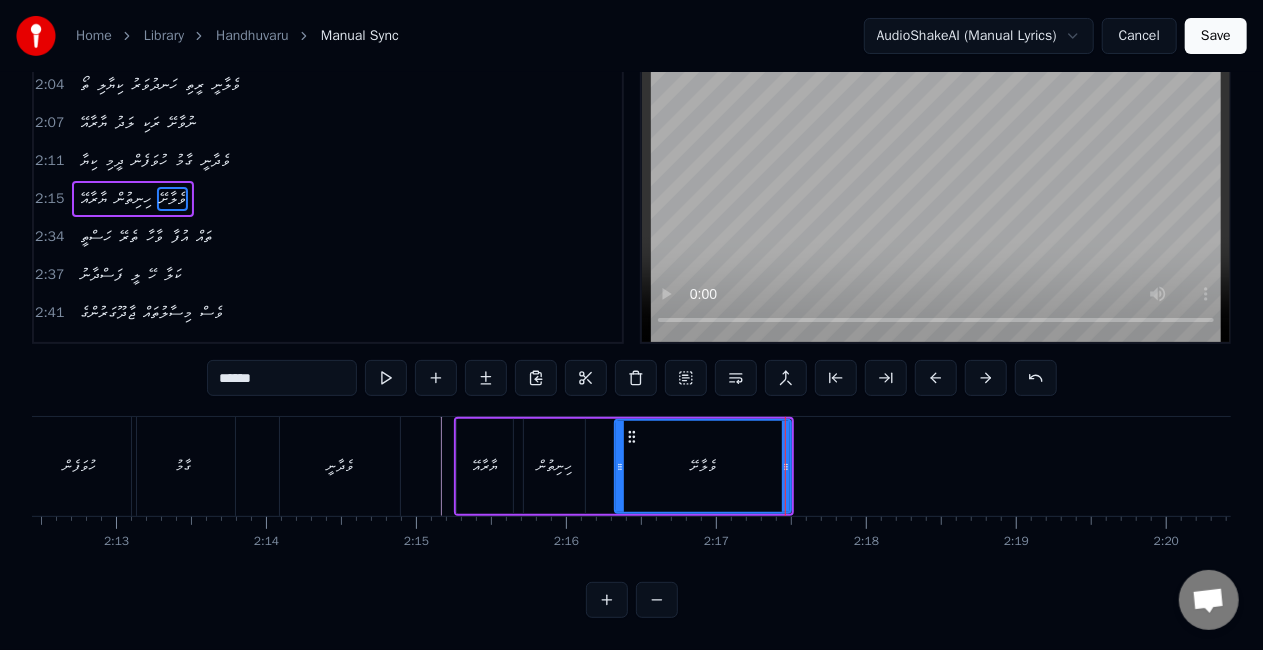 click at bounding box center (-4075, 466) 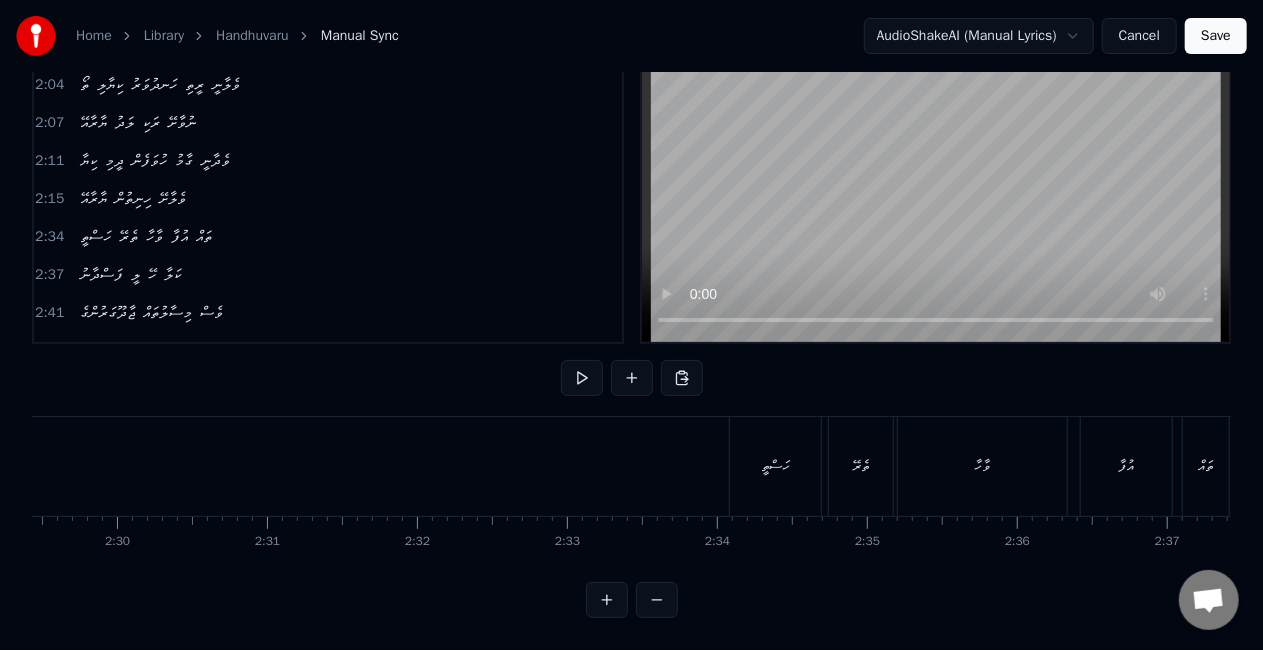 scroll, scrollTop: 0, scrollLeft: 22560, axis: horizontal 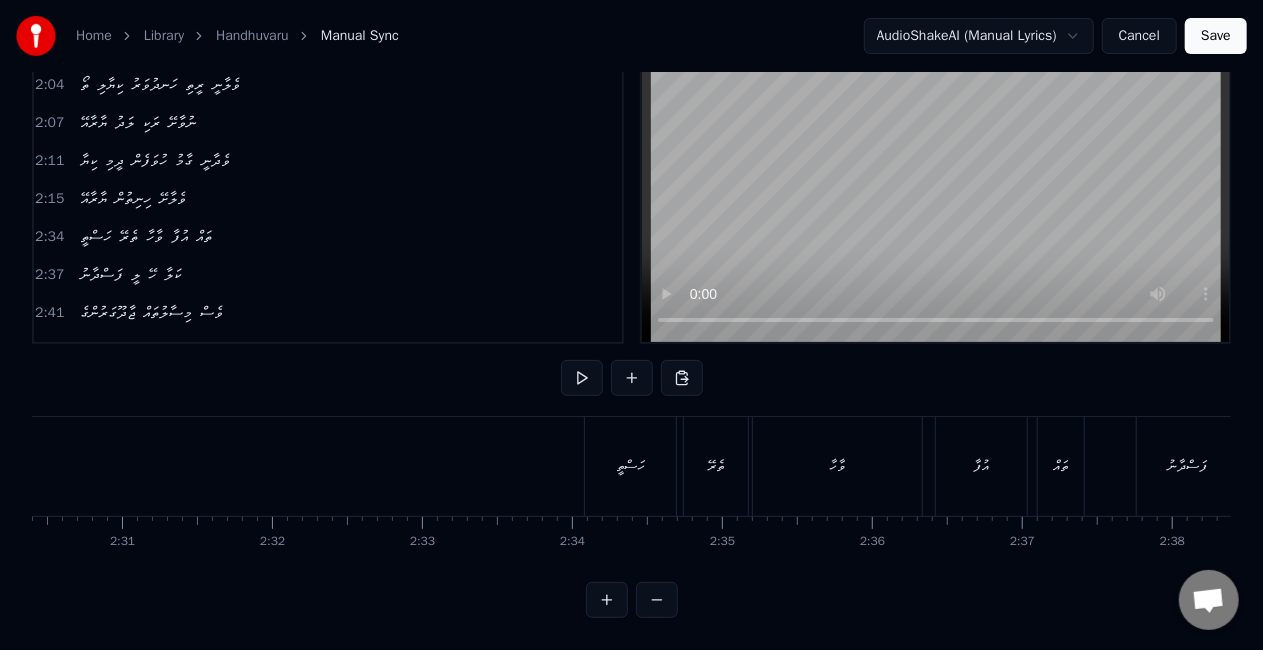 click on "ހަސްތީ" at bounding box center [630, 466] 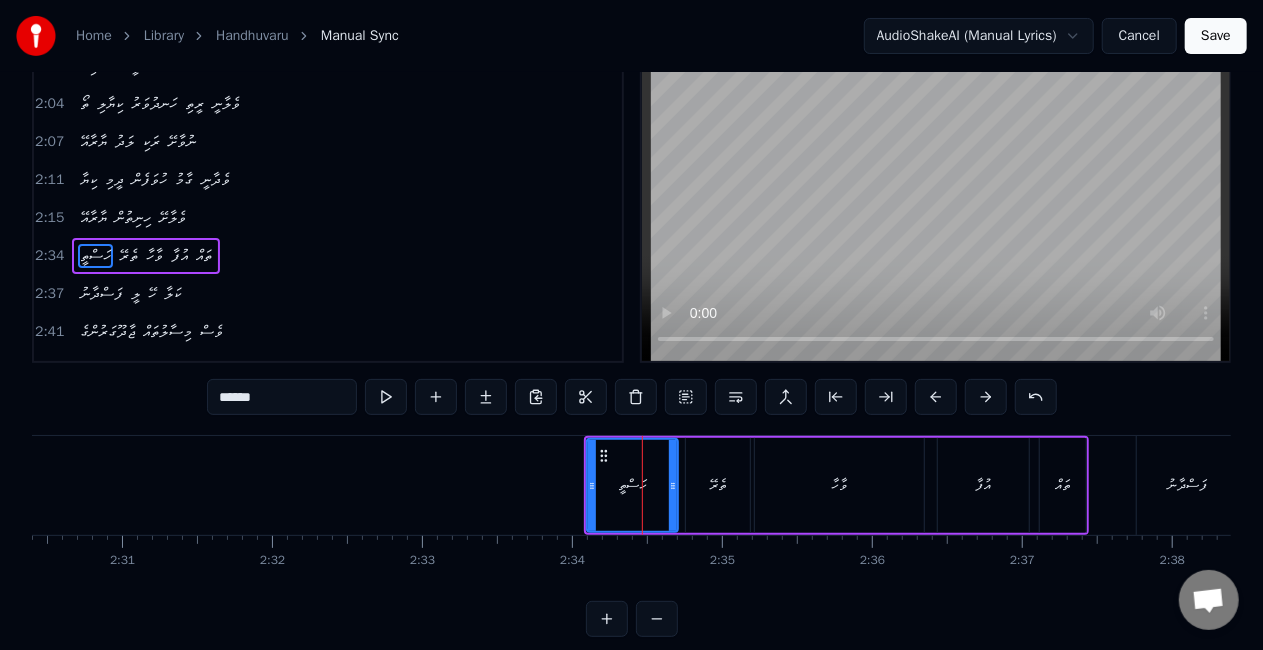 scroll, scrollTop: 0, scrollLeft: 0, axis: both 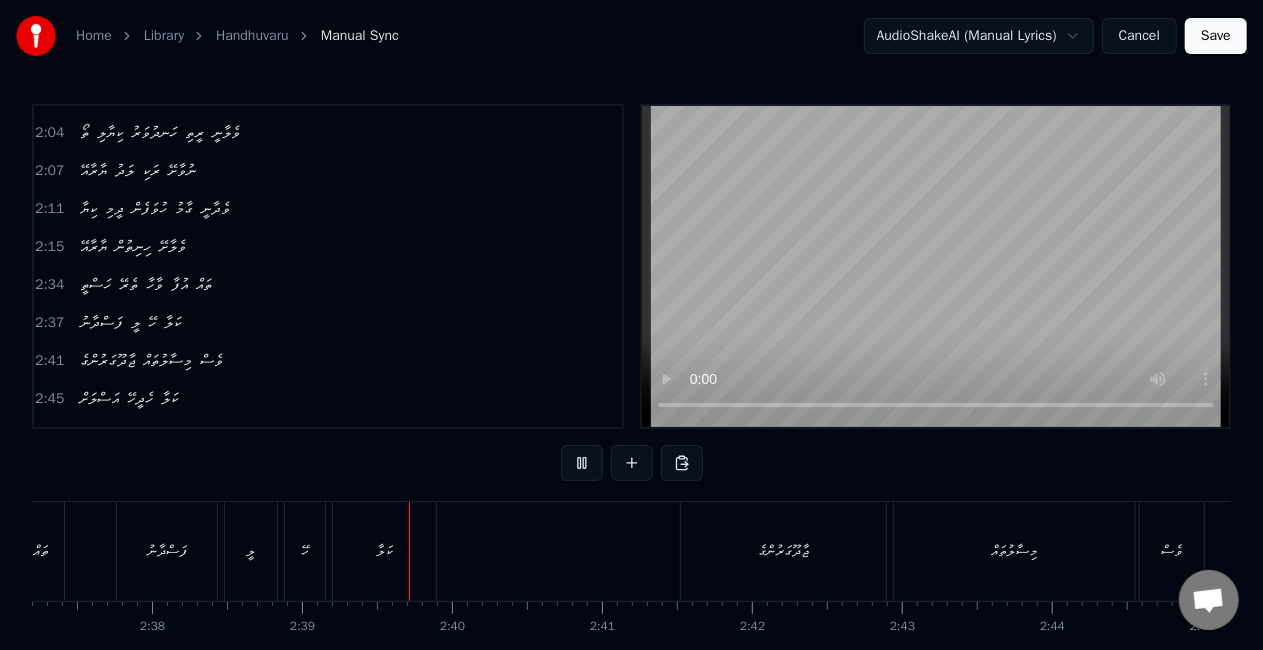 click on "ފަސްދާނު" at bounding box center (167, 551) 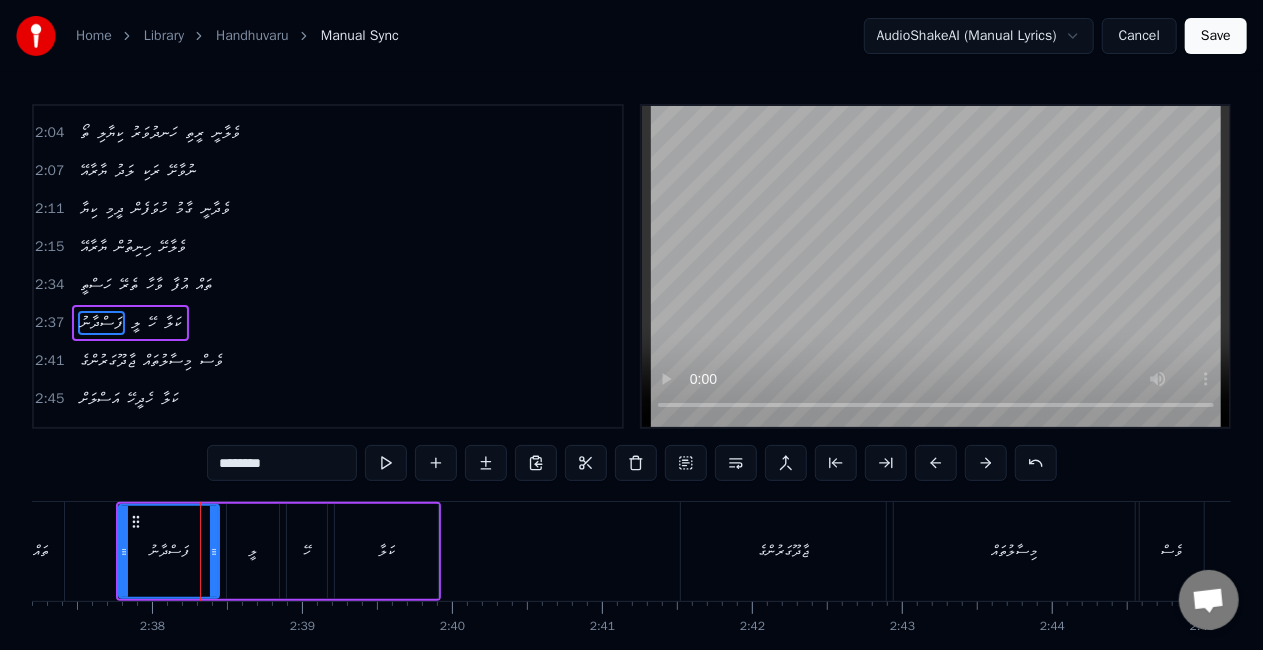 scroll, scrollTop: 866, scrollLeft: 0, axis: vertical 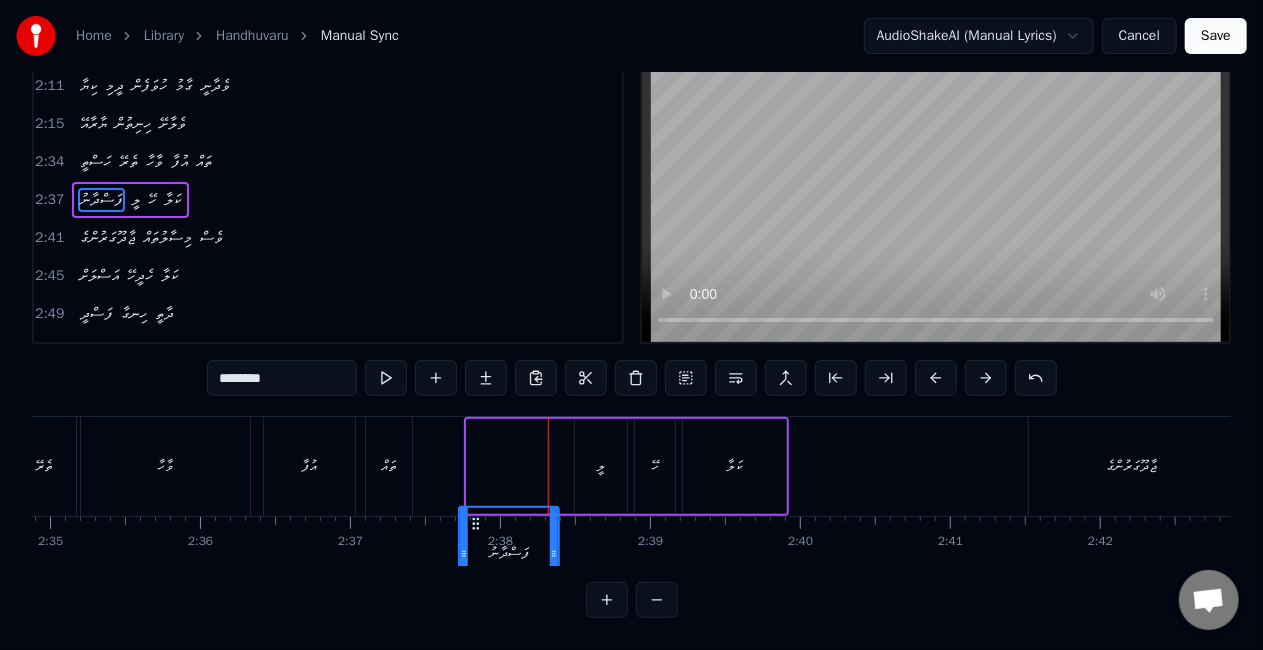 drag, startPoint x: 136, startPoint y: 526, endPoint x: 476, endPoint y: 398, distance: 363.29602 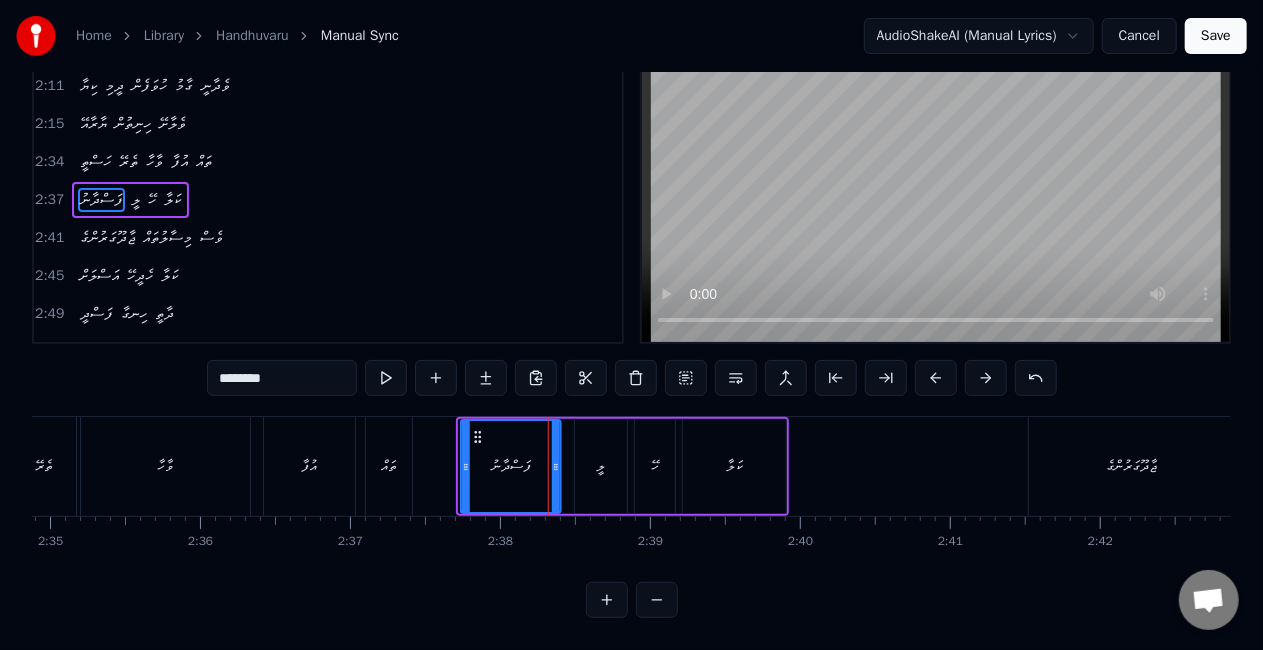 click 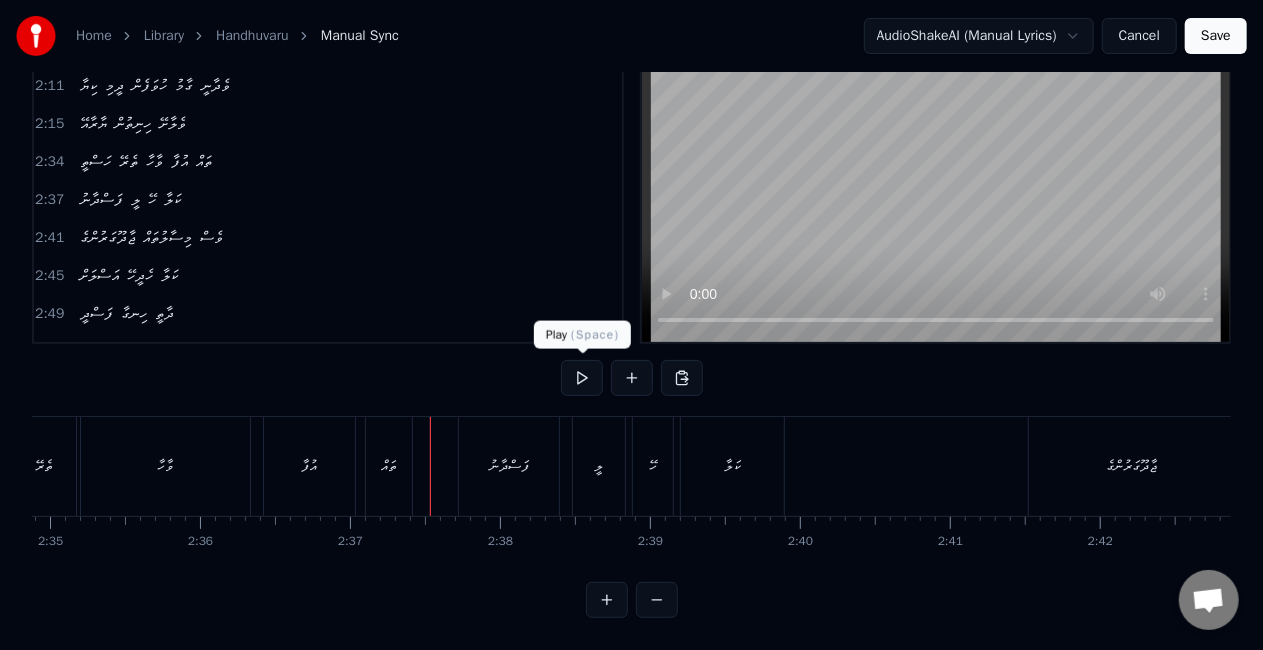 click at bounding box center (582, 378) 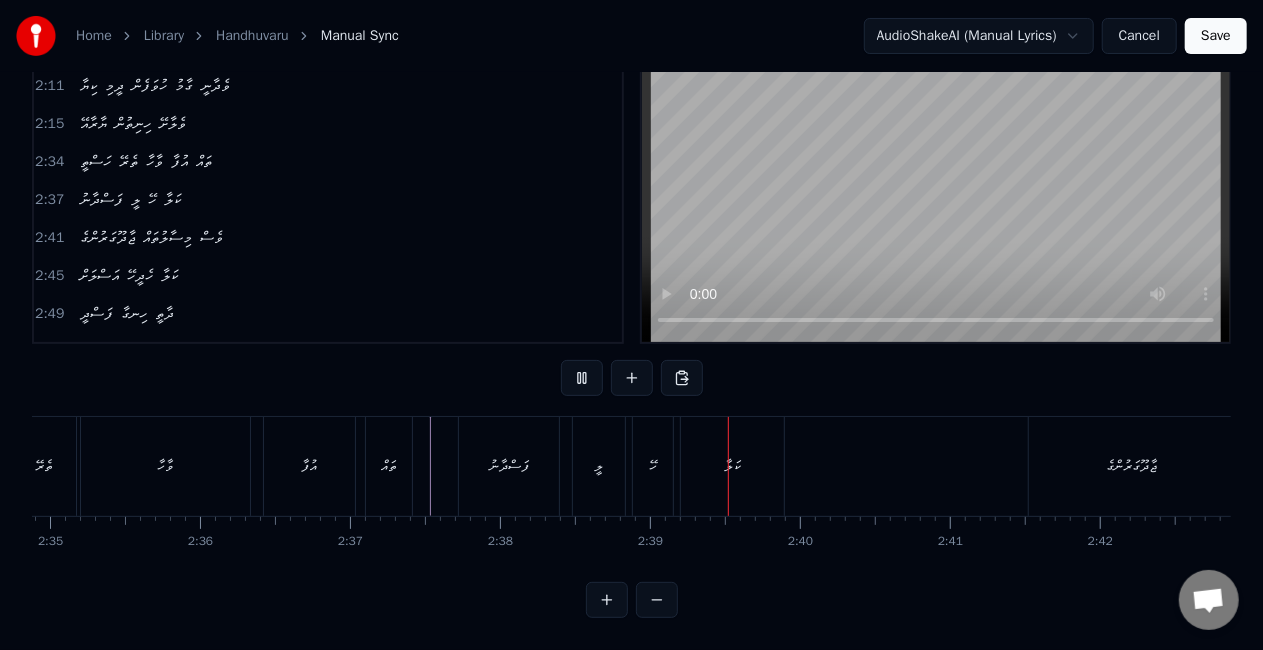 type 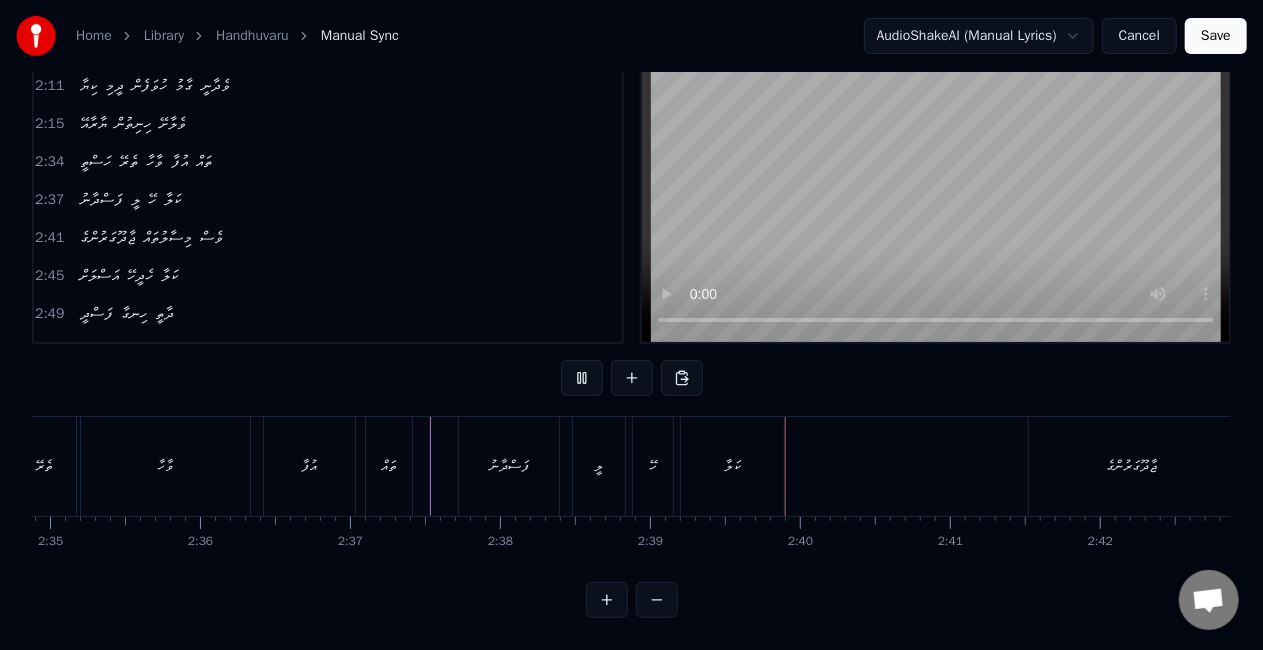 click on "ލީ" at bounding box center [599, 466] 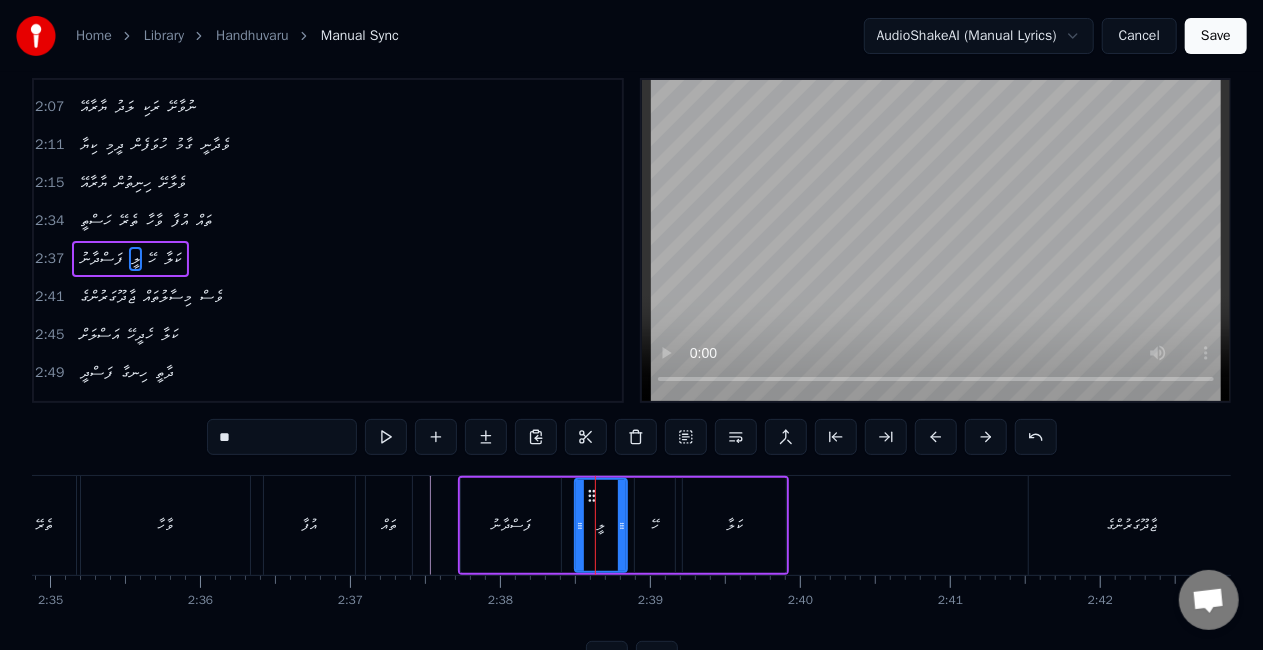 scroll, scrollTop: 0, scrollLeft: 0, axis: both 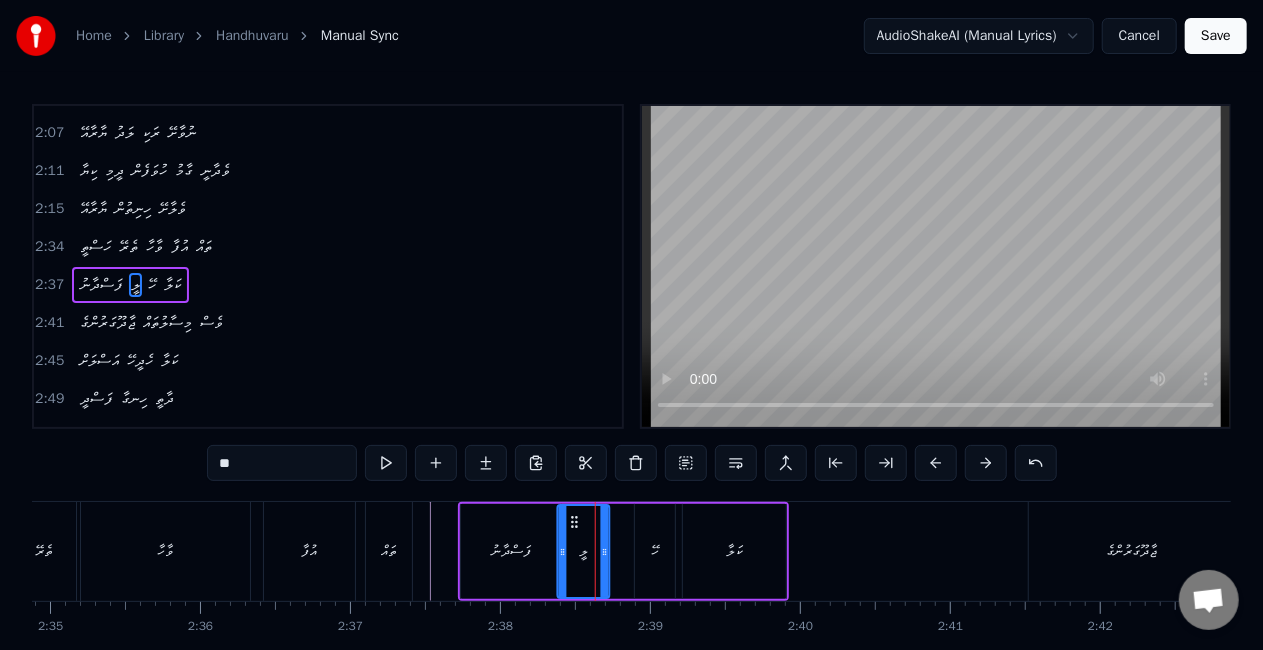 drag, startPoint x: 590, startPoint y: 521, endPoint x: 573, endPoint y: 520, distance: 17.029387 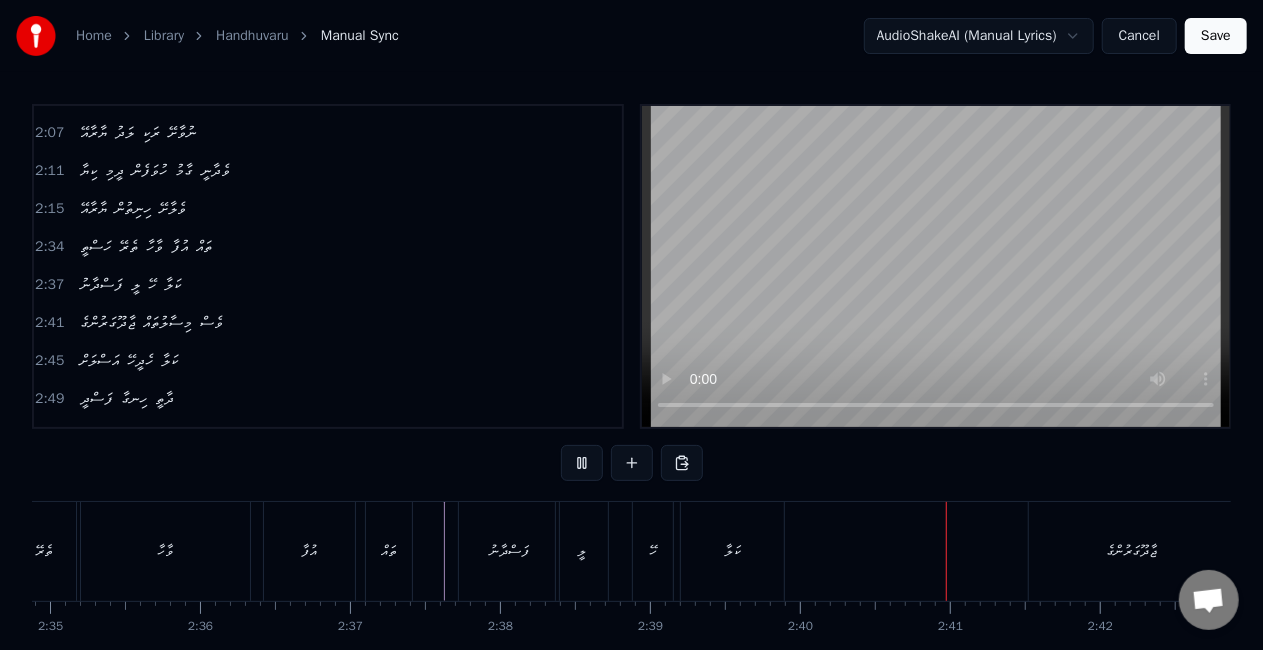 click on "ކަލާ" at bounding box center [732, 551] 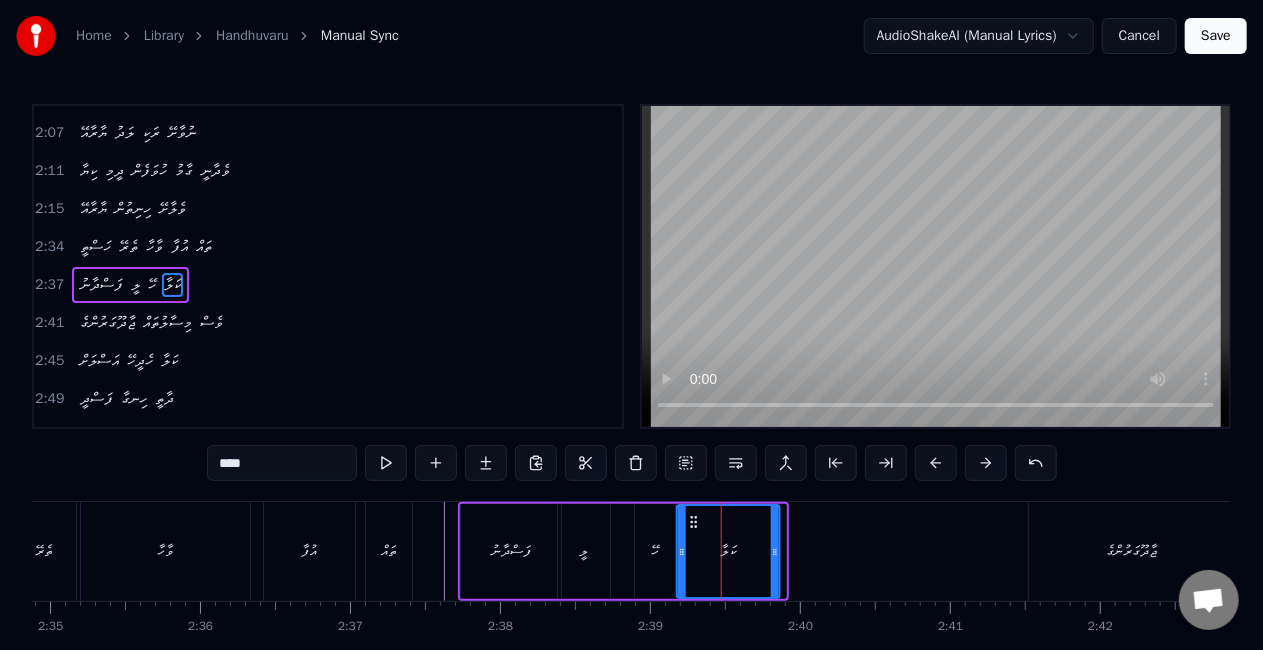 click 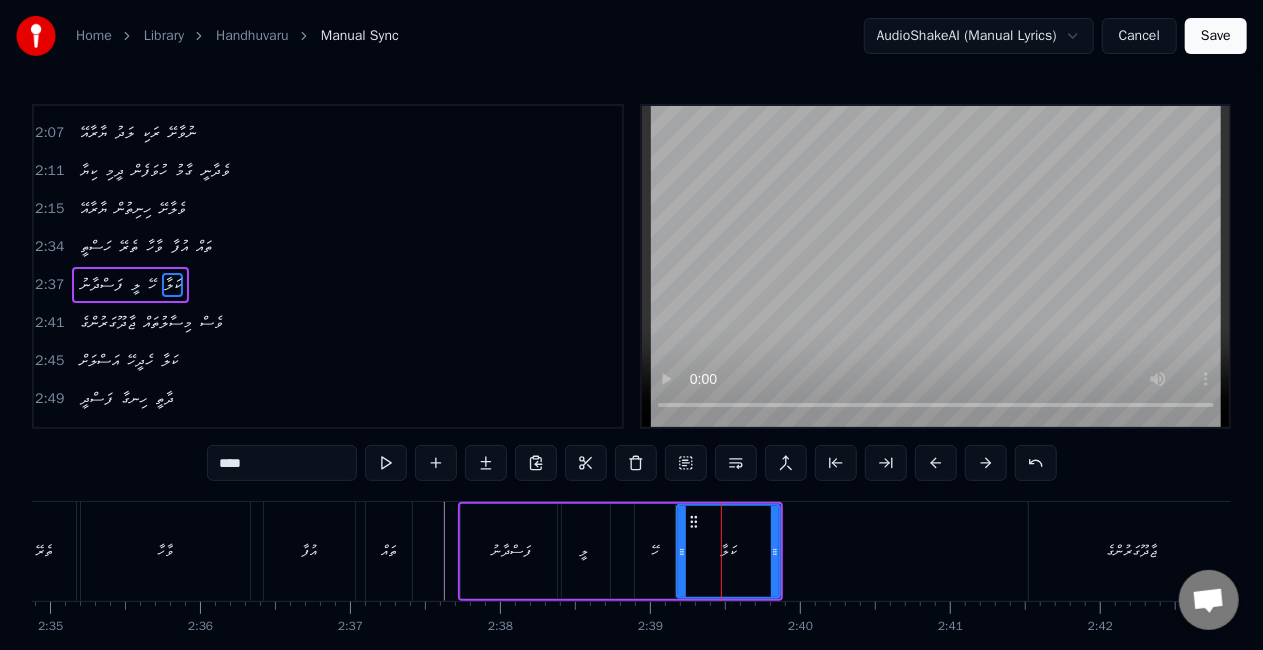 click on "ހޭ" at bounding box center [655, 551] 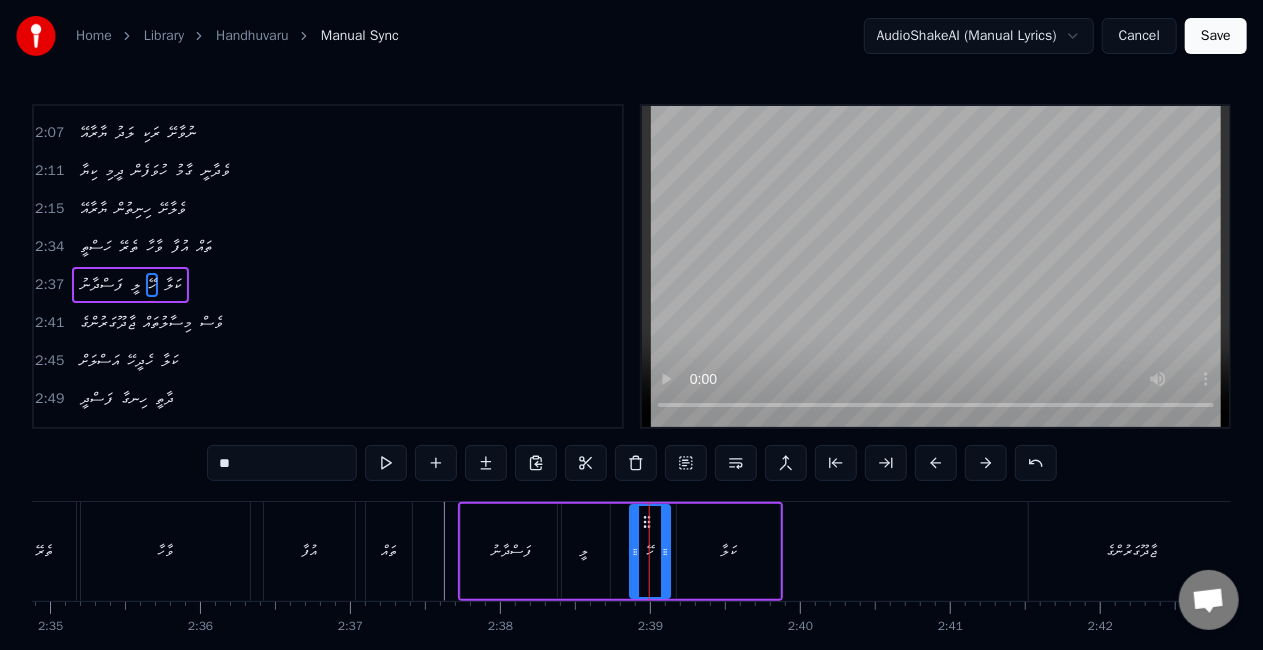 click 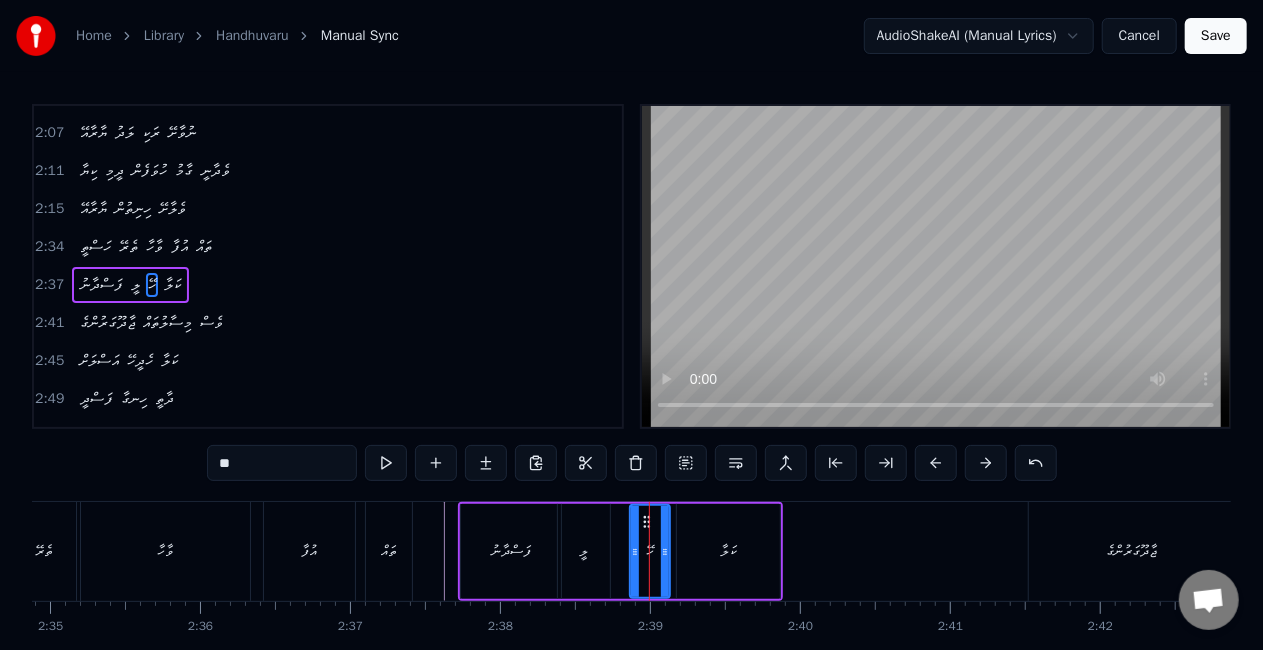 click at bounding box center (-7441, 551) 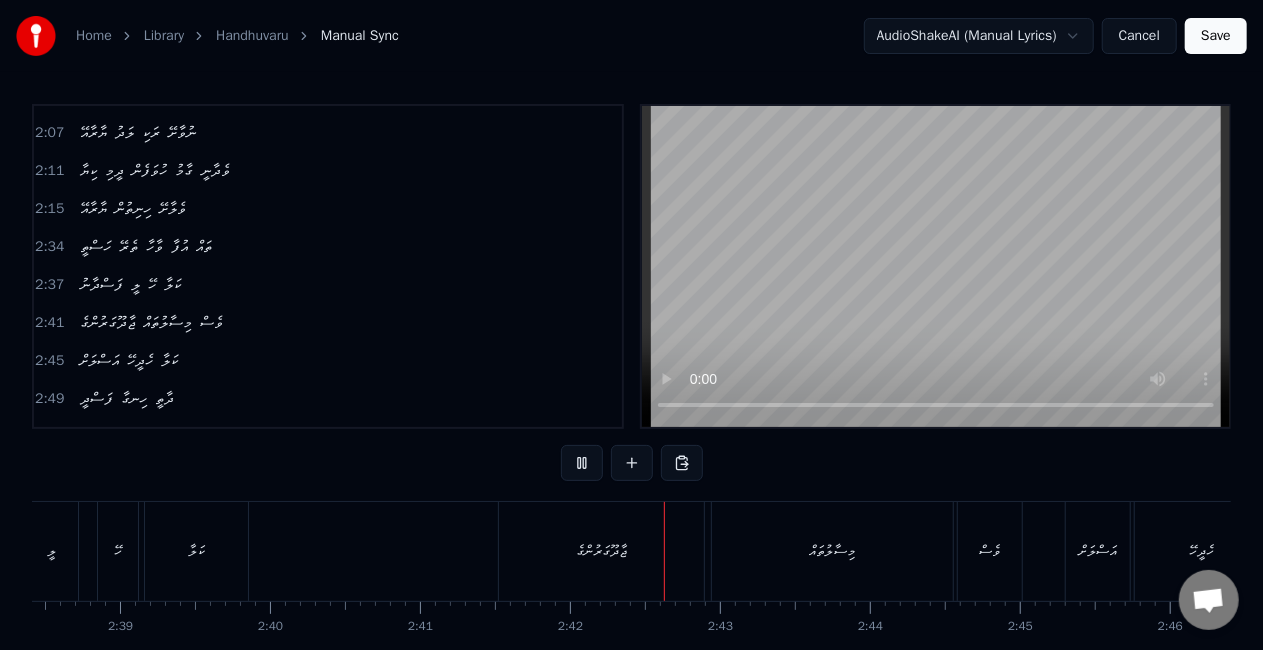 scroll, scrollTop: 0, scrollLeft: 24046, axis: horizontal 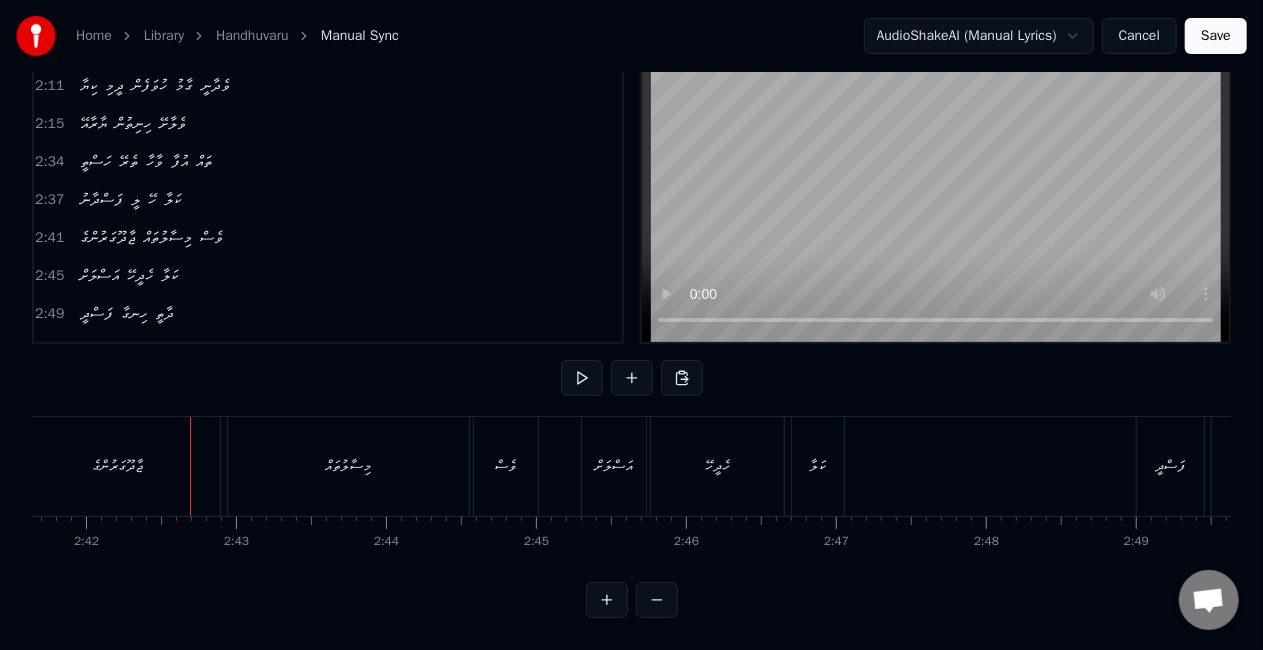 click on "ޖާދޫގަރުންގެ" at bounding box center (117, 466) 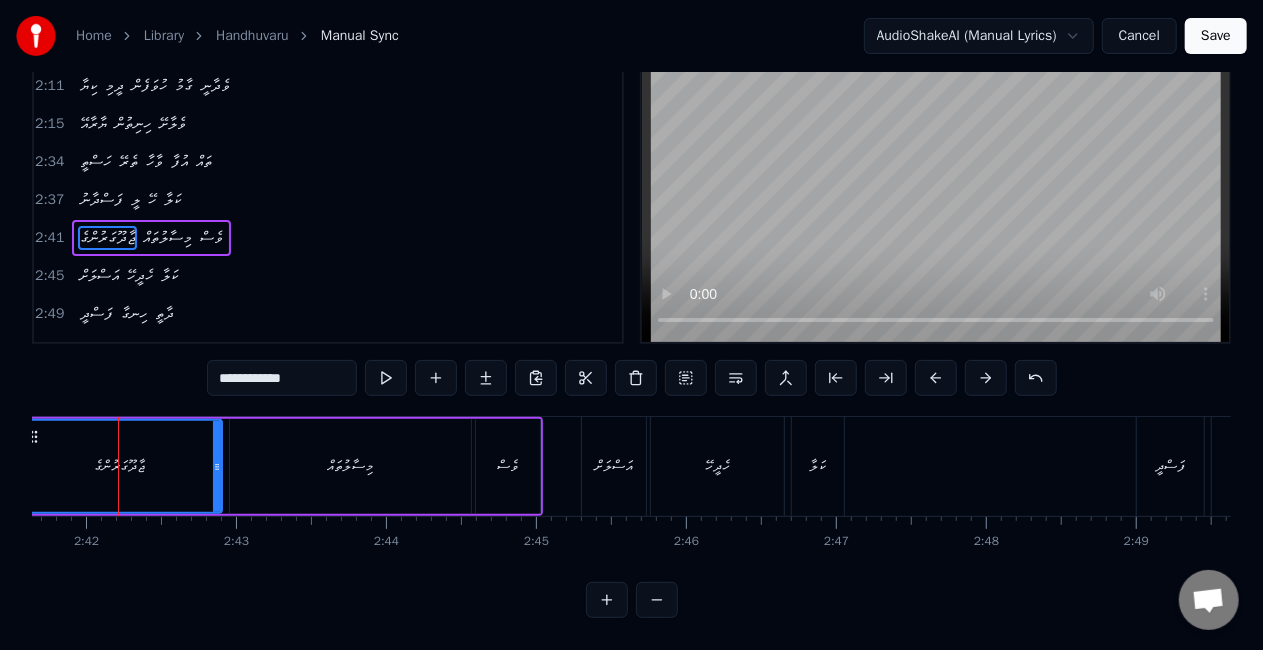 scroll, scrollTop: 0, scrollLeft: 0, axis: both 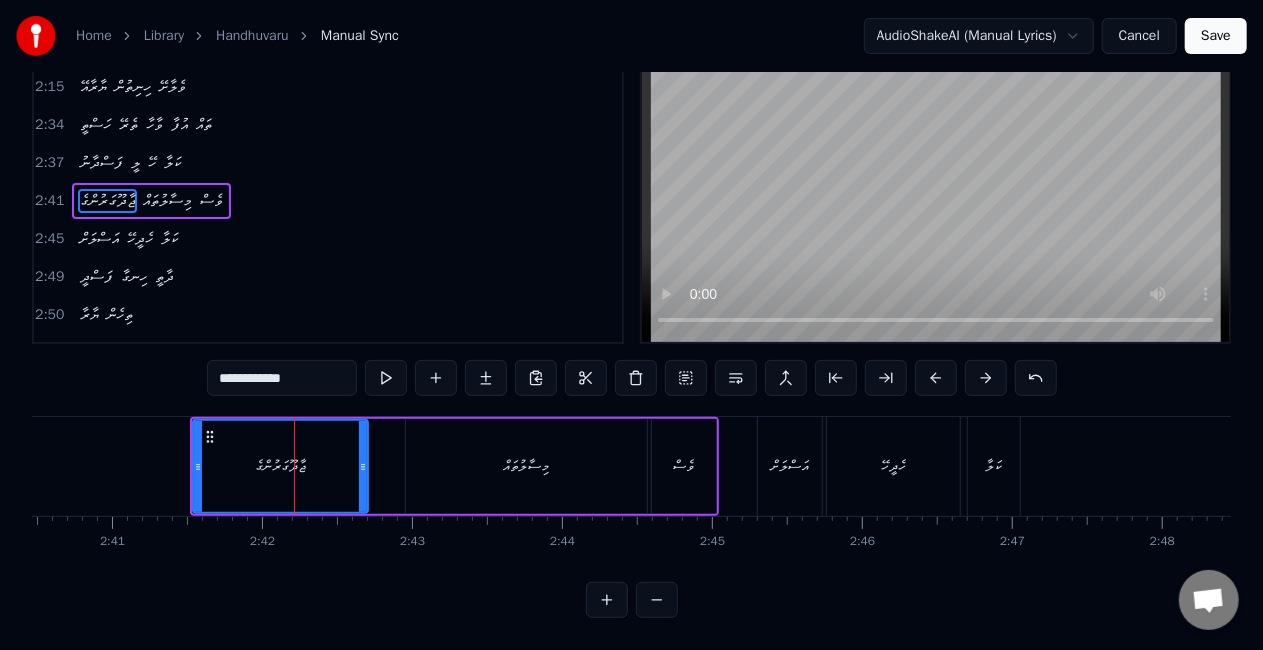drag, startPoint x: 390, startPoint y: 452, endPoint x: 360, endPoint y: 451, distance: 30.016663 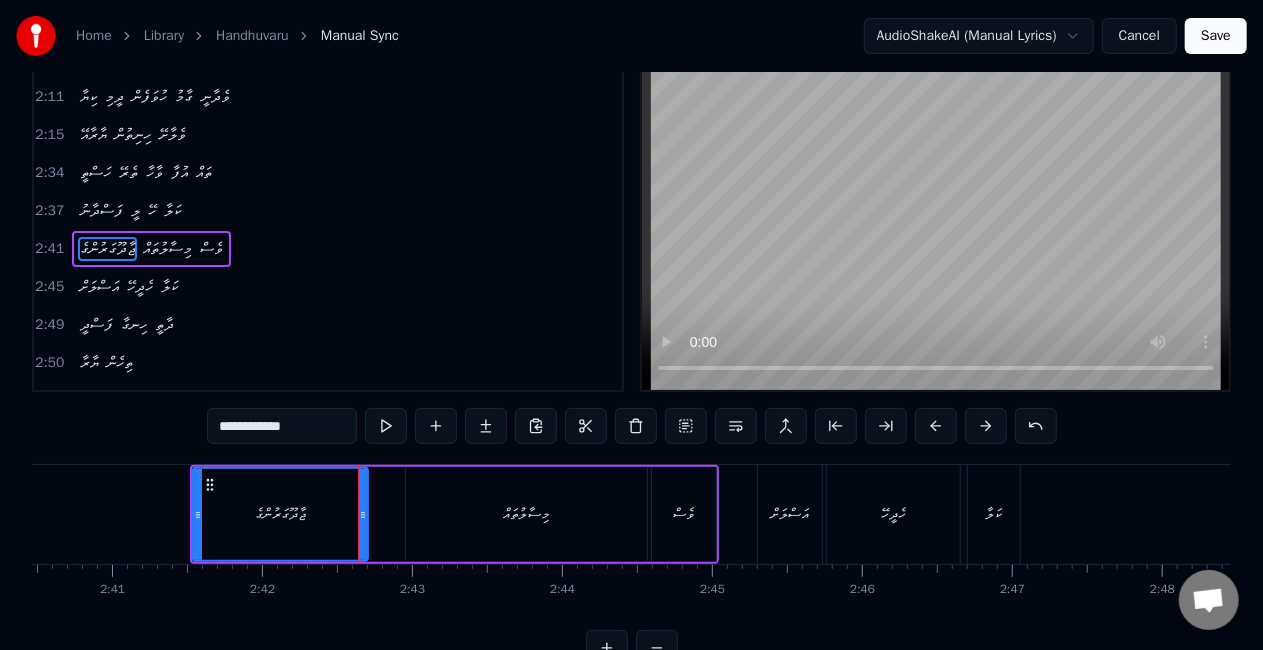 scroll, scrollTop: 0, scrollLeft: 0, axis: both 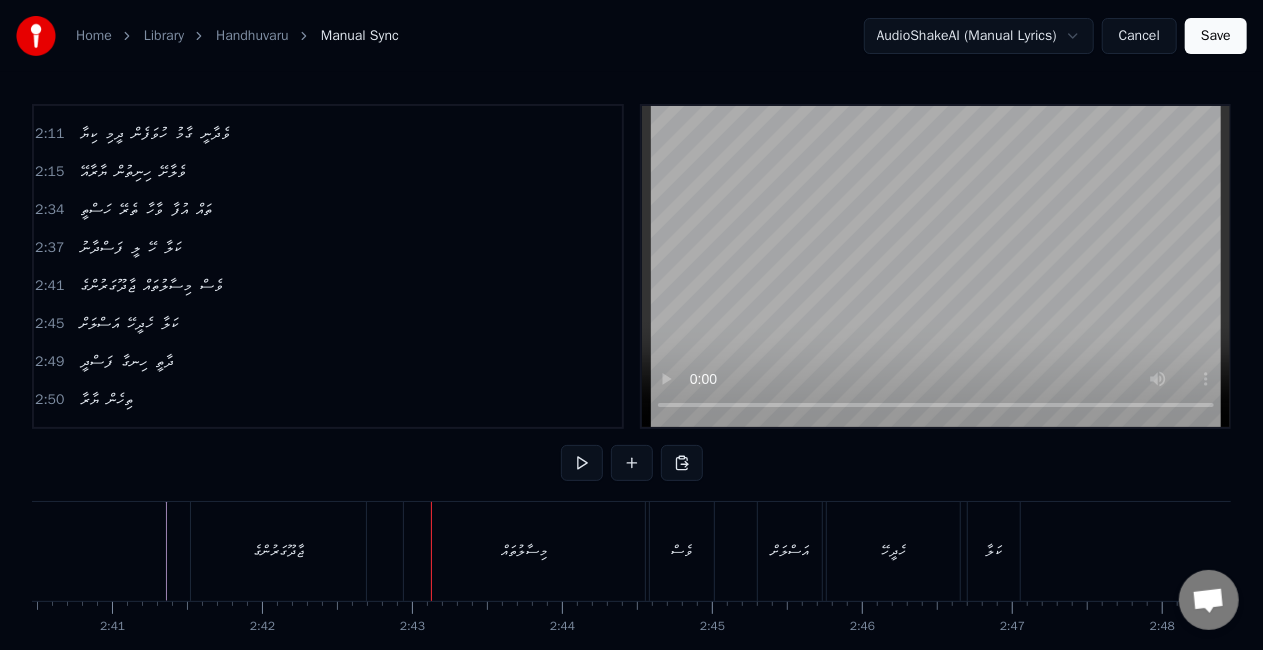 click on "ޖާދޫގަރުންގެ" at bounding box center [278, 551] 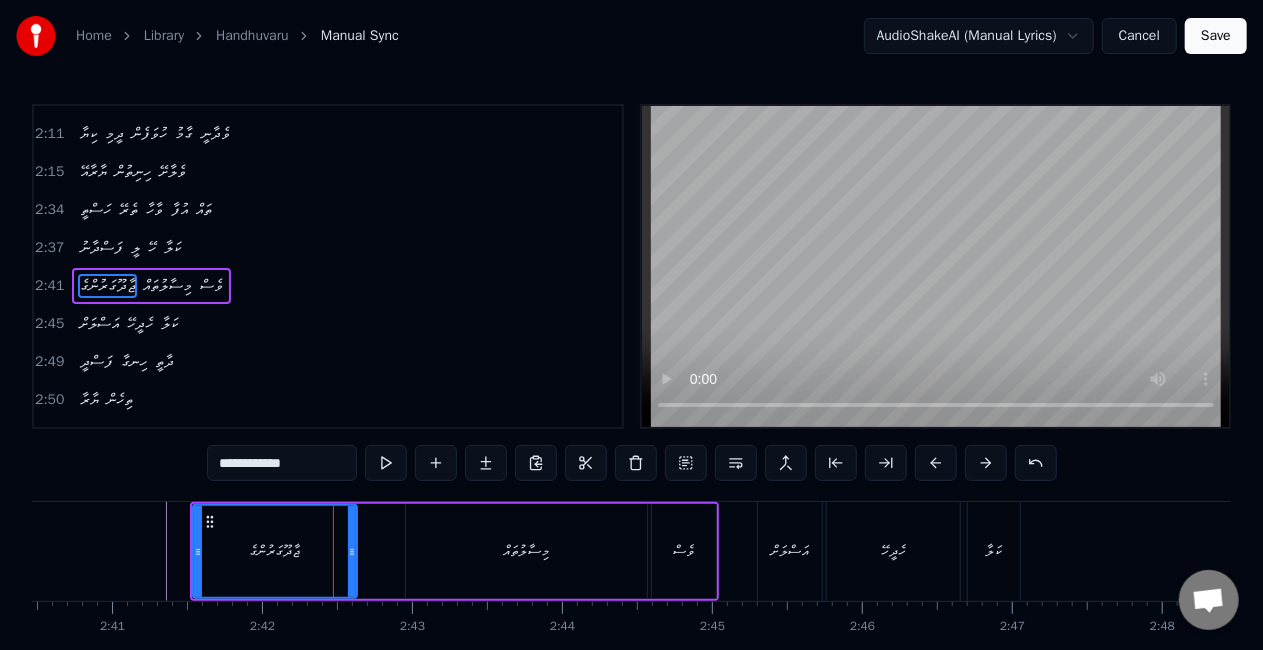 drag, startPoint x: 362, startPoint y: 553, endPoint x: 351, endPoint y: 551, distance: 11.18034 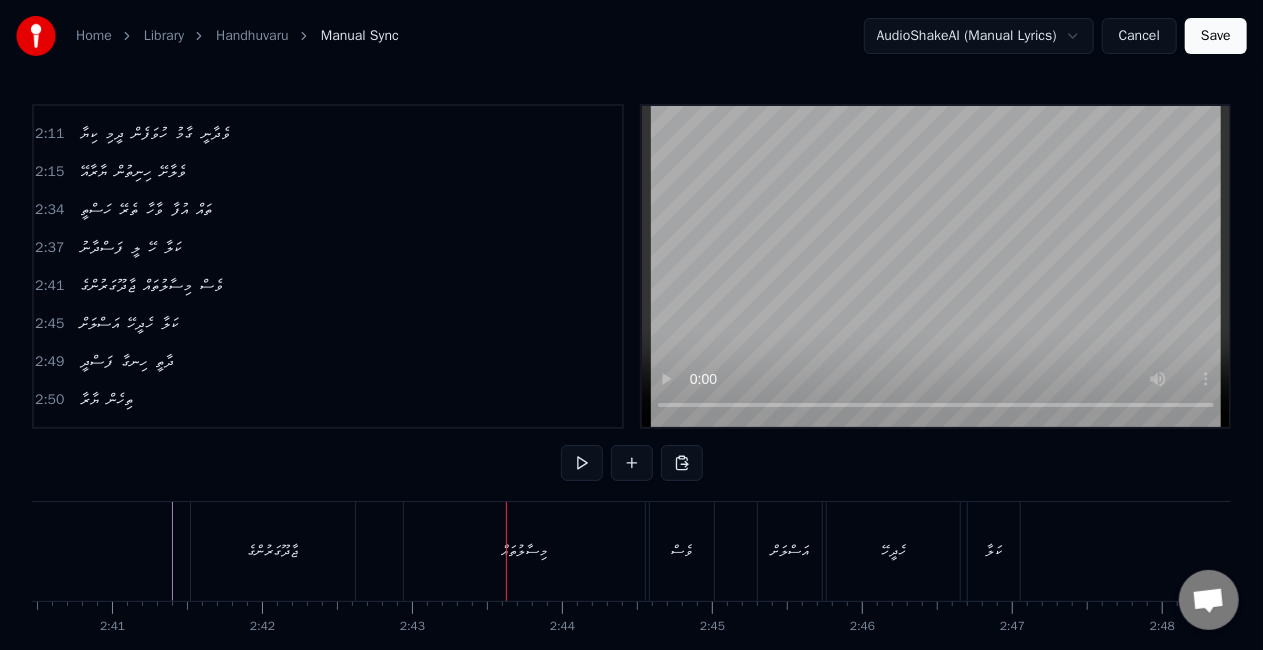 click on "މިސާލުތައް" at bounding box center (525, 551) 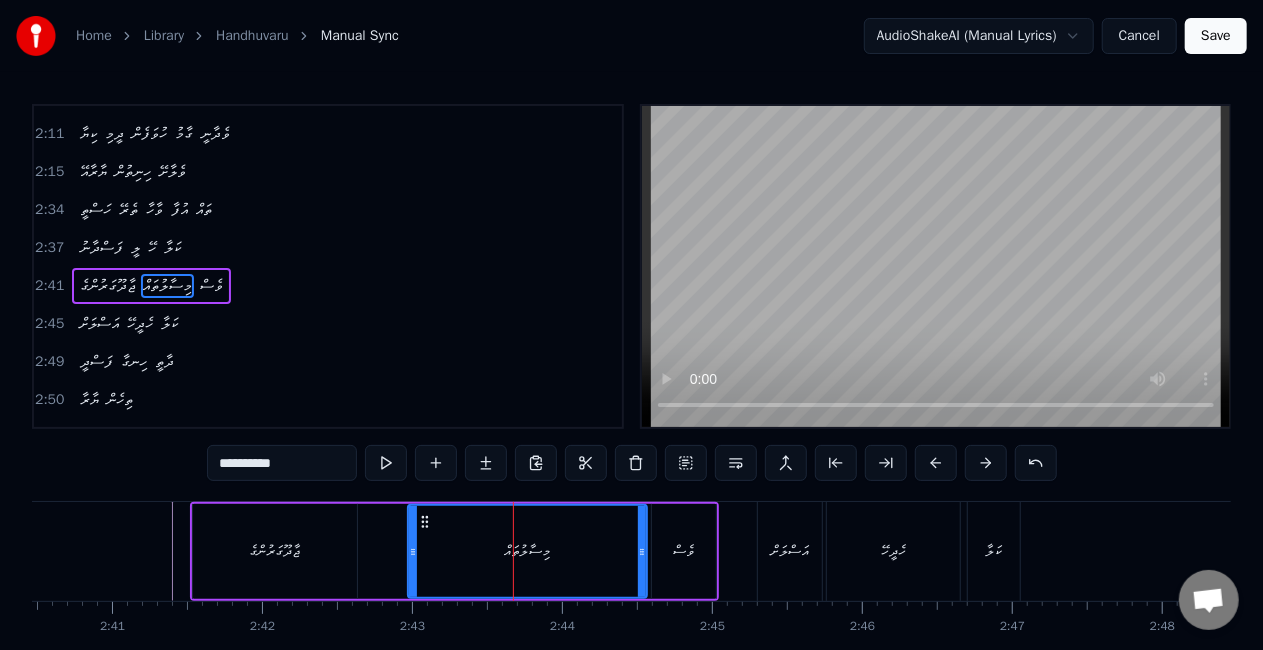 click 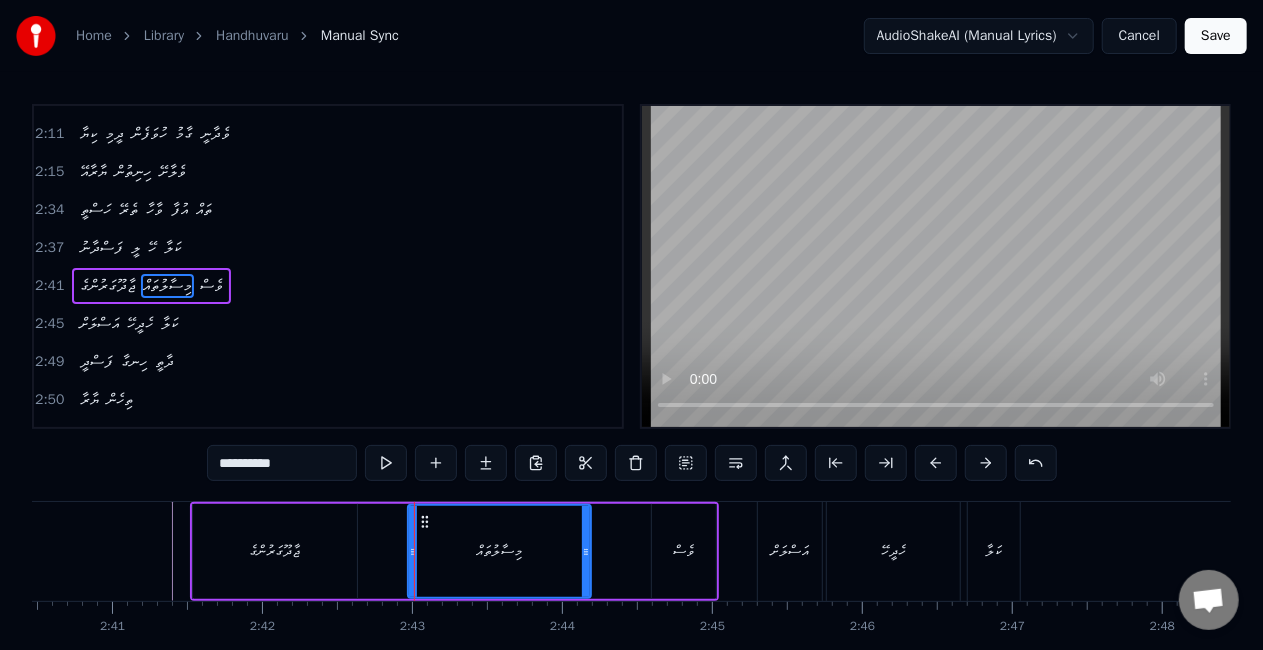 drag, startPoint x: 638, startPoint y: 557, endPoint x: 580, endPoint y: 551, distance: 58.30952 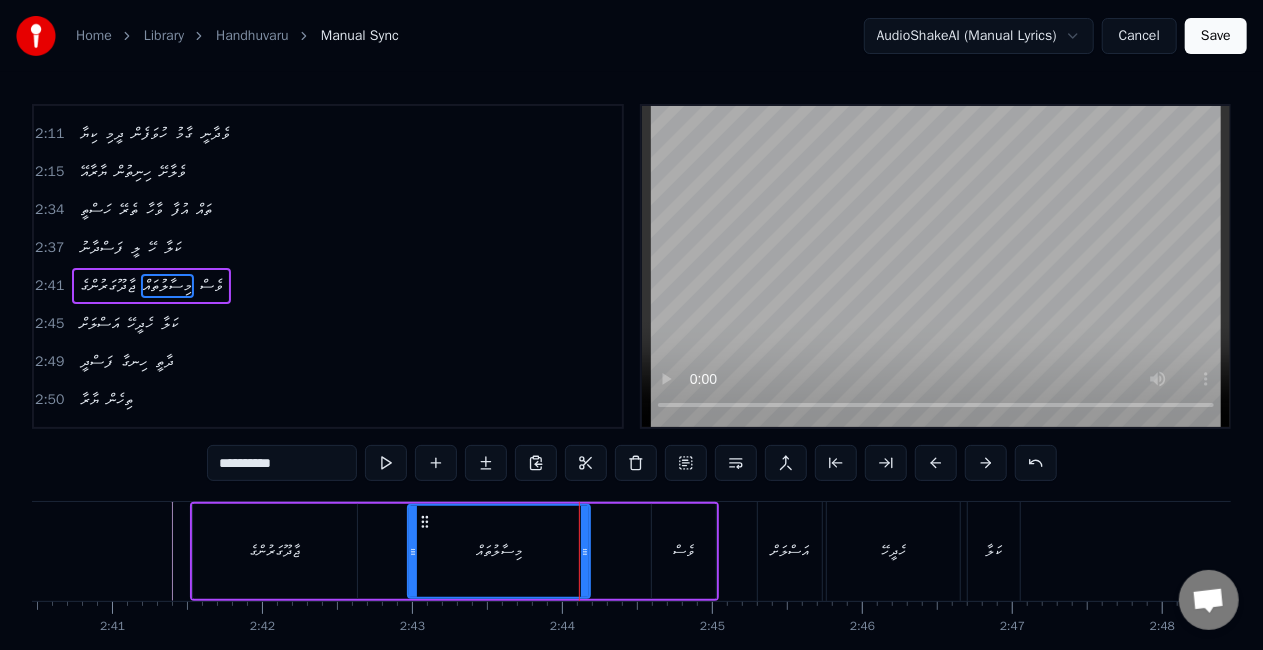 click at bounding box center (-8279, 551) 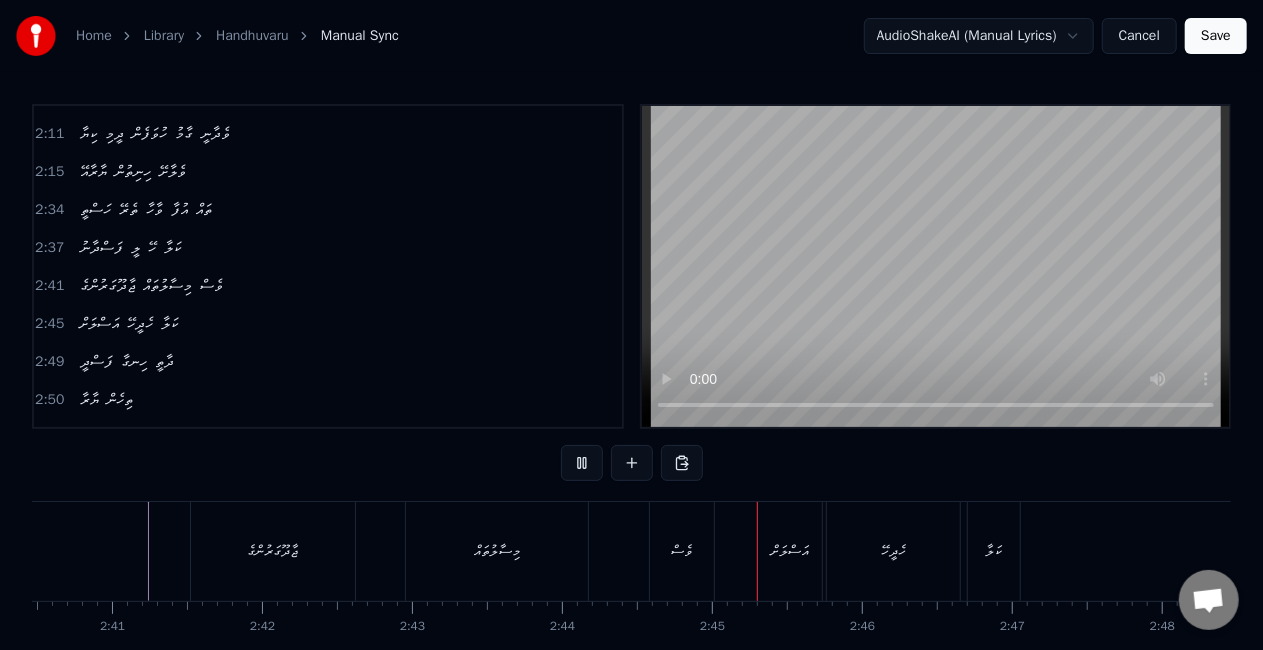 click on "ޖާދޫގަރުންގެ" at bounding box center (273, 551) 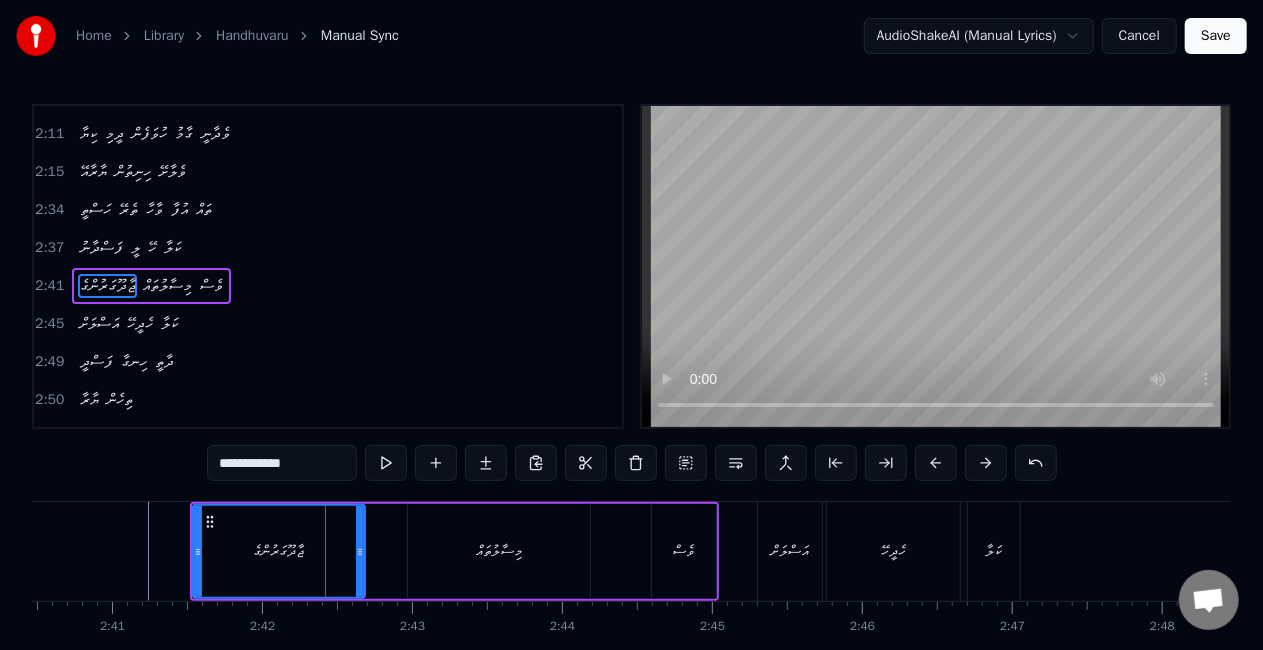 click 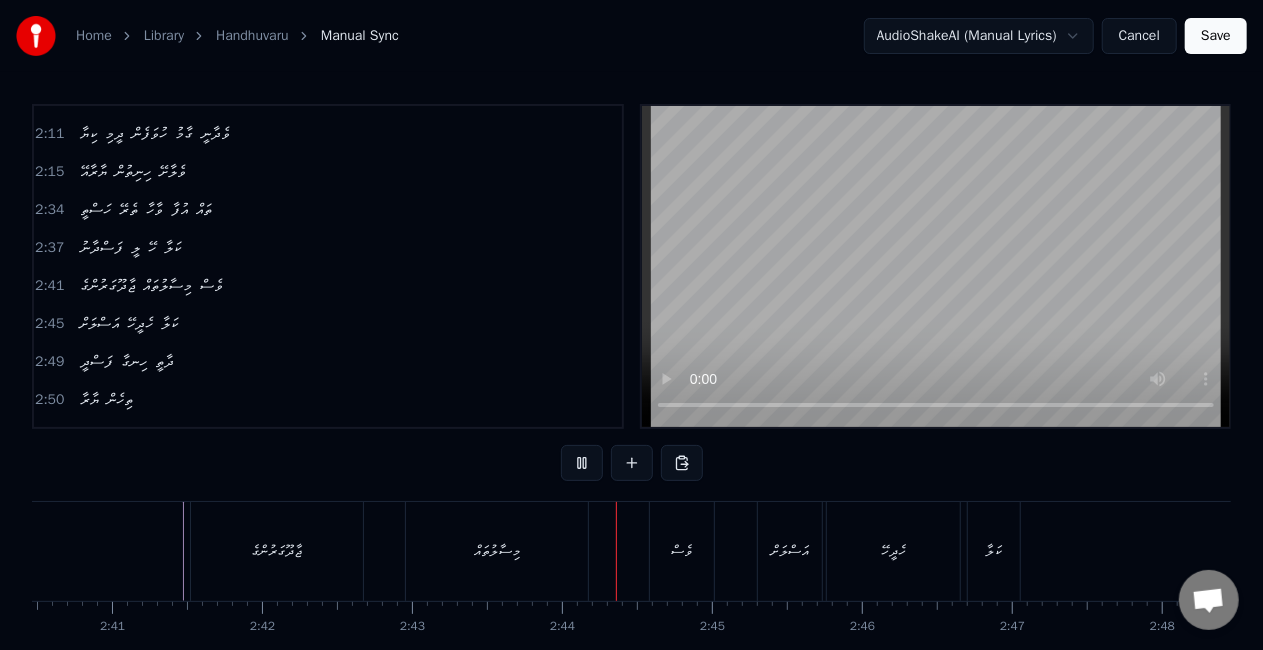 click on "މިސާލުތައް" at bounding box center [497, 551] 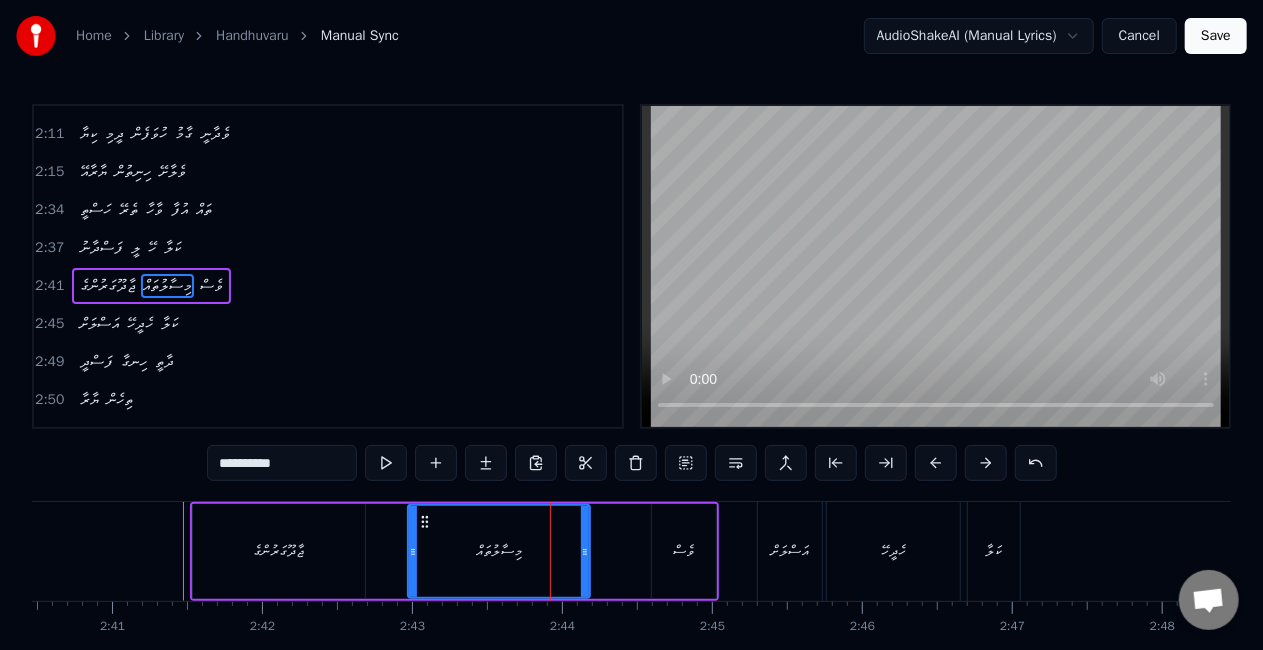 click on "ޖާދޫގަރުންގެ" at bounding box center [279, 551] 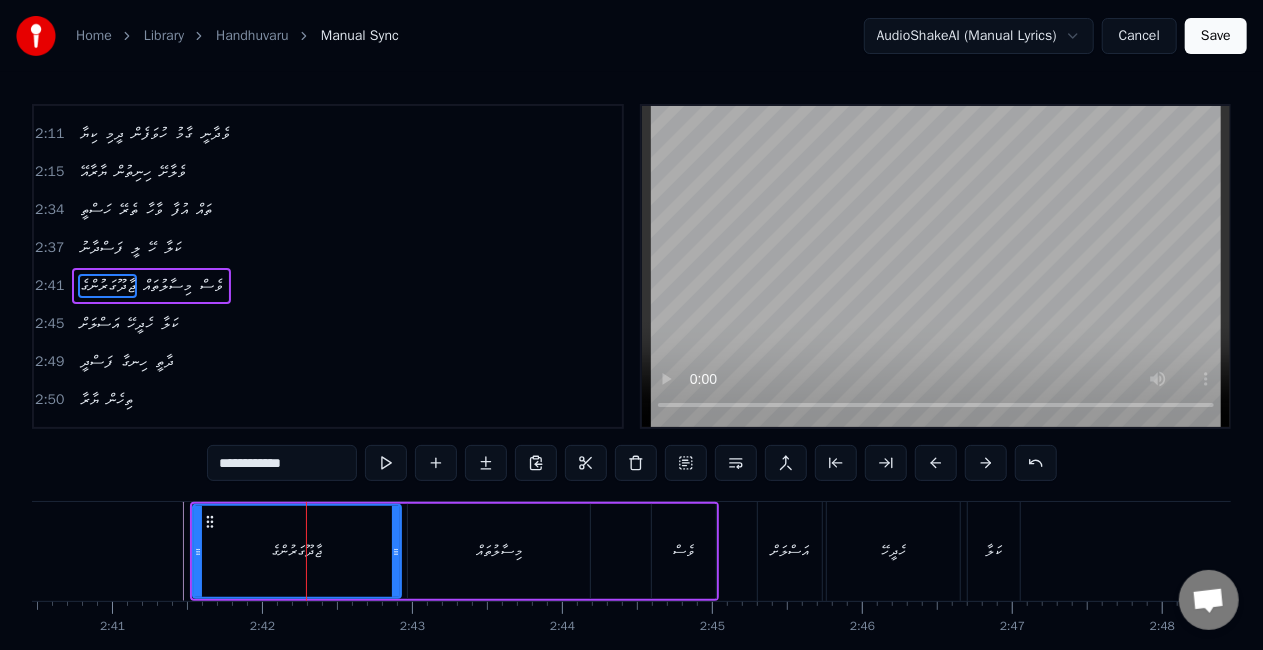 drag, startPoint x: 360, startPoint y: 554, endPoint x: 396, endPoint y: 563, distance: 37.107952 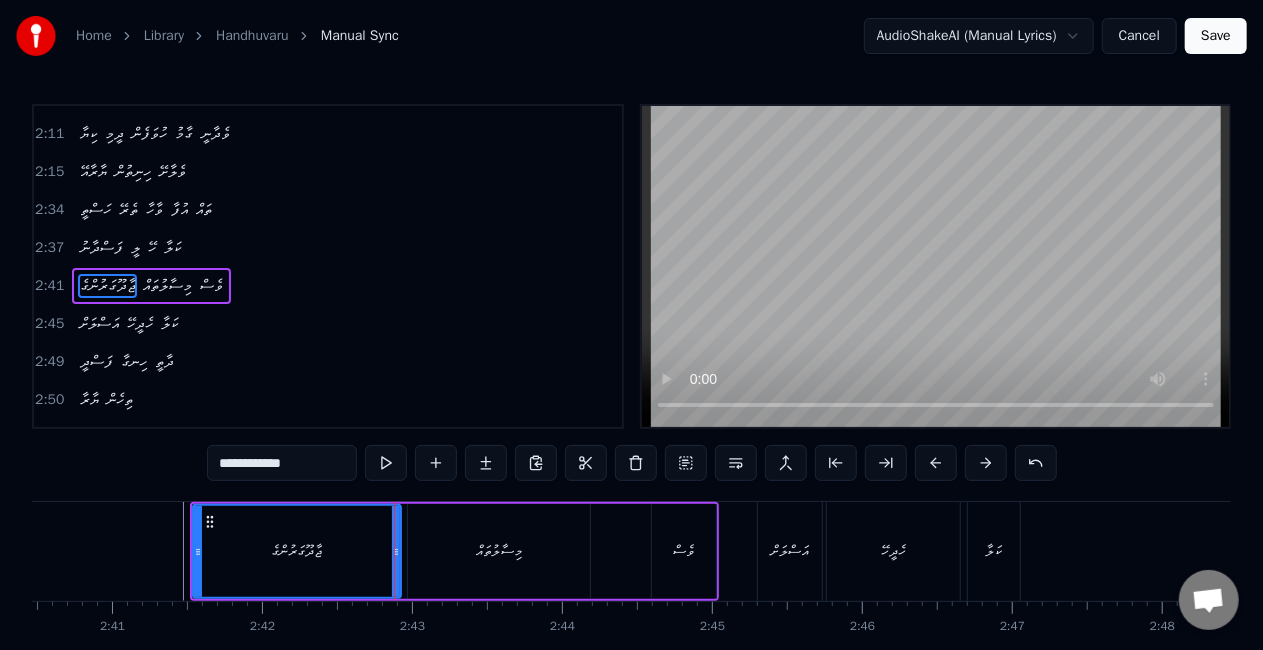click at bounding box center [-8279, 551] 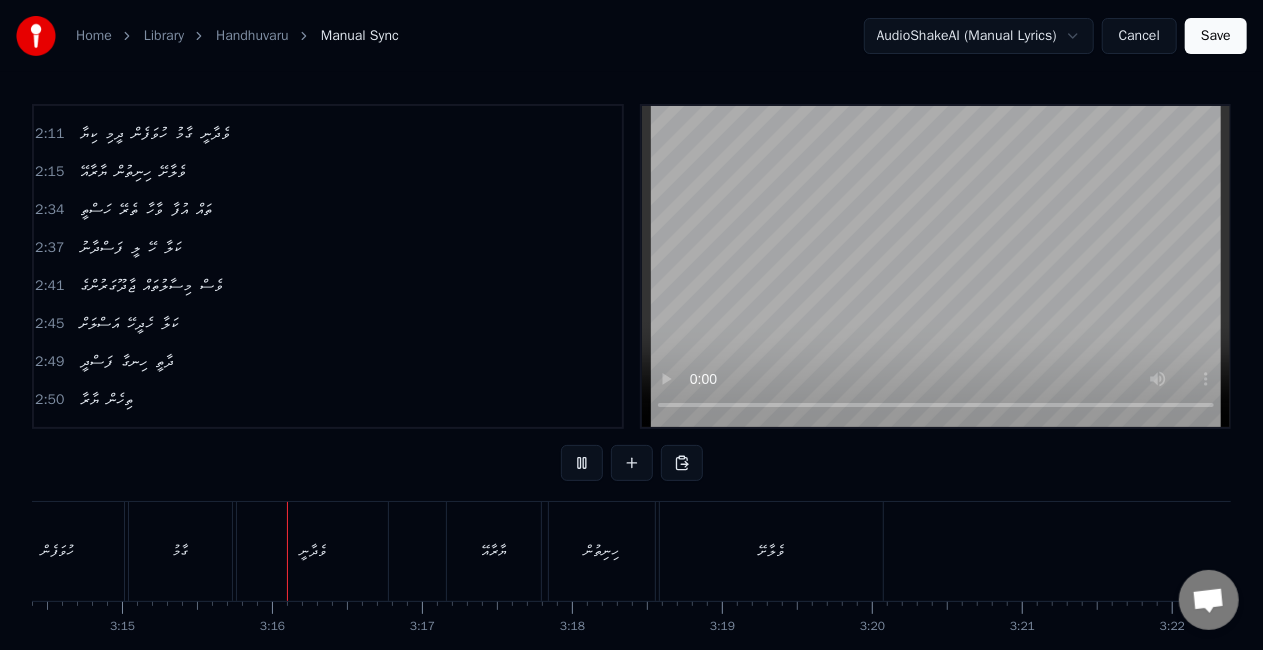 scroll, scrollTop: 0, scrollLeft: 29215, axis: horizontal 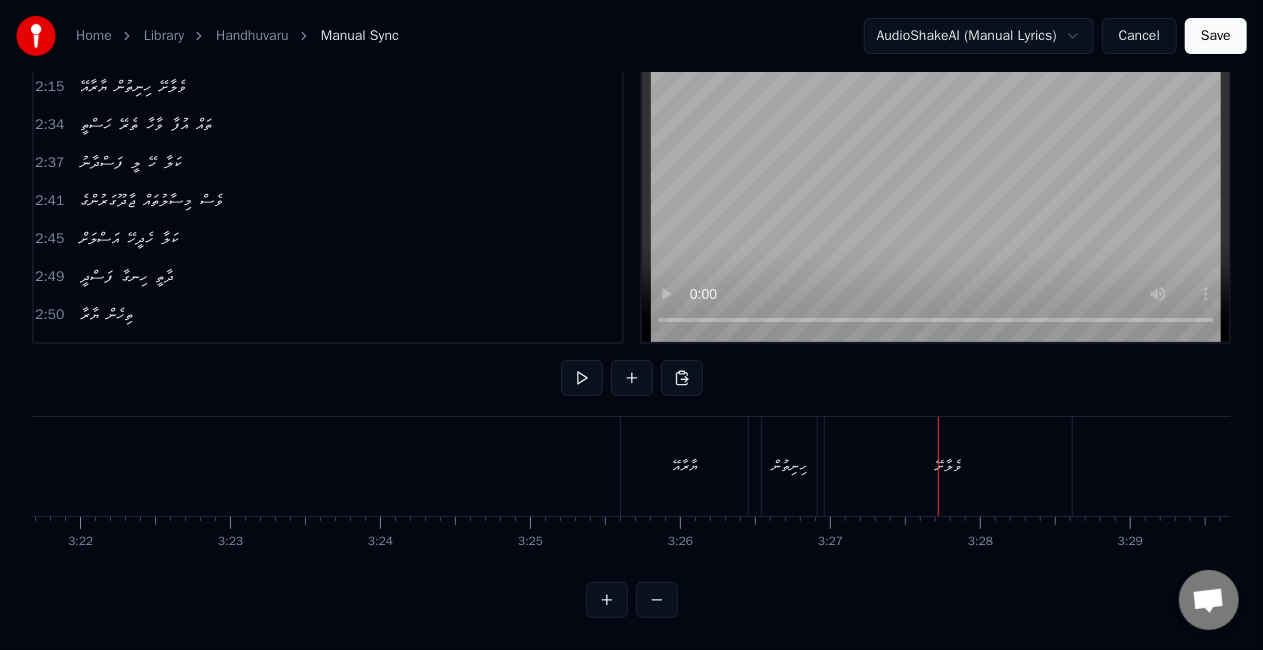 drag, startPoint x: 688, startPoint y: 457, endPoint x: 634, endPoint y: 456, distance: 54.00926 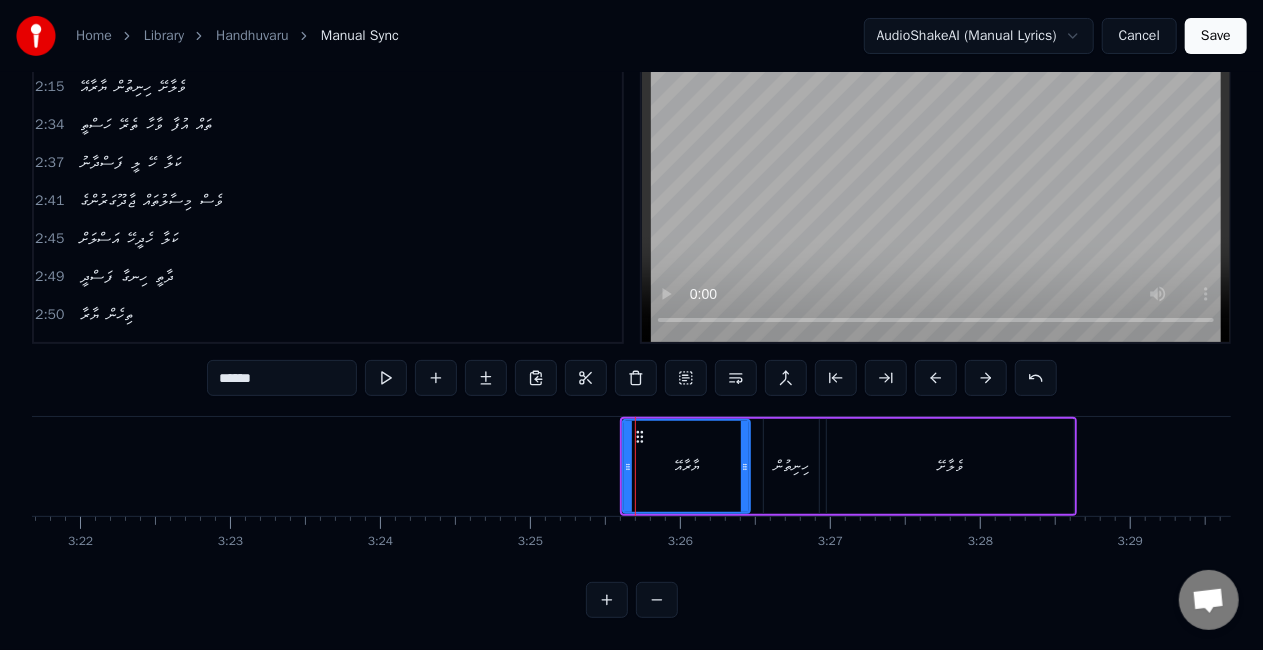 scroll, scrollTop: 83, scrollLeft: 0, axis: vertical 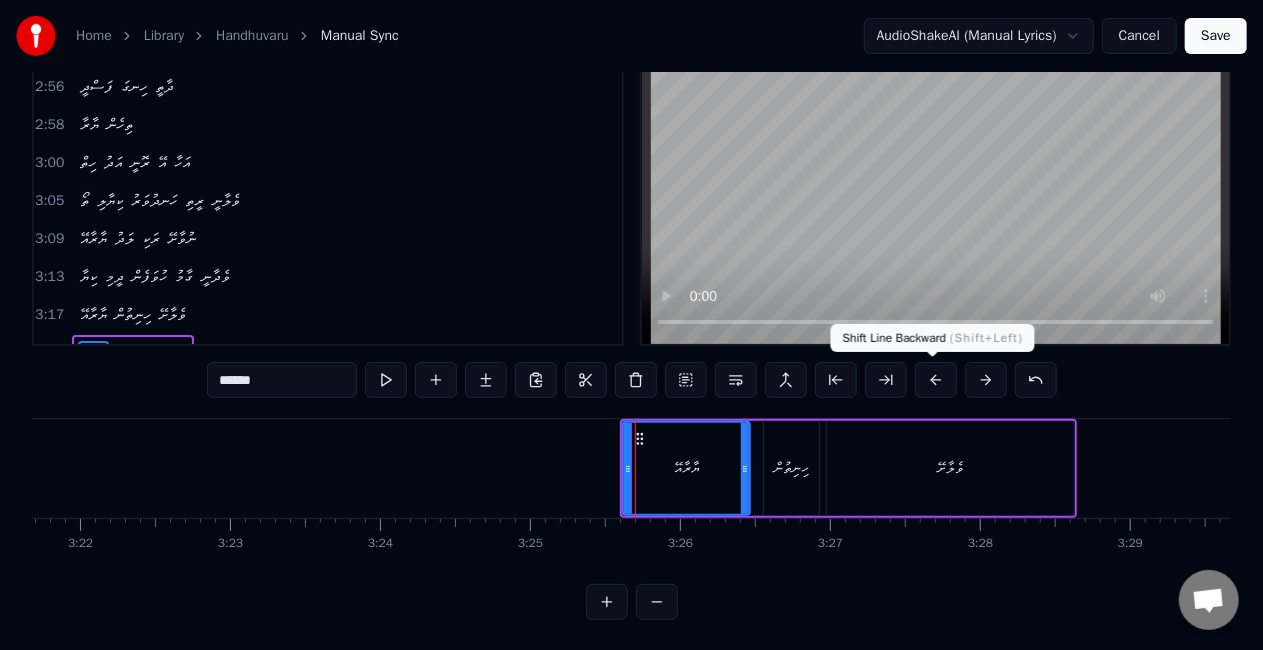 click at bounding box center (936, 380) 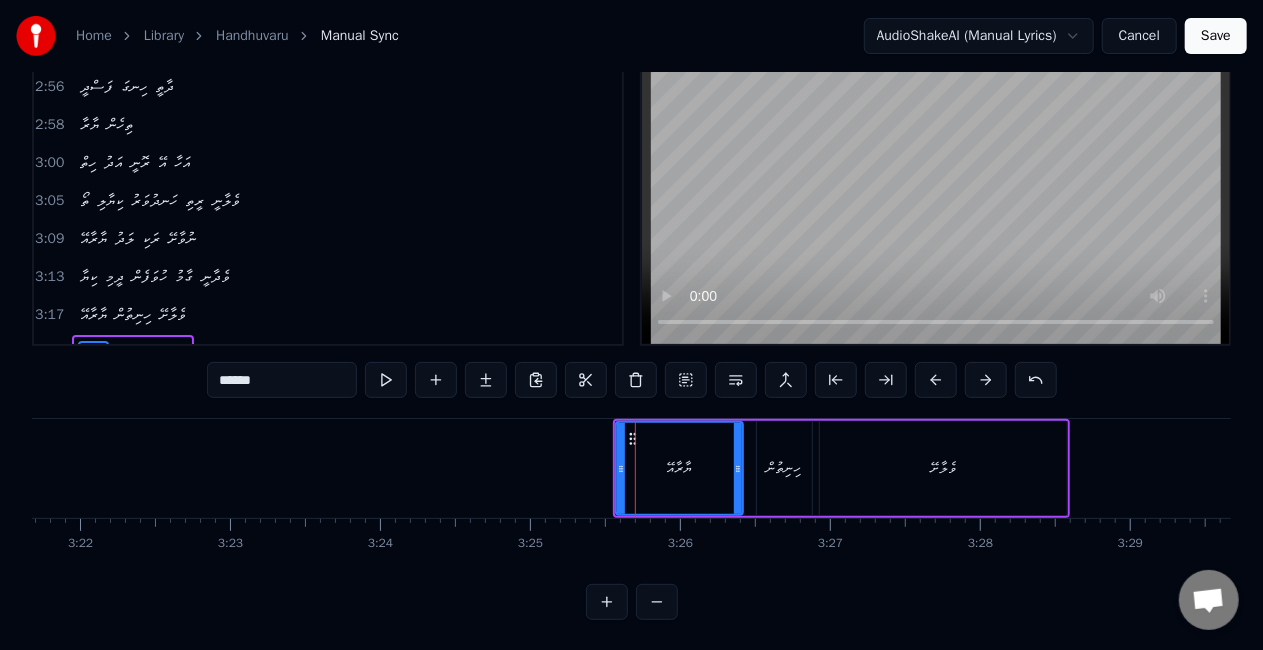 click at bounding box center (936, 380) 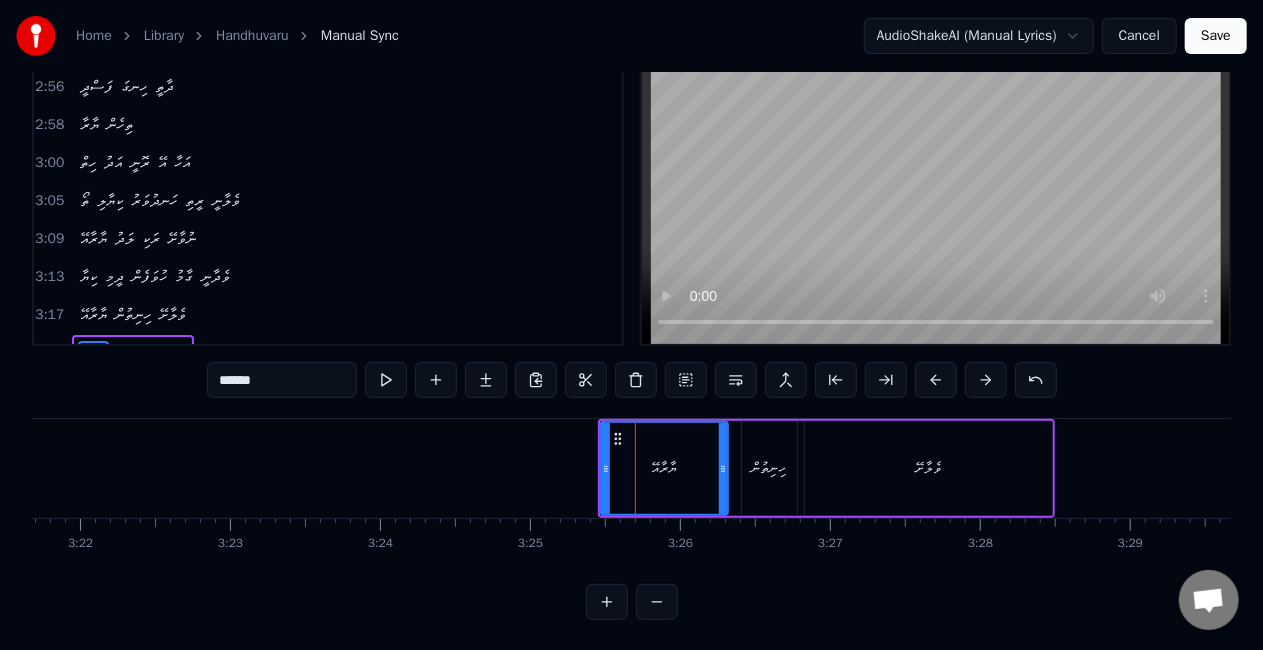 click at bounding box center [936, 380] 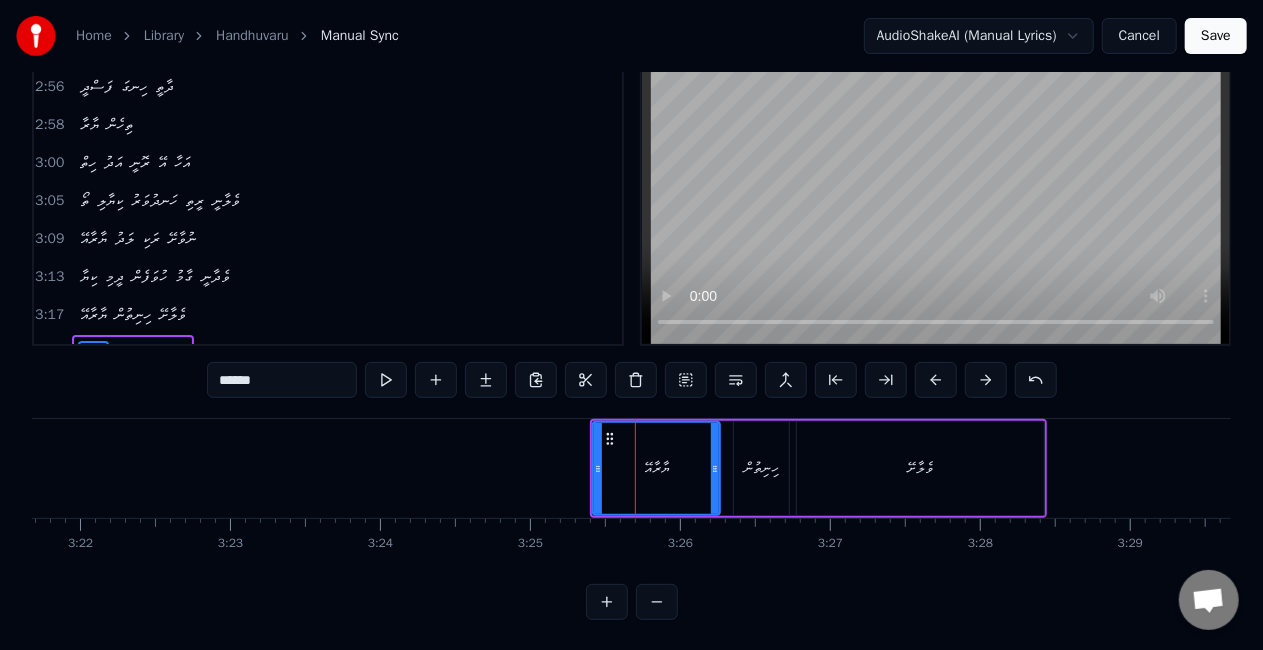 click at bounding box center (936, 380) 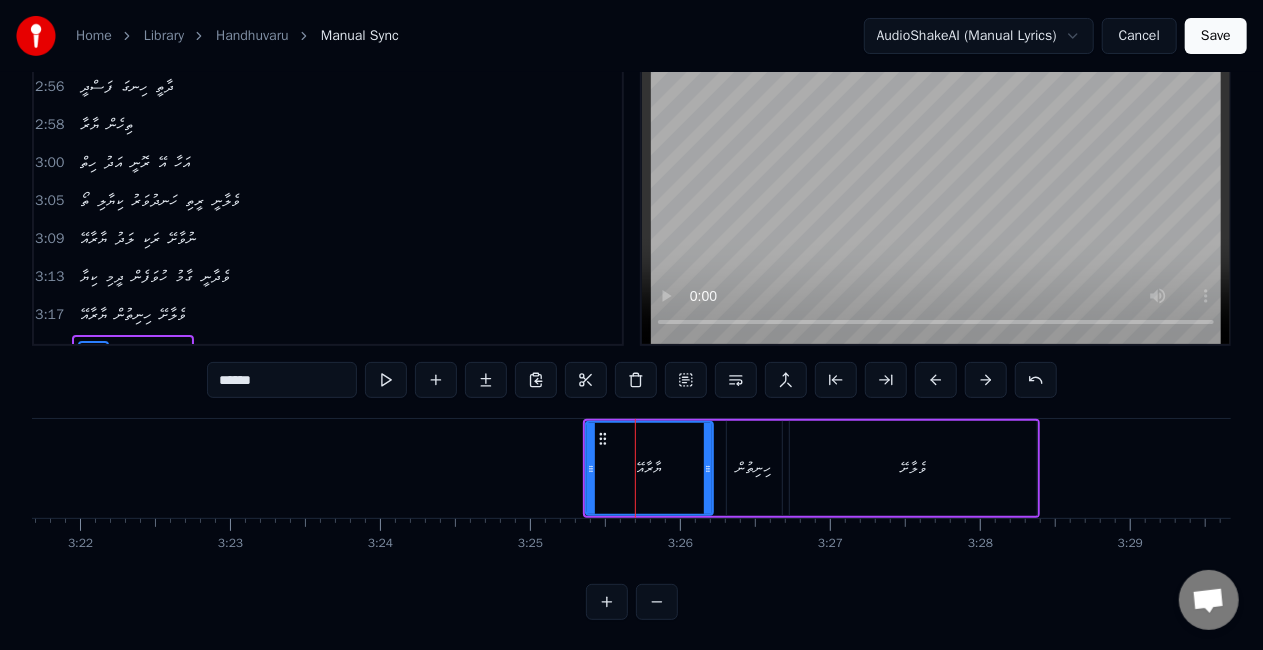 click at bounding box center (936, 380) 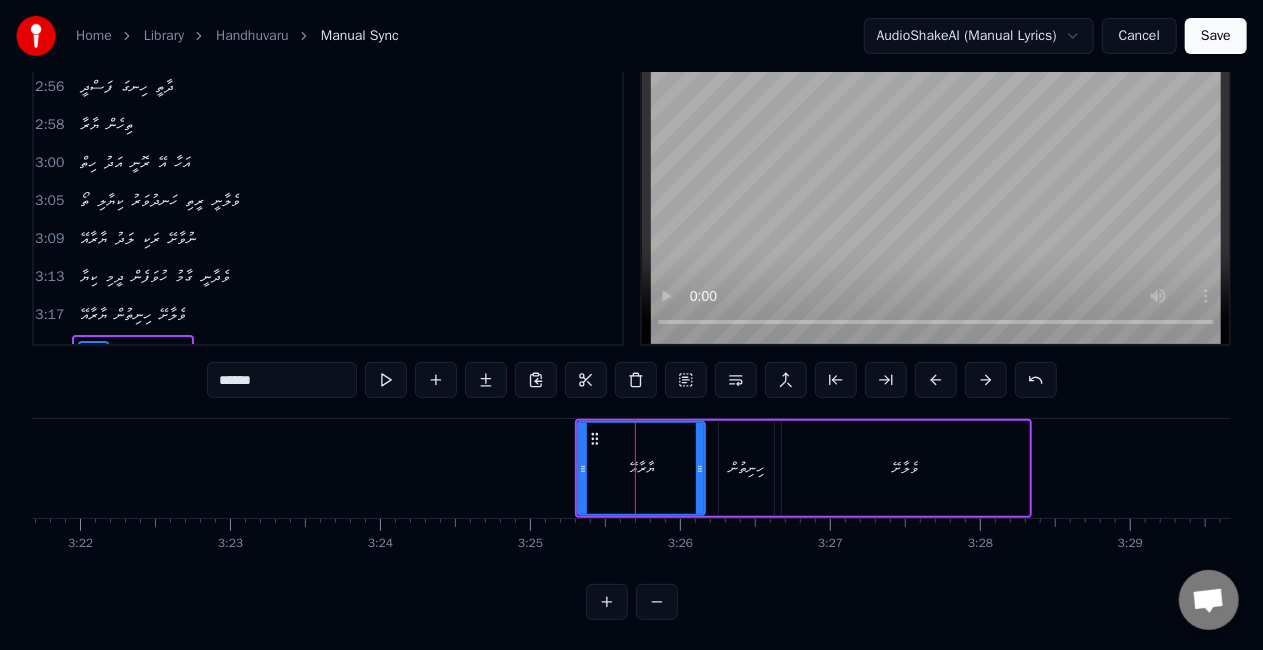click at bounding box center [936, 380] 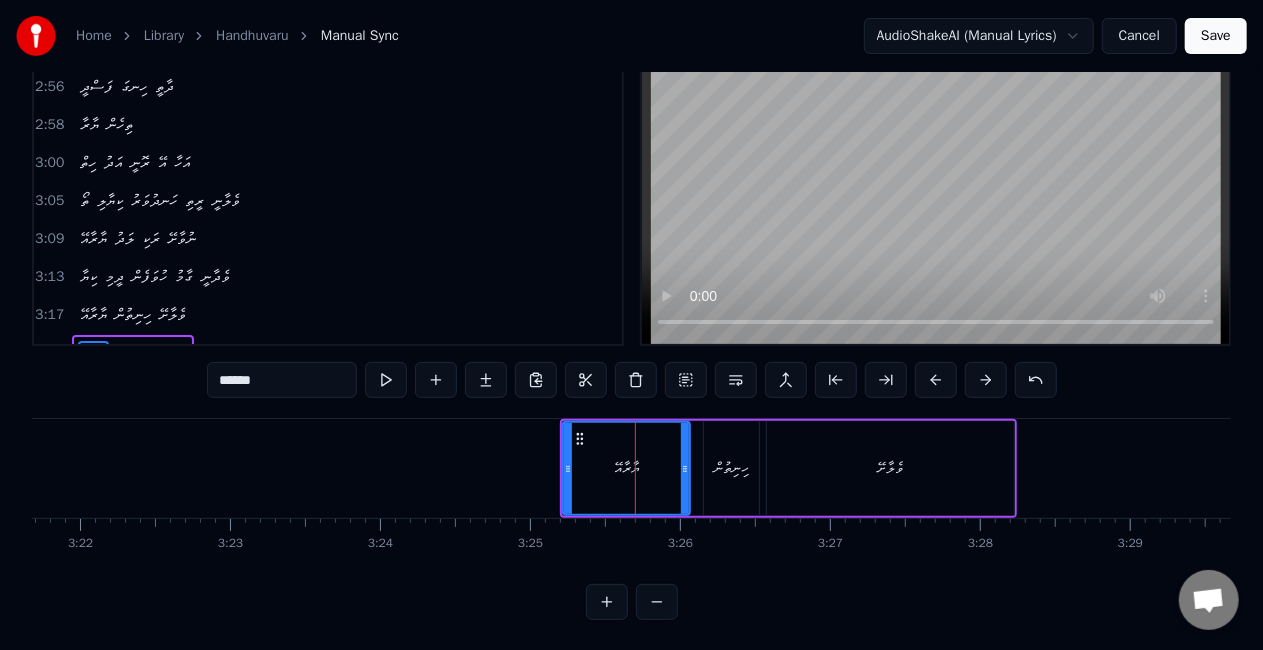 click at bounding box center [936, 380] 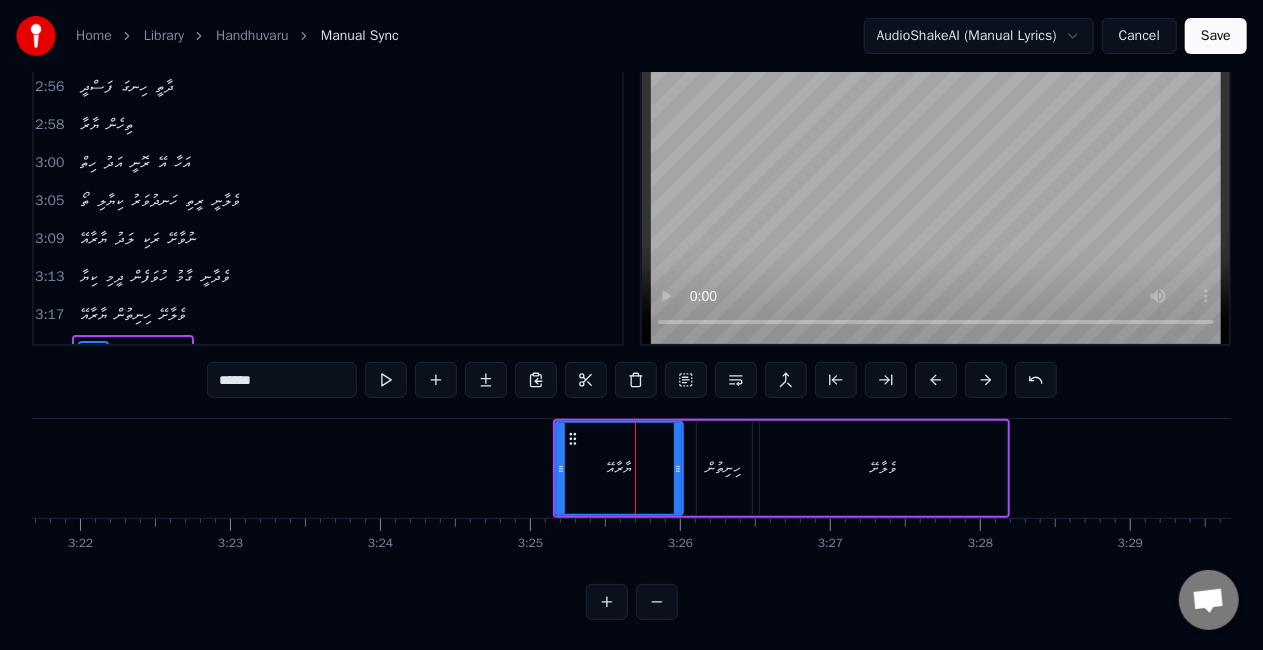 click at bounding box center (936, 380) 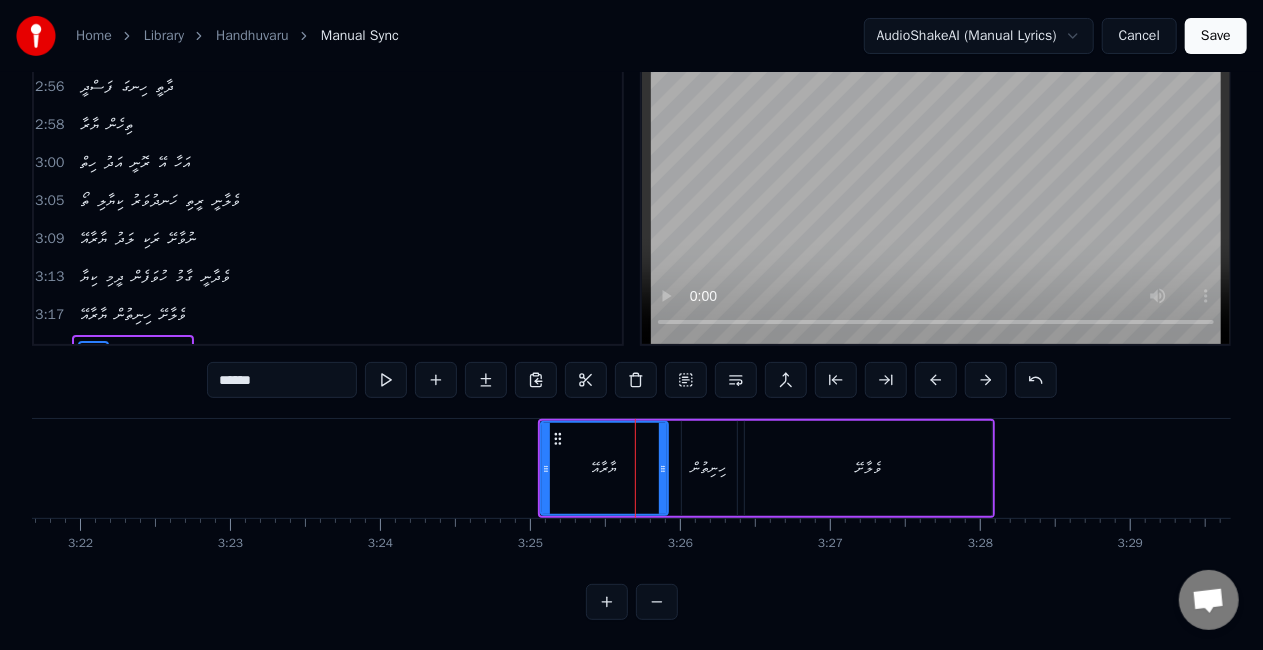 click at bounding box center [936, 380] 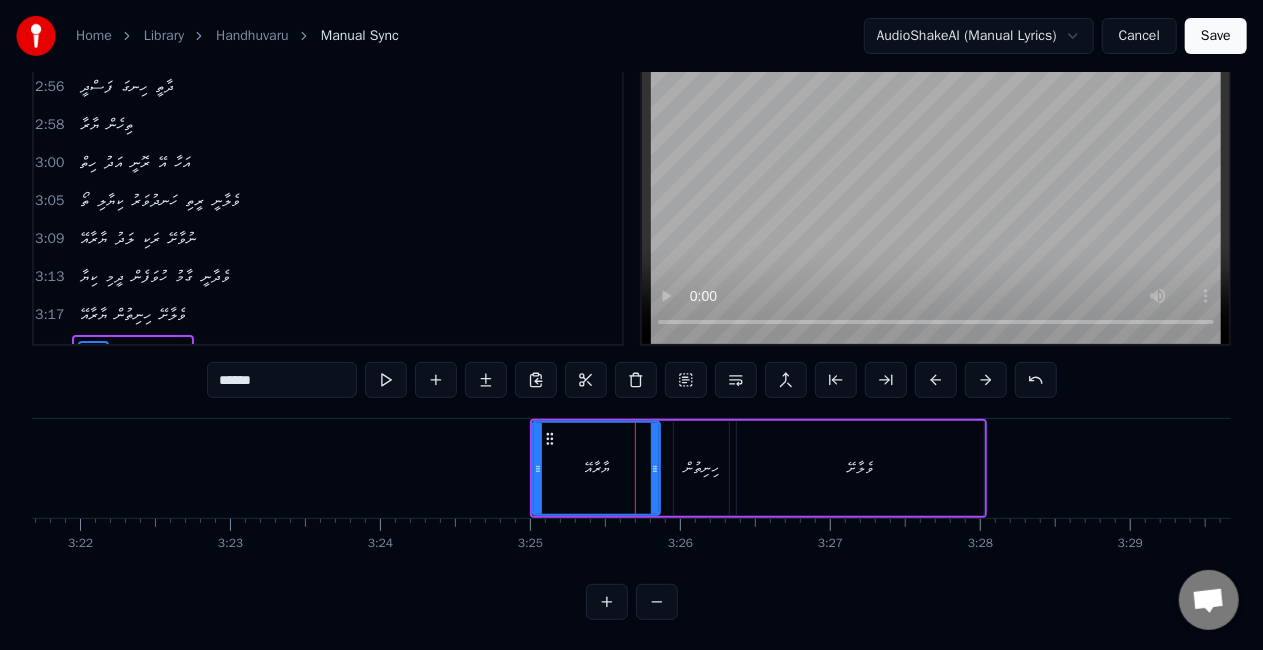click at bounding box center (936, 380) 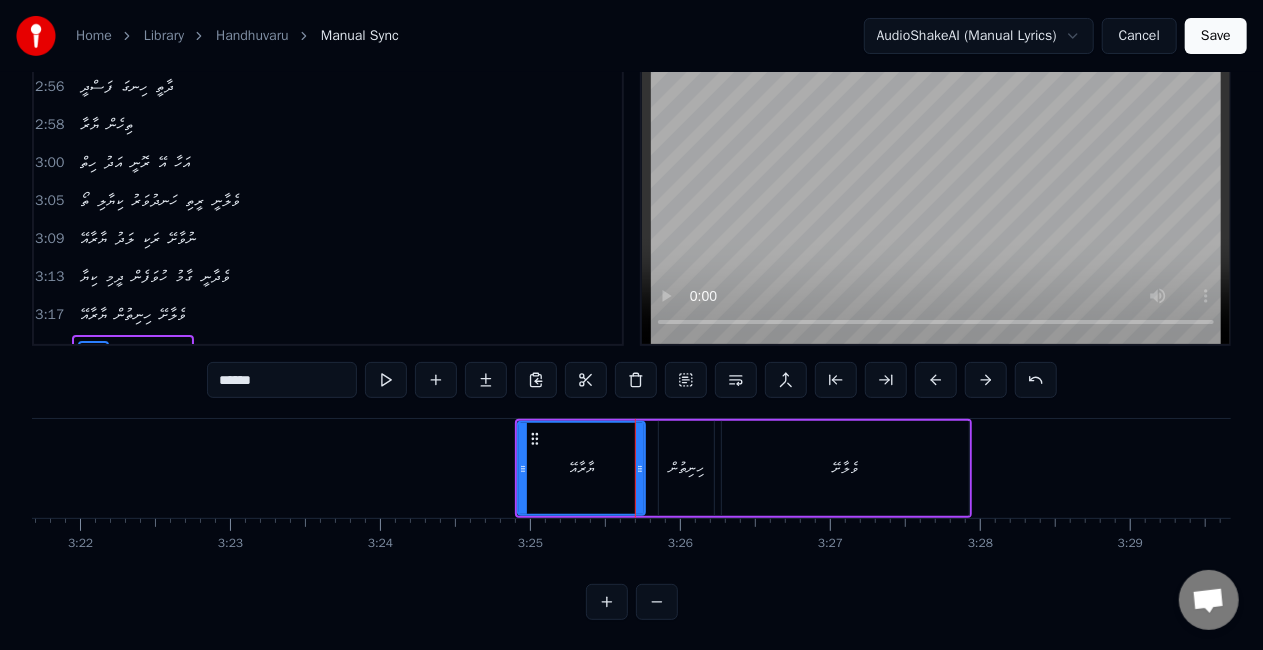 click at bounding box center (936, 380) 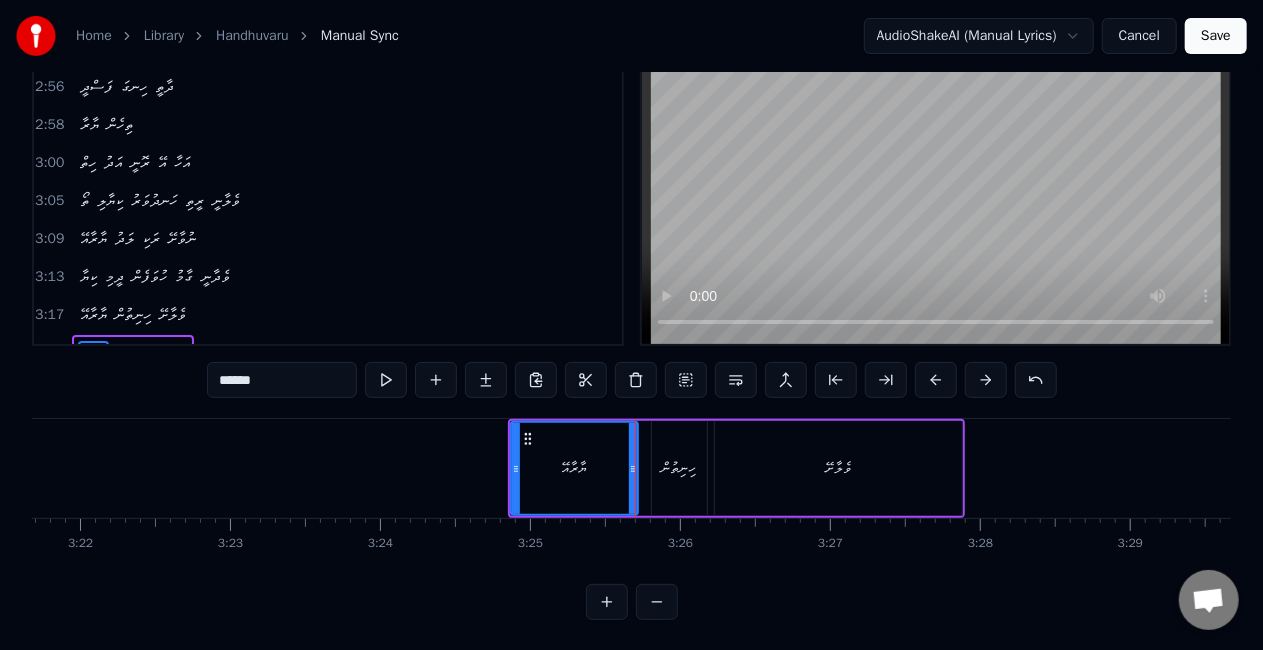 click at bounding box center (936, 380) 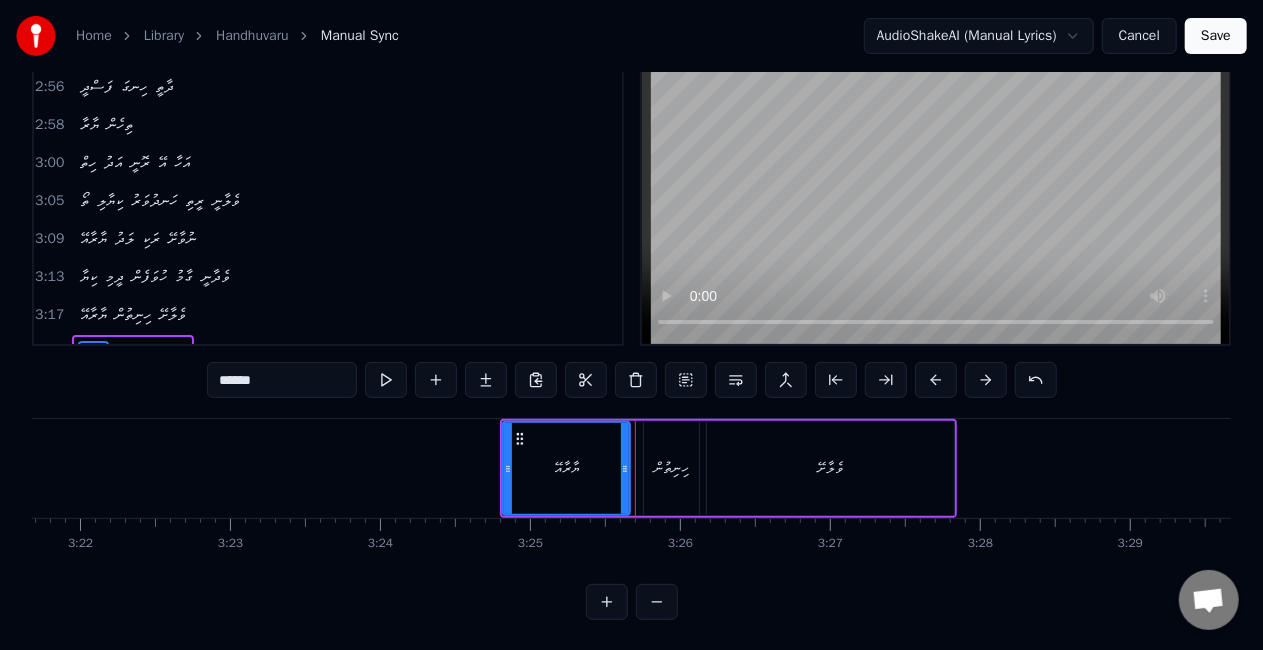 click at bounding box center (936, 380) 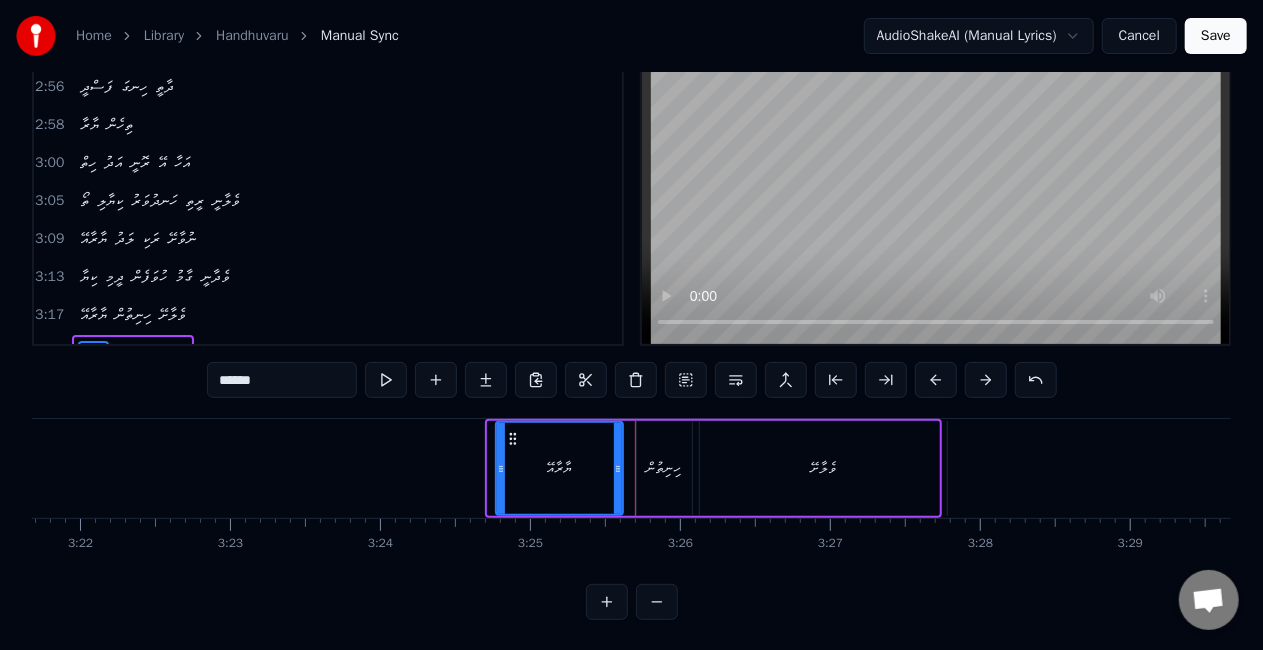 click at bounding box center (936, 380) 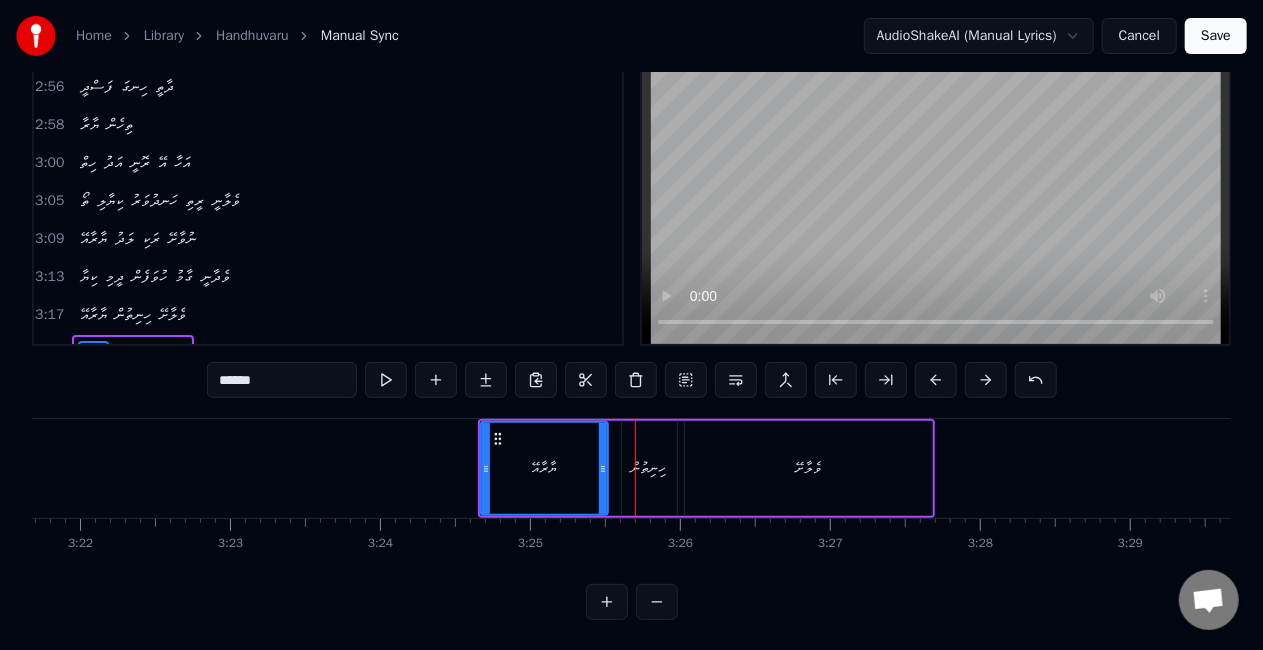 click at bounding box center [936, 380] 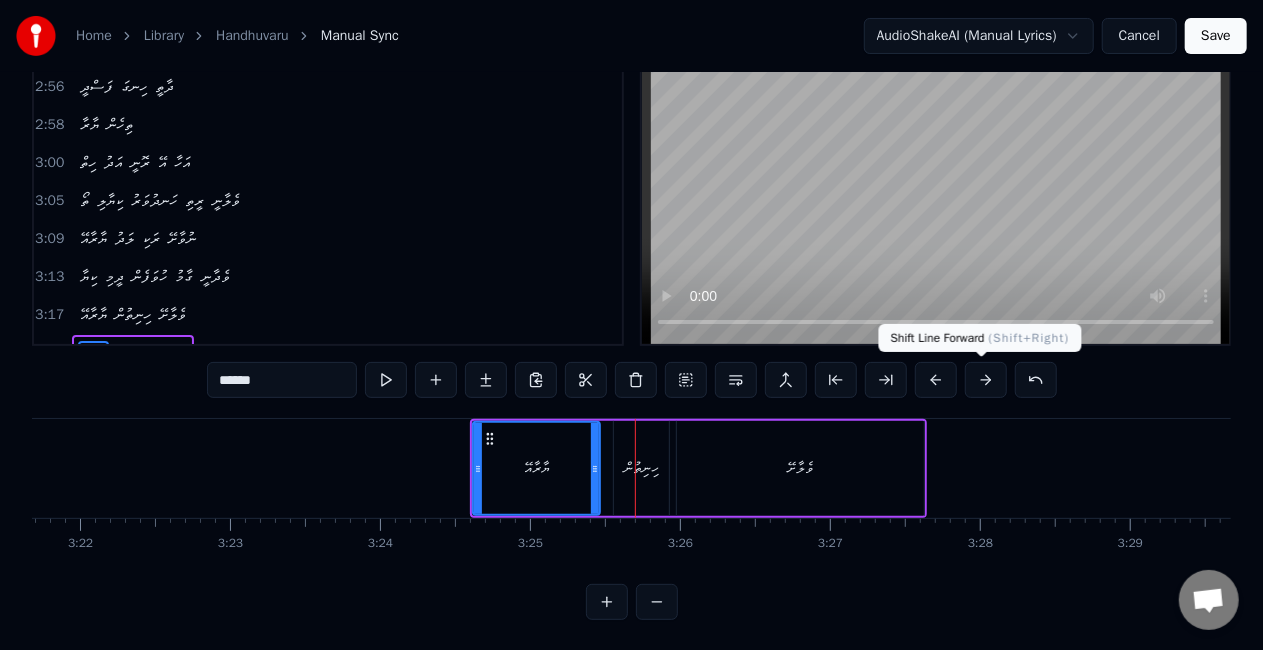 click at bounding box center [986, 380] 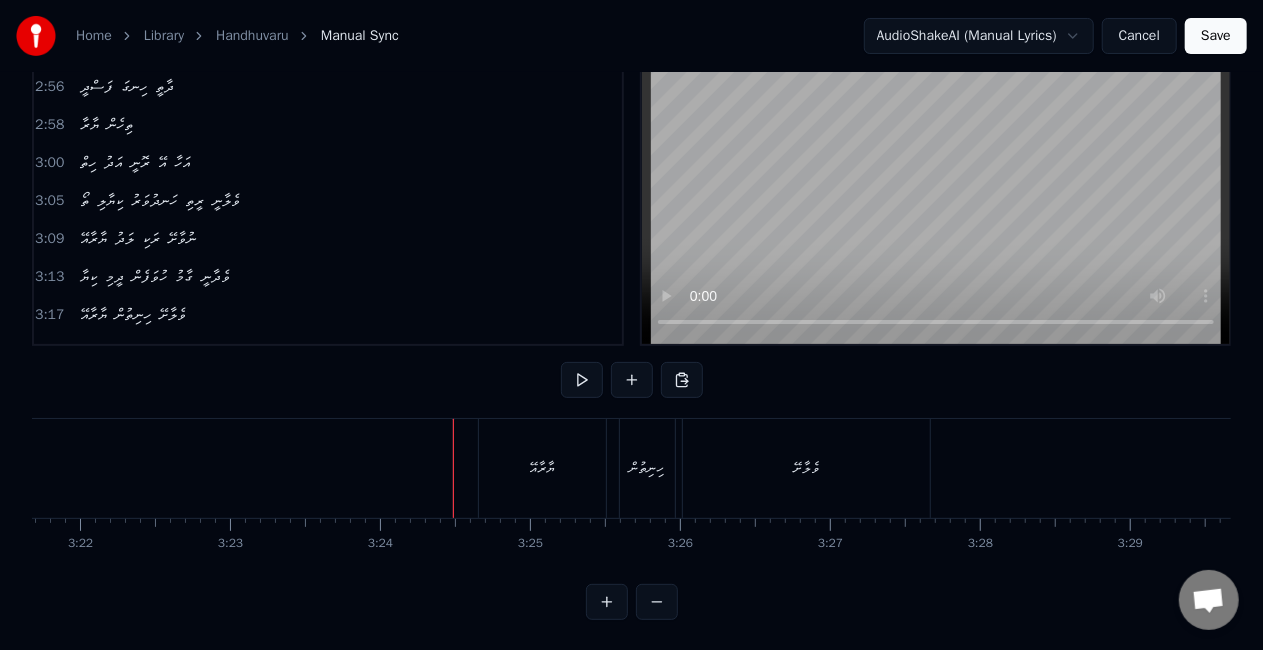 click on "ޔާރާއޭ" at bounding box center (542, 468) 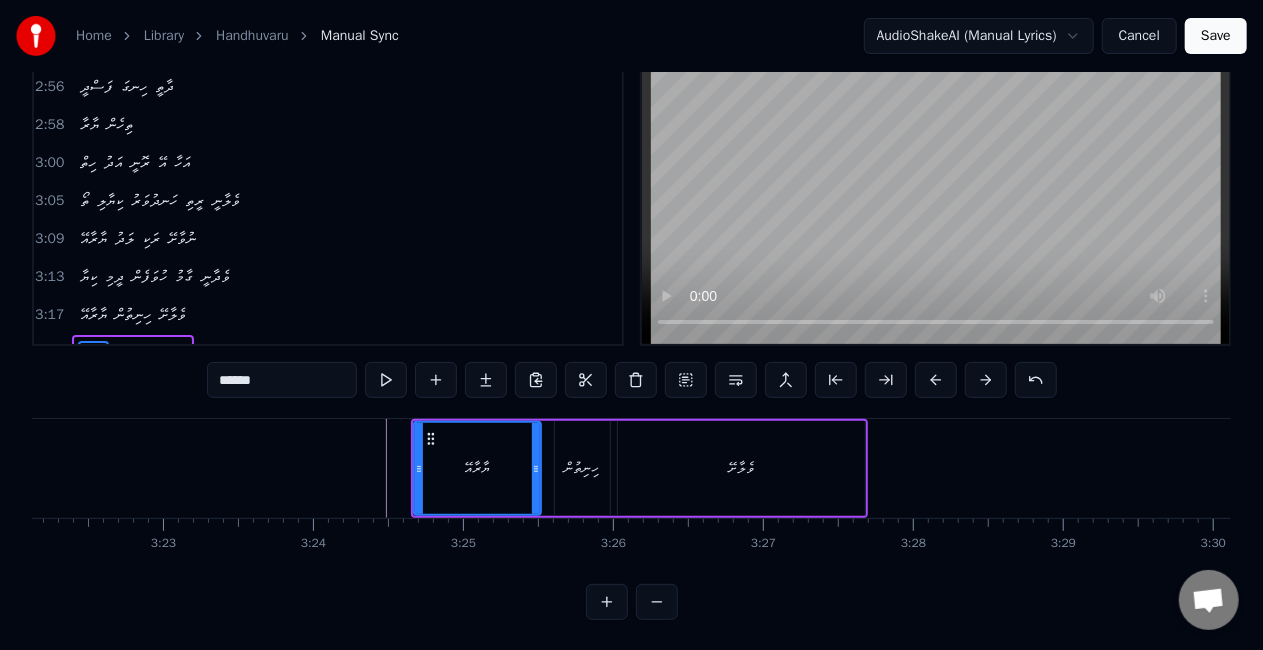 click at bounding box center [-14528, 468] 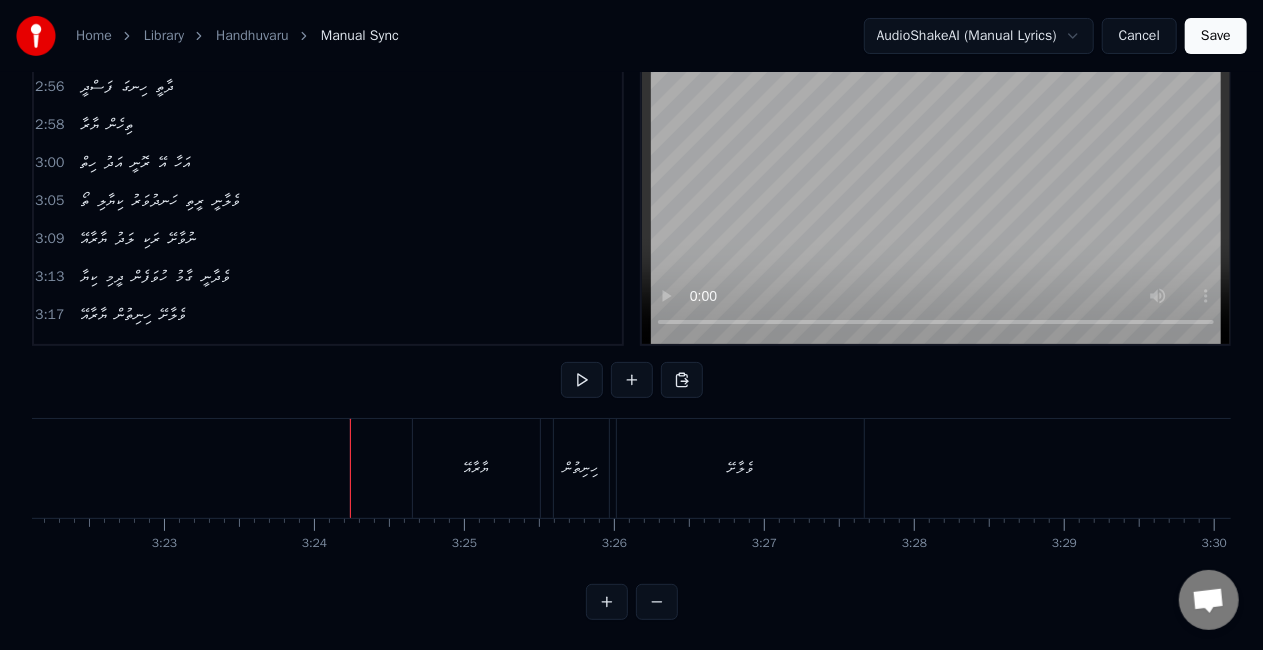 scroll, scrollTop: 102, scrollLeft: 0, axis: vertical 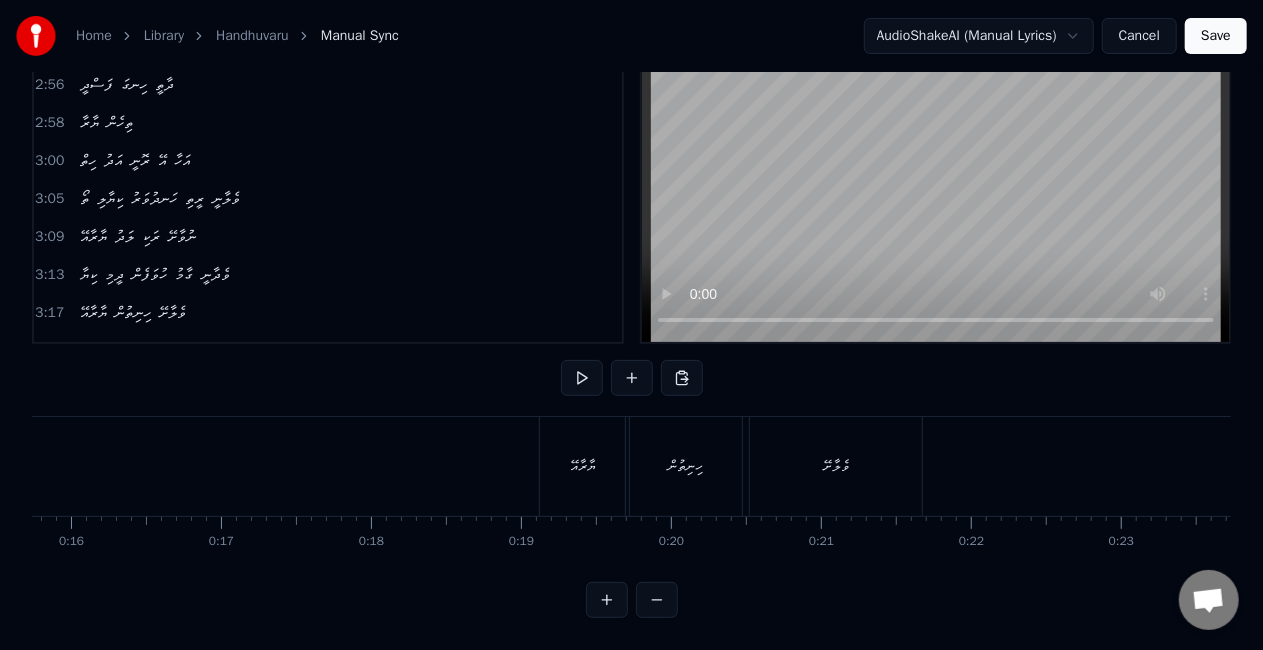 click at bounding box center [13430, 466] 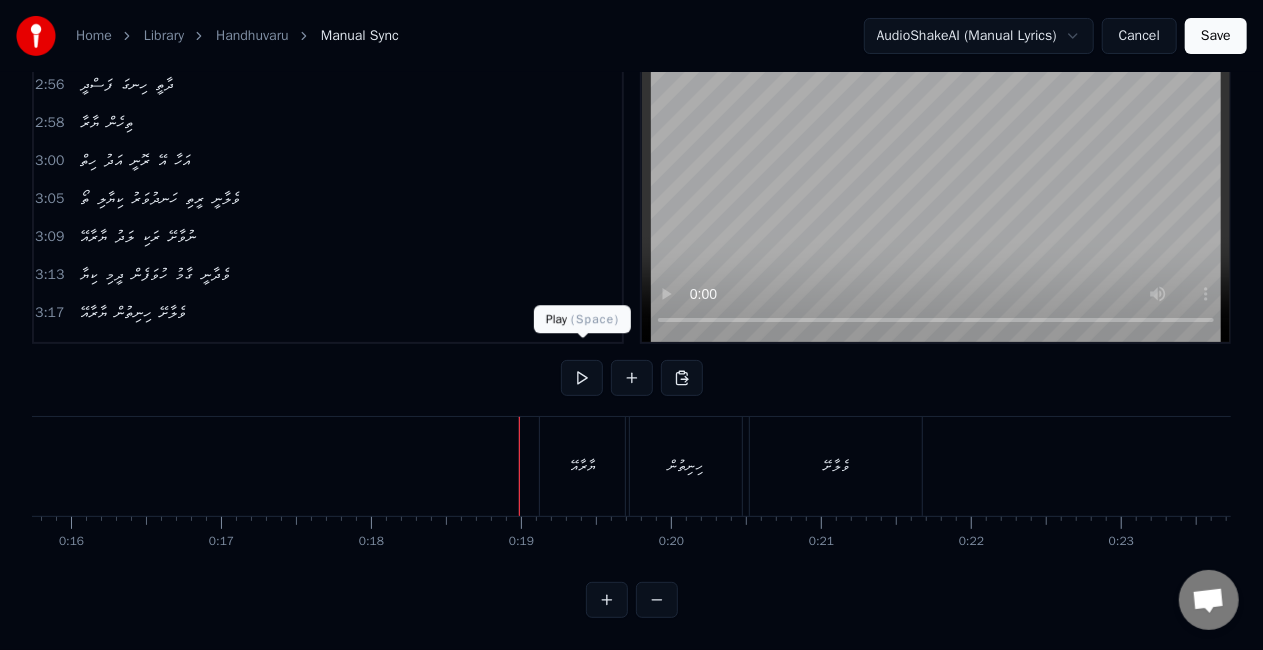 click at bounding box center (582, 378) 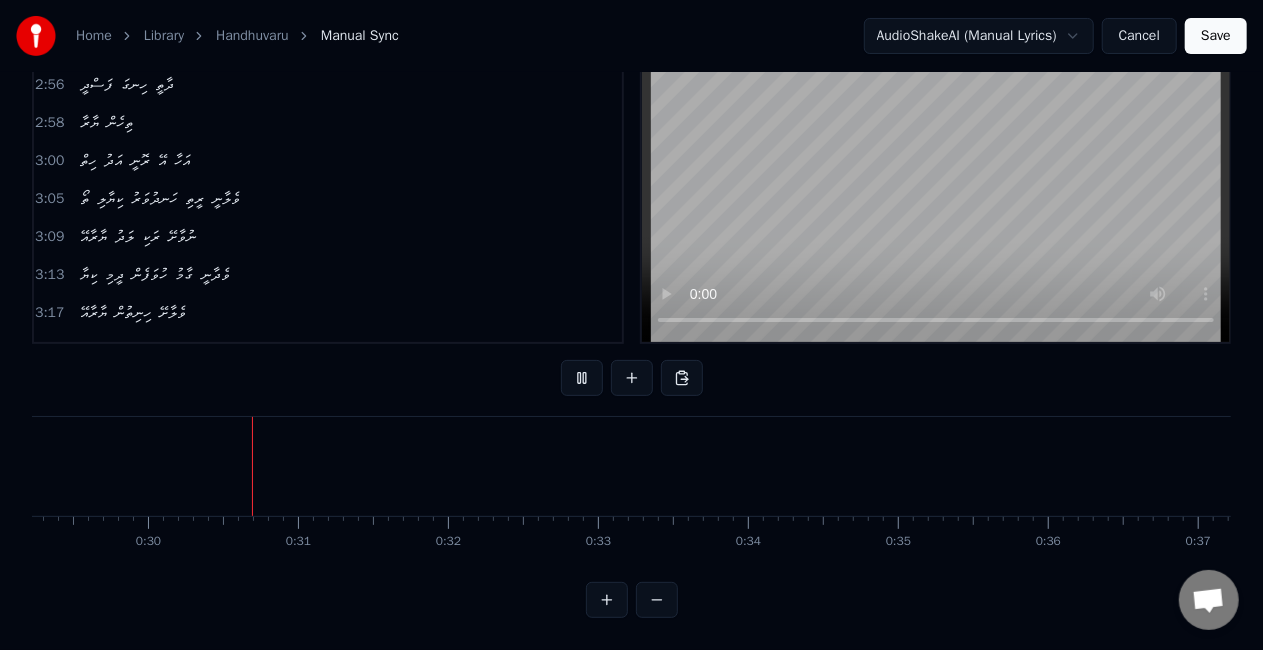 scroll, scrollTop: 0, scrollLeft: 4410, axis: horizontal 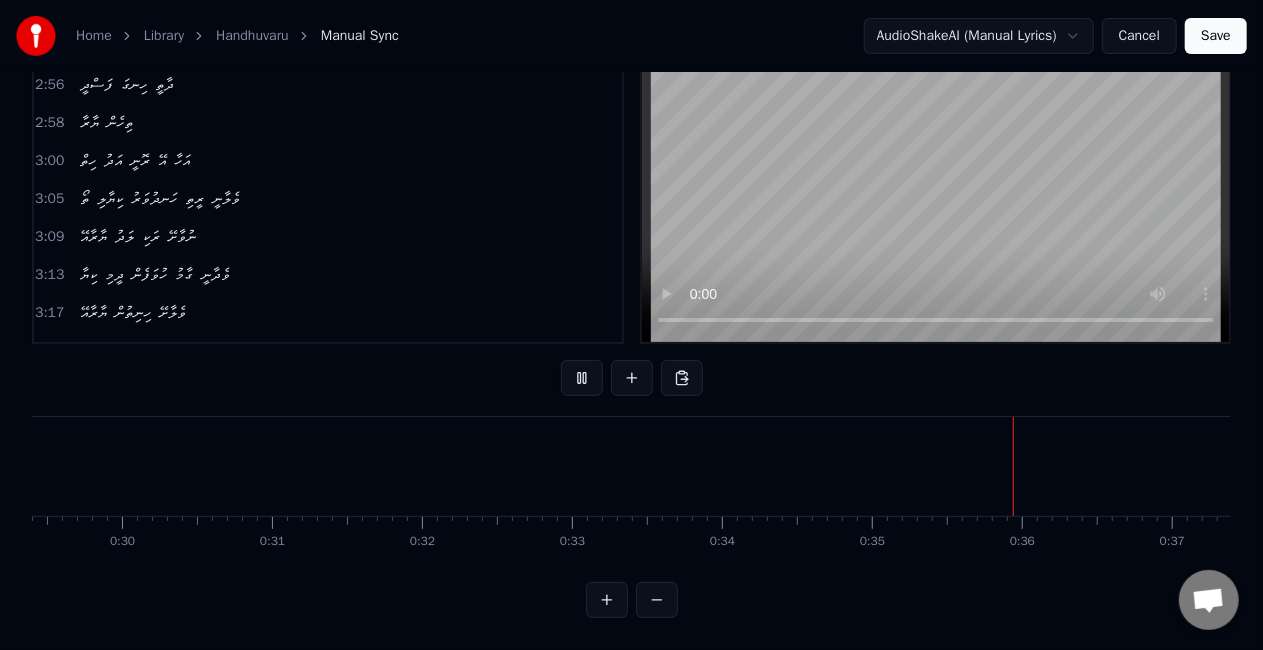 click at bounding box center (657, 600) 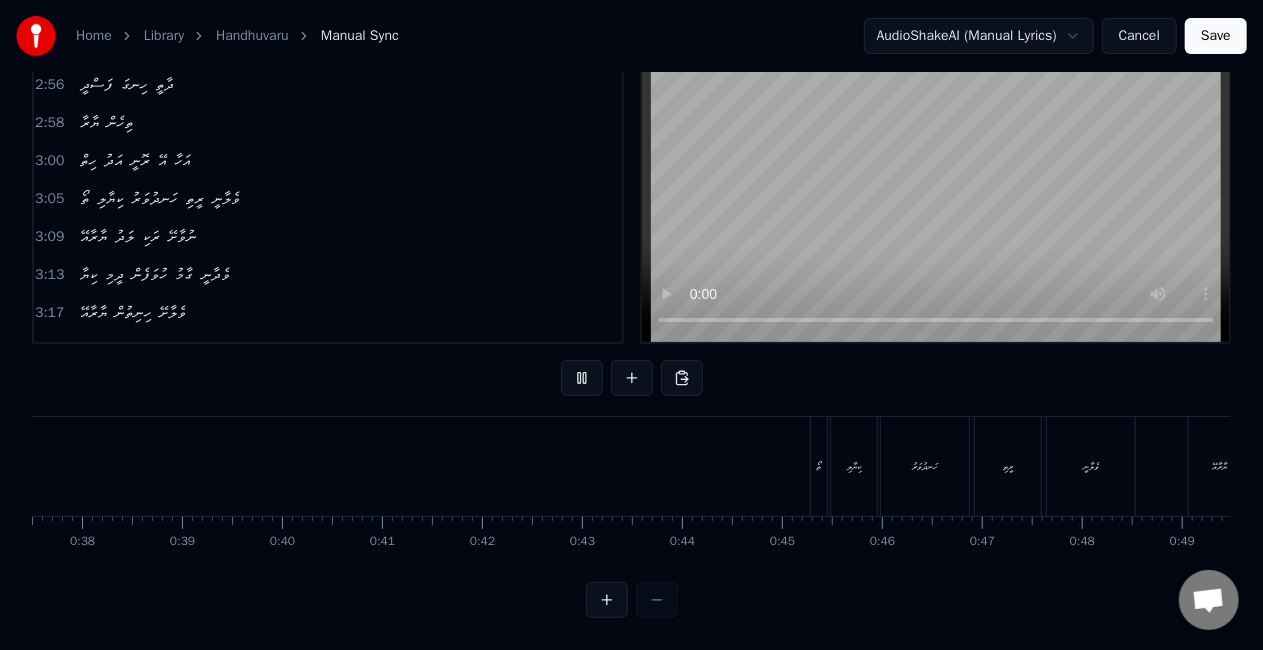 scroll, scrollTop: 0, scrollLeft: 3603, axis: horizontal 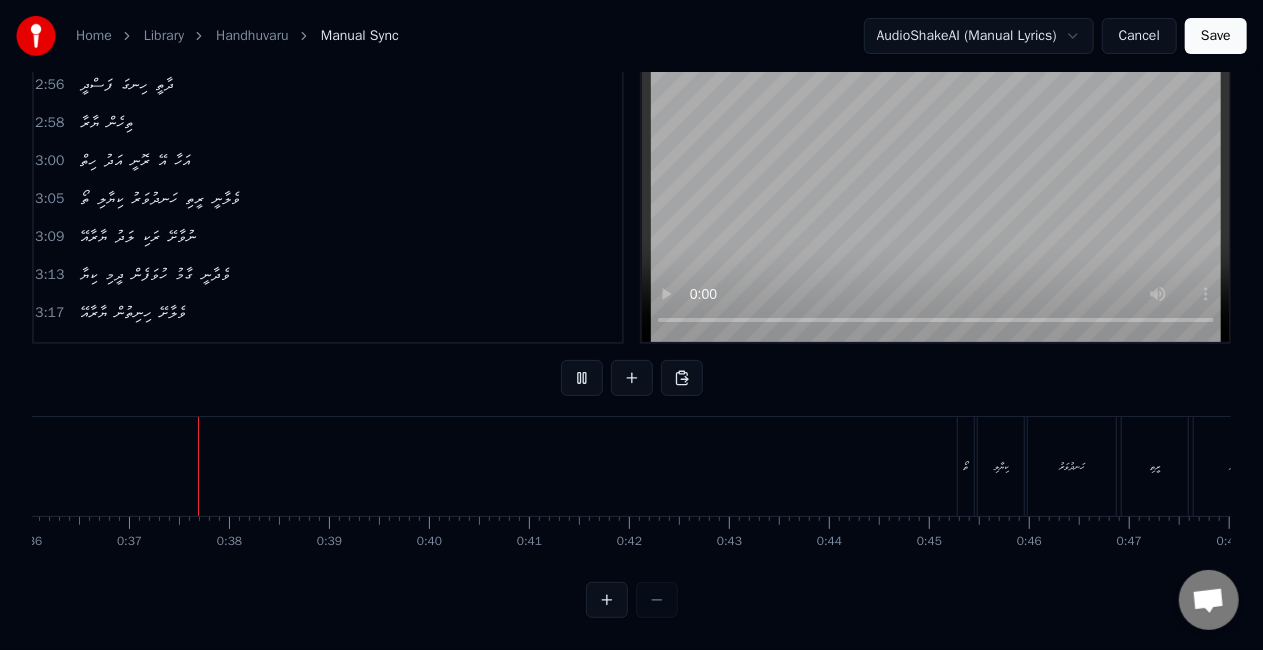 click at bounding box center [632, 600] 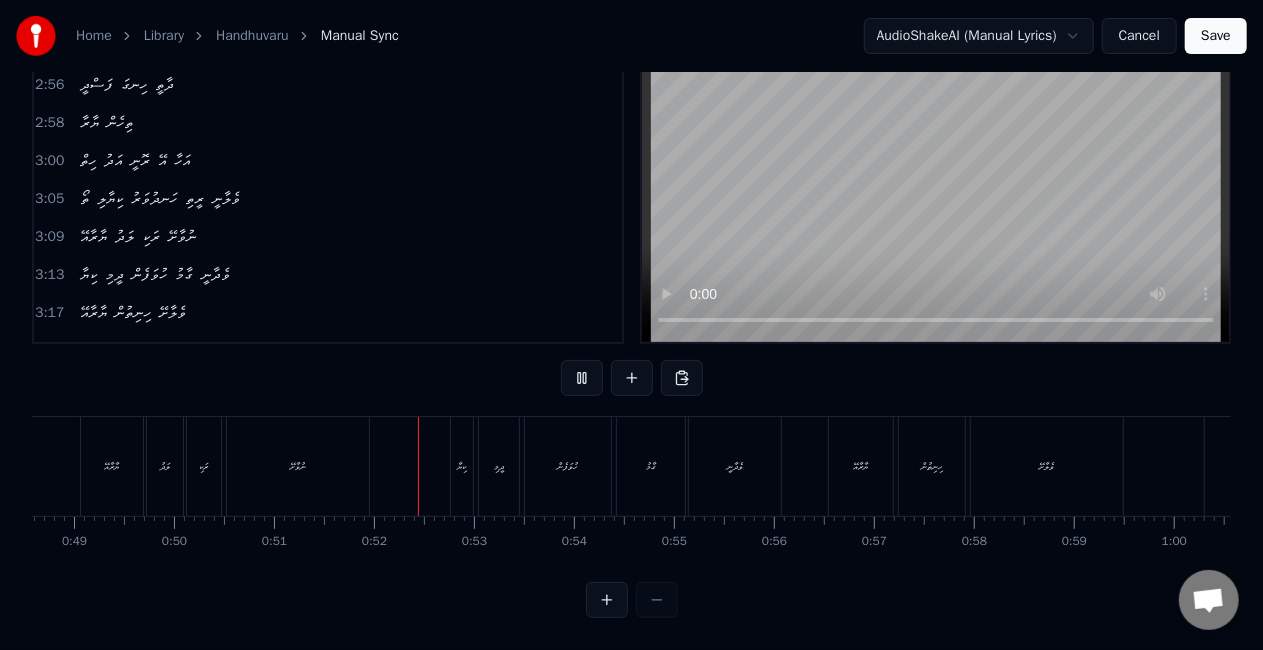 scroll, scrollTop: 0, scrollLeft: 5090, axis: horizontal 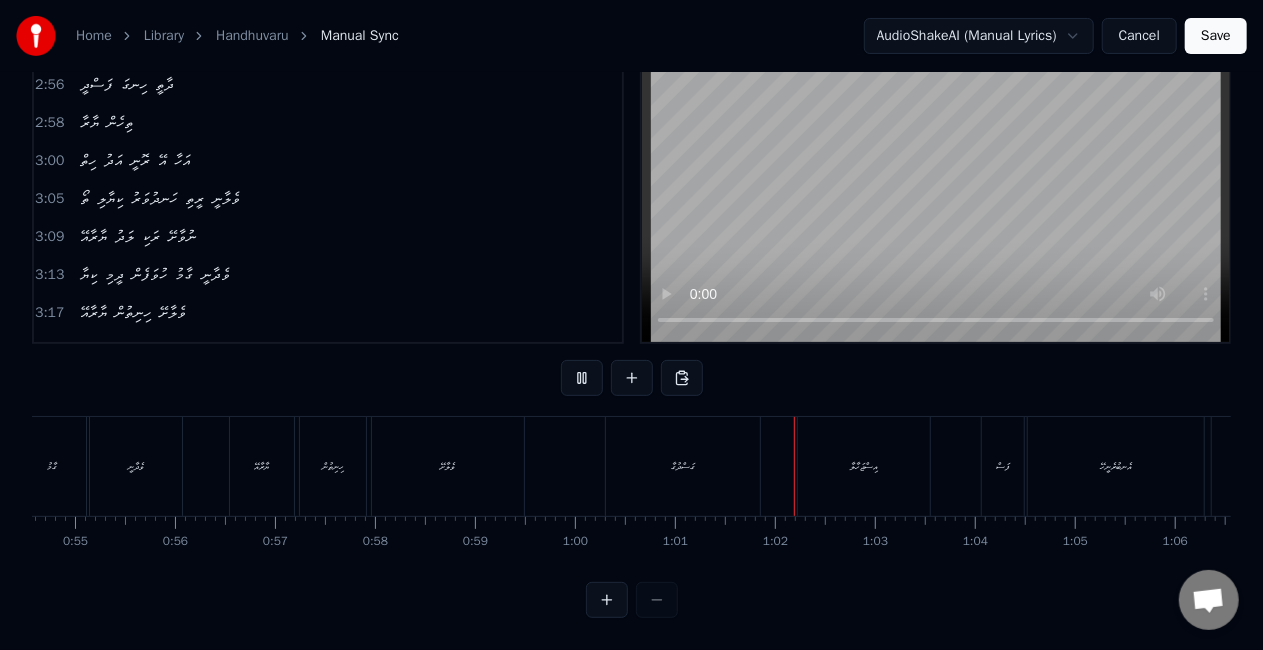 click on "ޔާރާއޭ ލަދު ރަކި ނުވާށޭ ޔާރާއޭ ހިނިތުން ވެލާށޭ ތޯ ކިޔާލި ހަނދުވަރު ރީތި ވެލާނީ ޔާރާއޭ ލަދު ރަކި ނުވާށޭ ކިޔާ ދީމި ހުވަފެން ގާމު ވެދާނީ ޔާރާއޭ ހިނިތުން ވެލާށޭ ގަސްދުގާ އިސްޖަހާލާ ފަސް އެނބުރެނީހޭ ކަލާ ގަސްދުގާ އިސްޖަހާލާ ފަސް އެނބުރެނީހޭ ކަލާ ތޯ ކިޔާލި ހަނދުވަރު ރީތި ވެލާނީ ޔާރާއޭ ލަދު ރަކި ނުވާށޭ އަސްލު ތި ހިތުގާ ވާ ހަގީގަތް ފޮރުވީހެ ގަސްދުގަ ކަލާ ޖާނާ ހިތާ ާރޫހަ ދިނީމާ ފުރަގަސް ދެނީ ހޭ ކަލާ ފަސްދީ ާހިނގަ ދާތީ ޔާރާ ތިހެން ހިތް އަދު ރޮނީ އޭ އަހާ ފަސްދީ ހިނގަ ދާތީ ޔާރާ ތިހެން ހިތް އަދު ރޮނީ އޭ އަހާ ތޯ ކިޔާލި ހަނދުވަރު ރީތި ވެލާނީ ޔާރާއޭ ލަދު ރަކި ކިޔާ" at bounding box center [5081, 466] 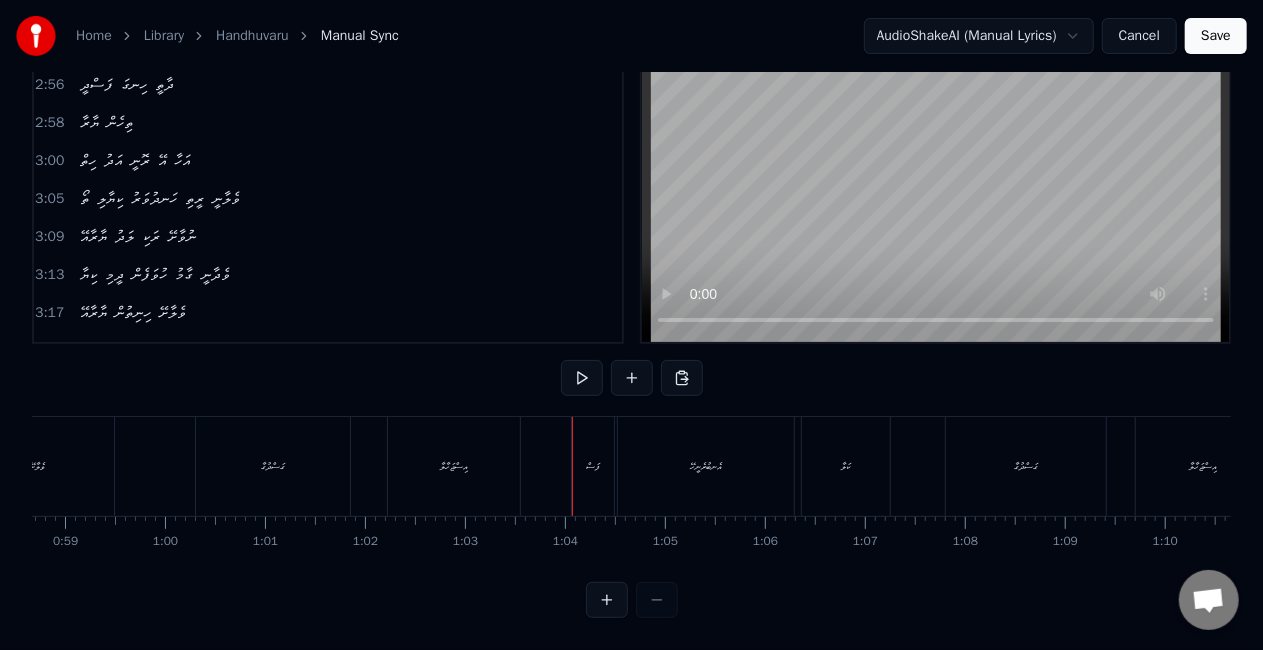 scroll, scrollTop: 0, scrollLeft: 6099, axis: horizontal 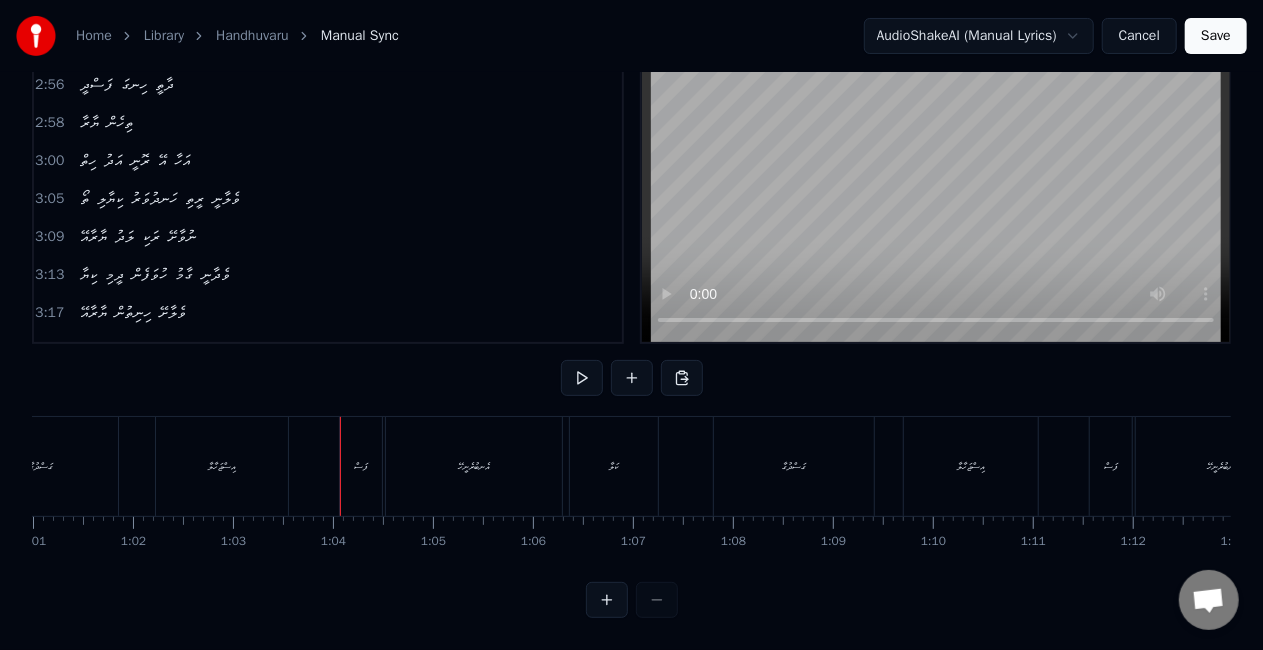 click on "ގަސްދުގާ" at bounding box center [41, 466] 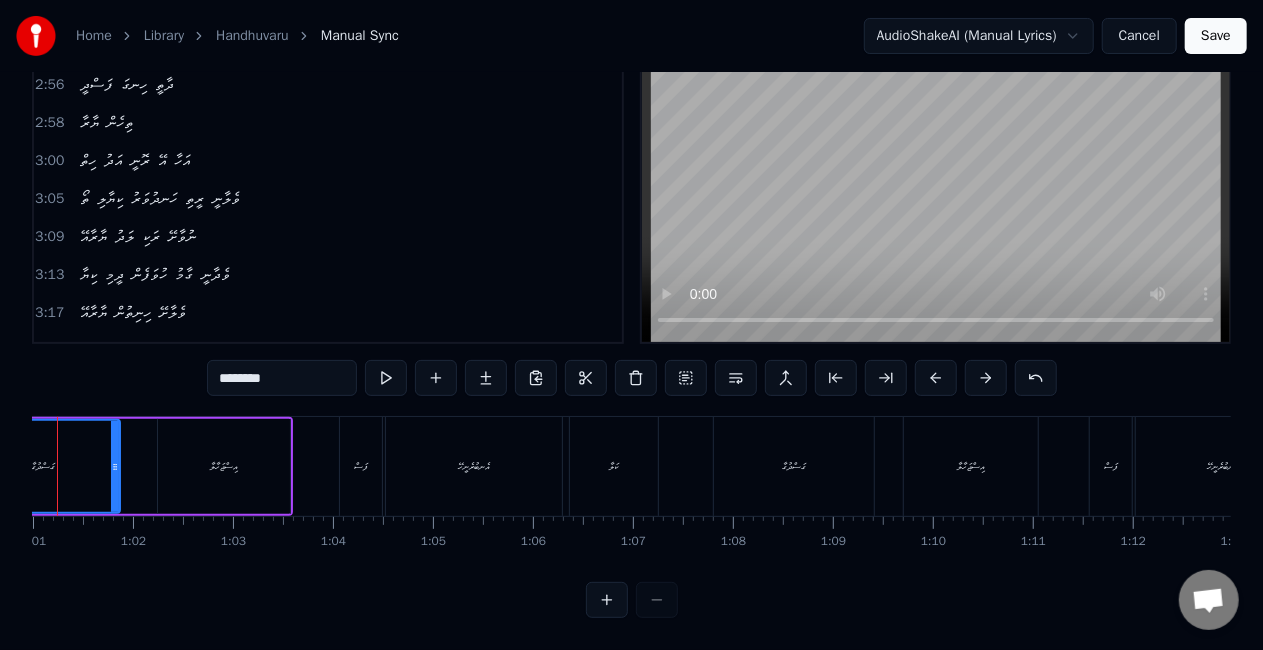 scroll, scrollTop: 0, scrollLeft: 0, axis: both 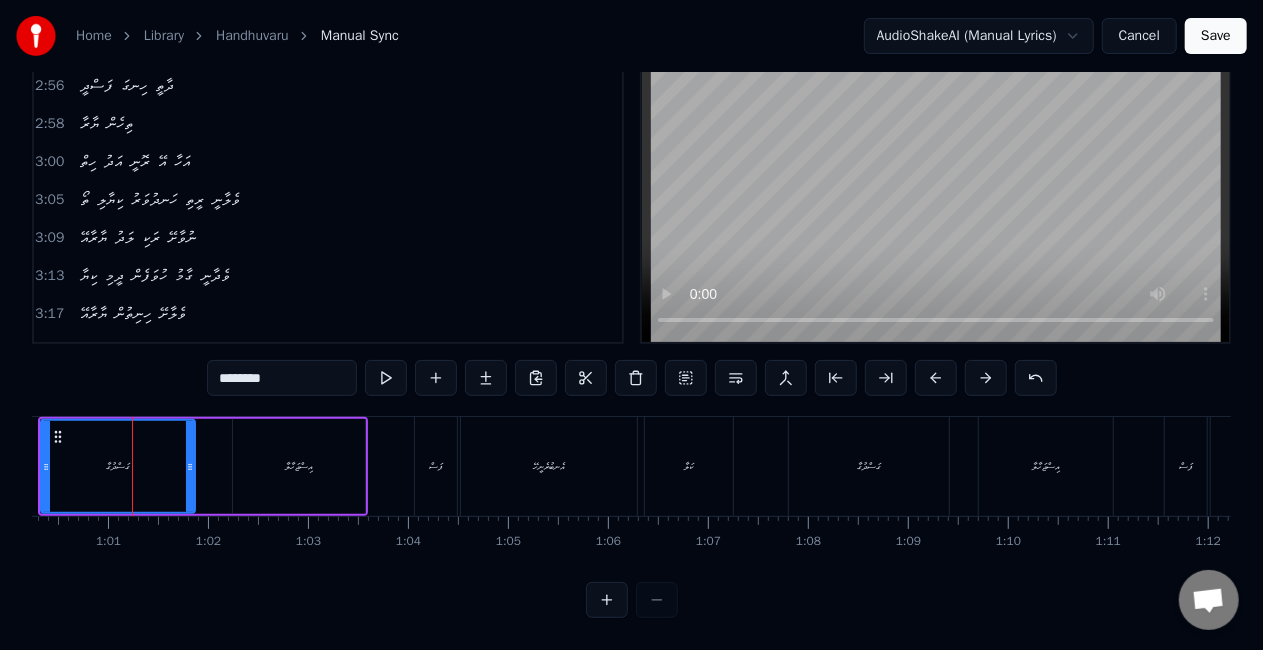 click on "ގަސްދުގާ" at bounding box center (118, 466) 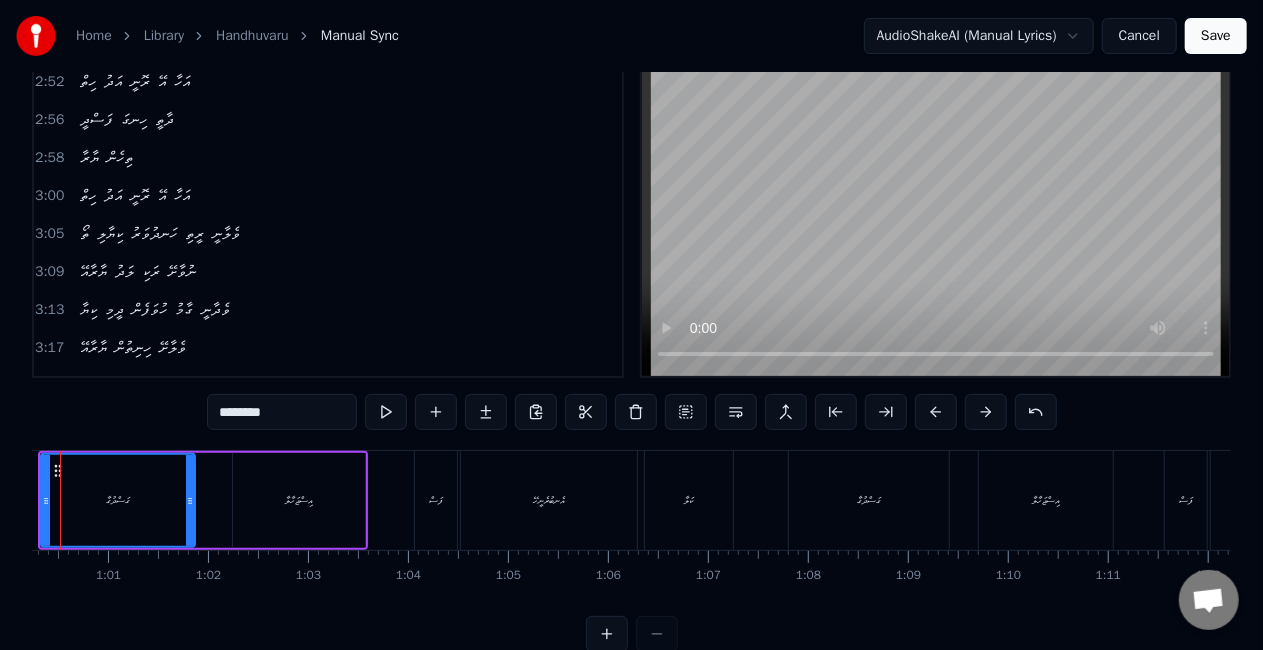 scroll, scrollTop: 2, scrollLeft: 0, axis: vertical 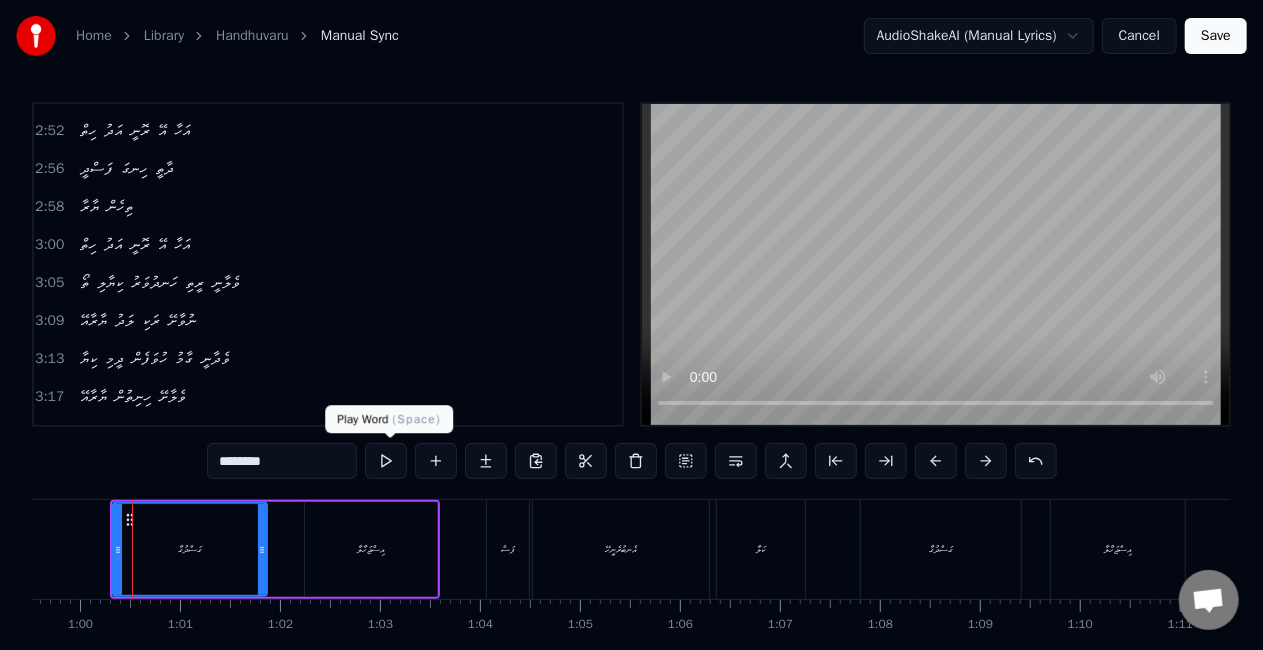 click at bounding box center [386, 461] 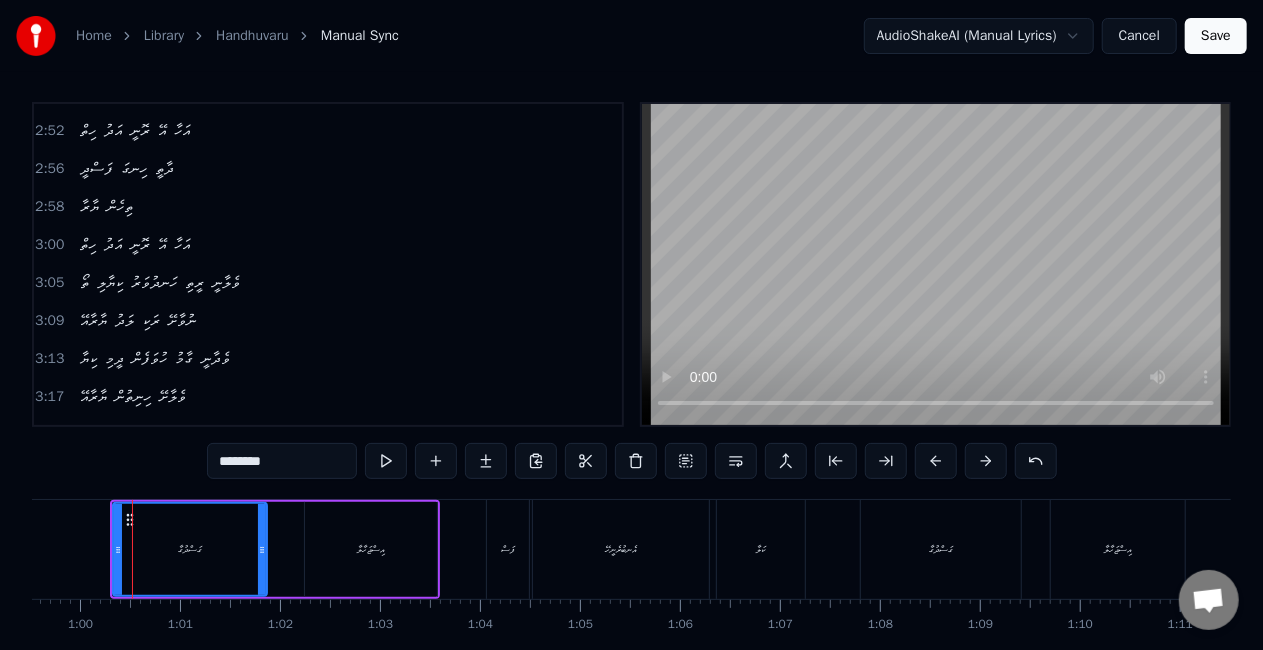 scroll, scrollTop: 0, scrollLeft: 5930, axis: horizontal 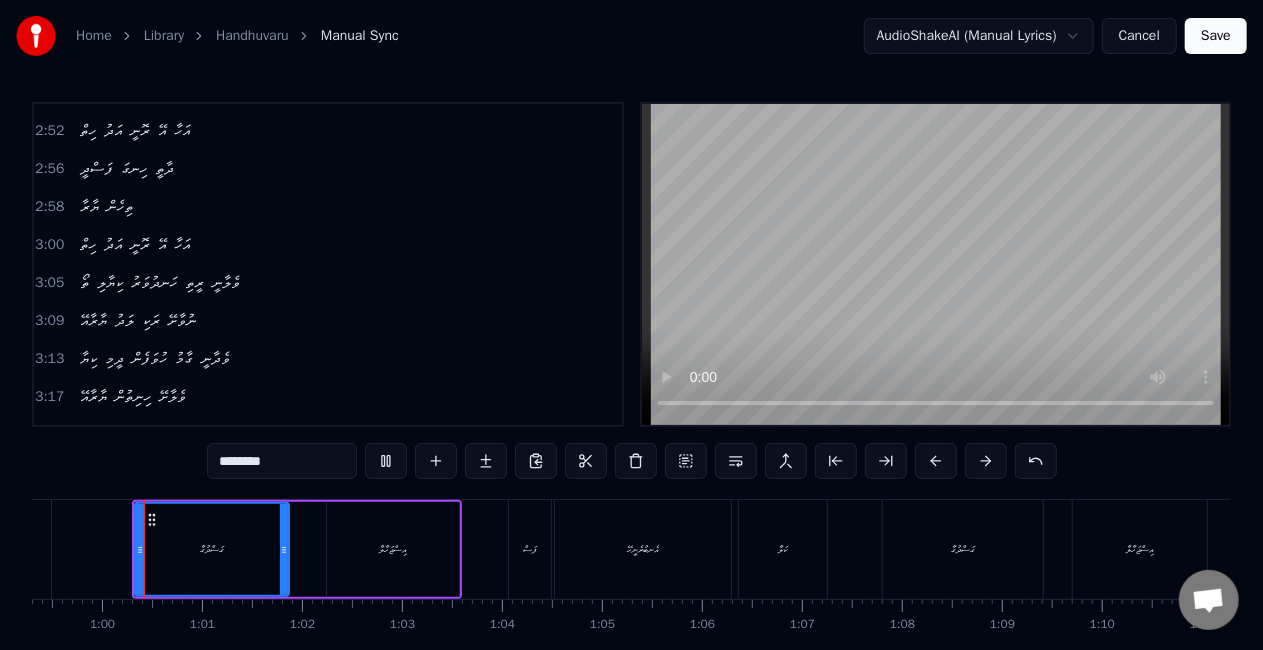 click at bounding box center [386, 461] 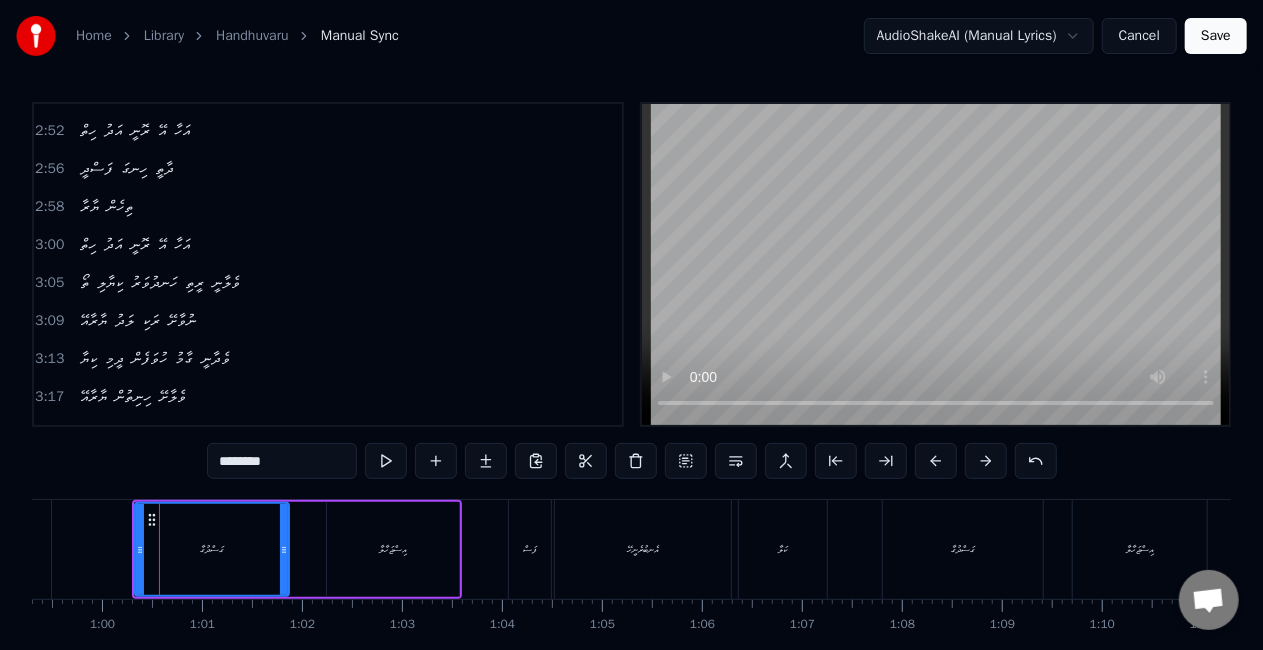 click at bounding box center [386, 461] 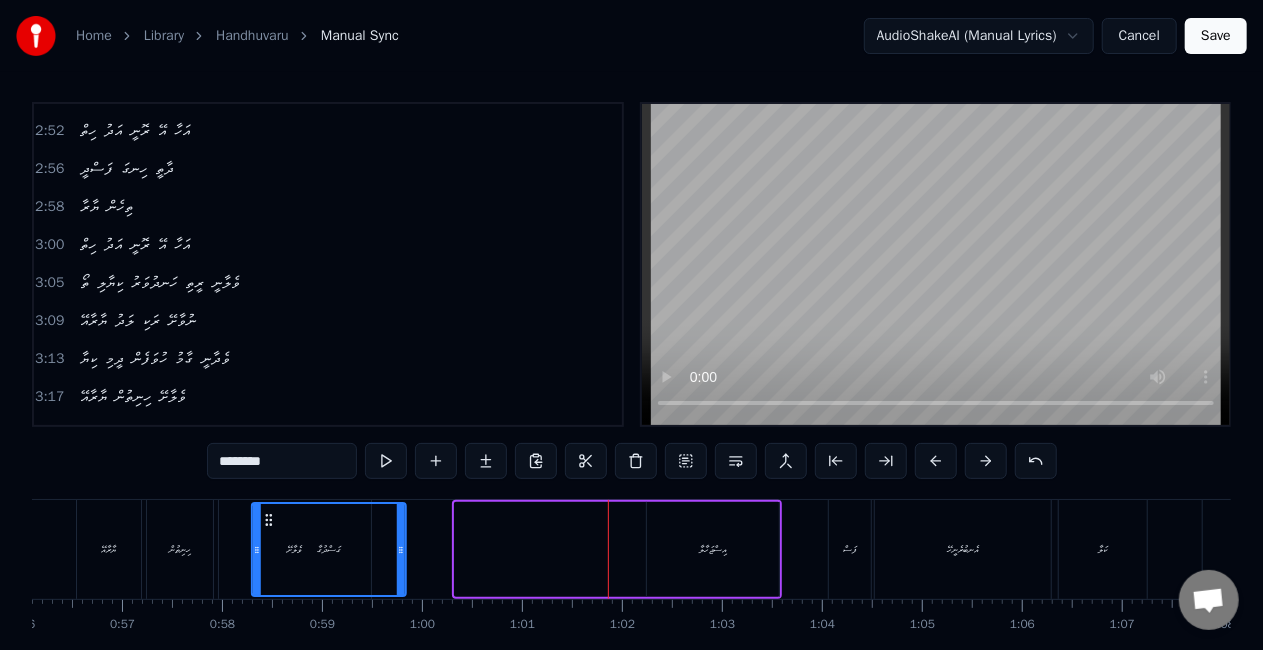 scroll, scrollTop: 0, scrollLeft: 5604, axis: horizontal 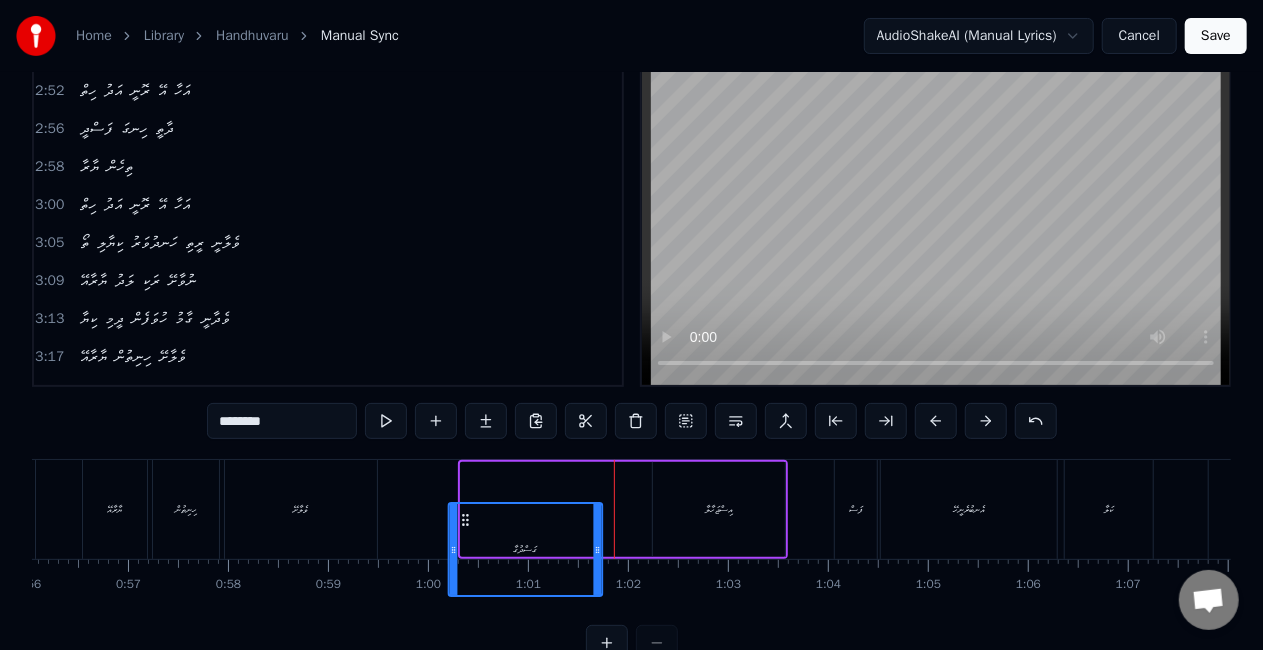 drag, startPoint x: 149, startPoint y: 518, endPoint x: 463, endPoint y: 453, distance: 320.65714 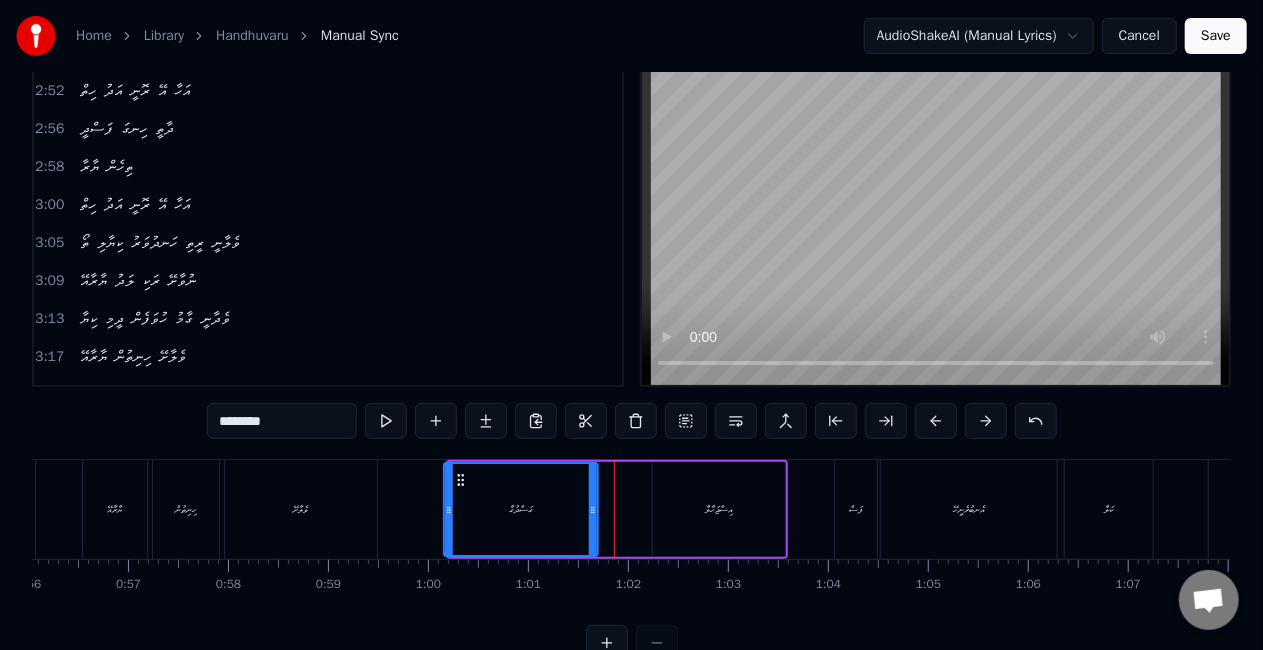 click 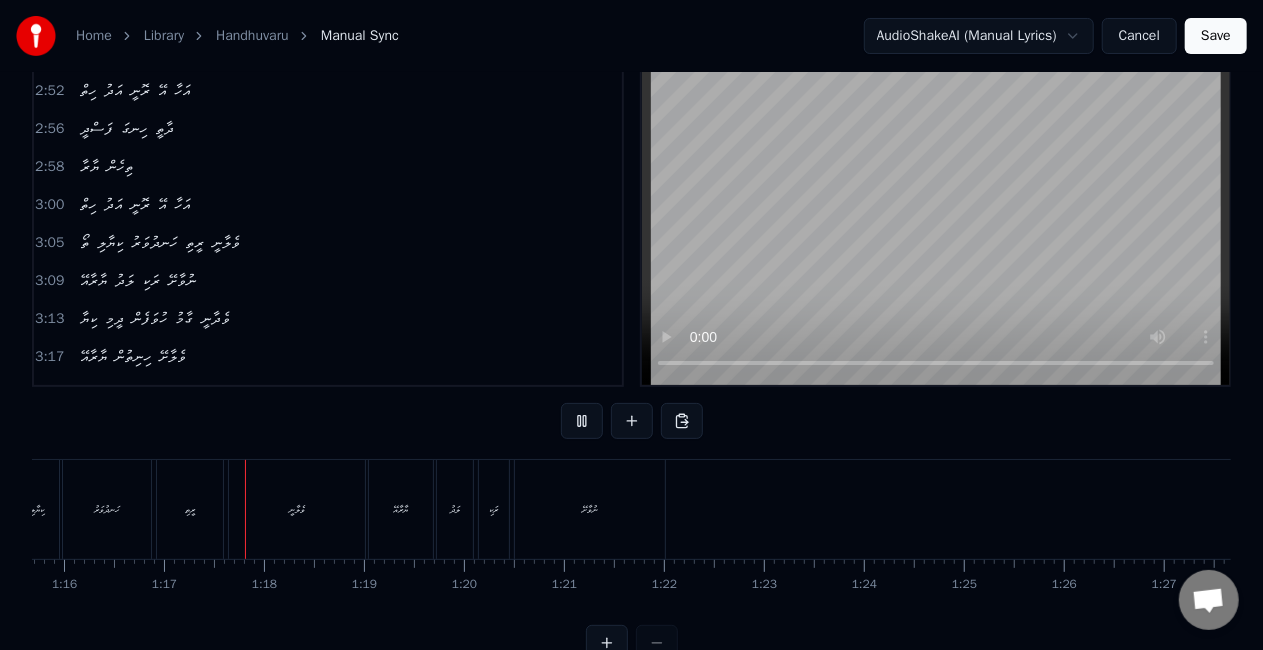 scroll, scrollTop: 0, scrollLeft: 7614, axis: horizontal 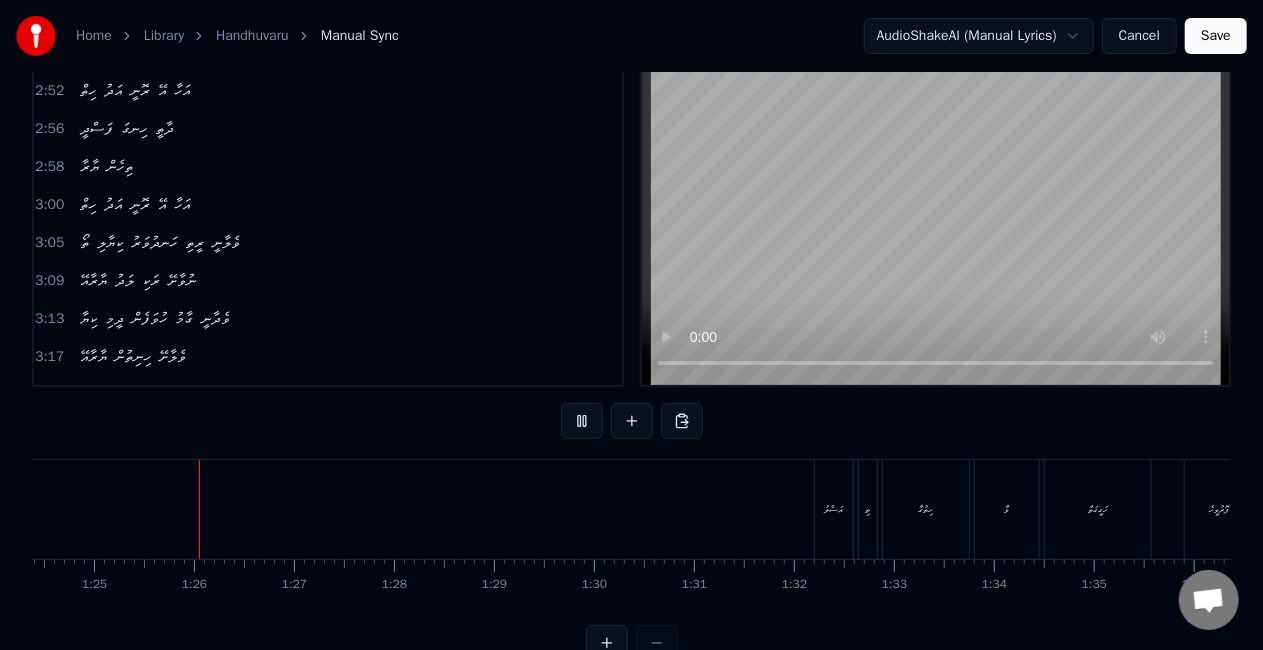 click on "އަސްލު" at bounding box center (834, 509) 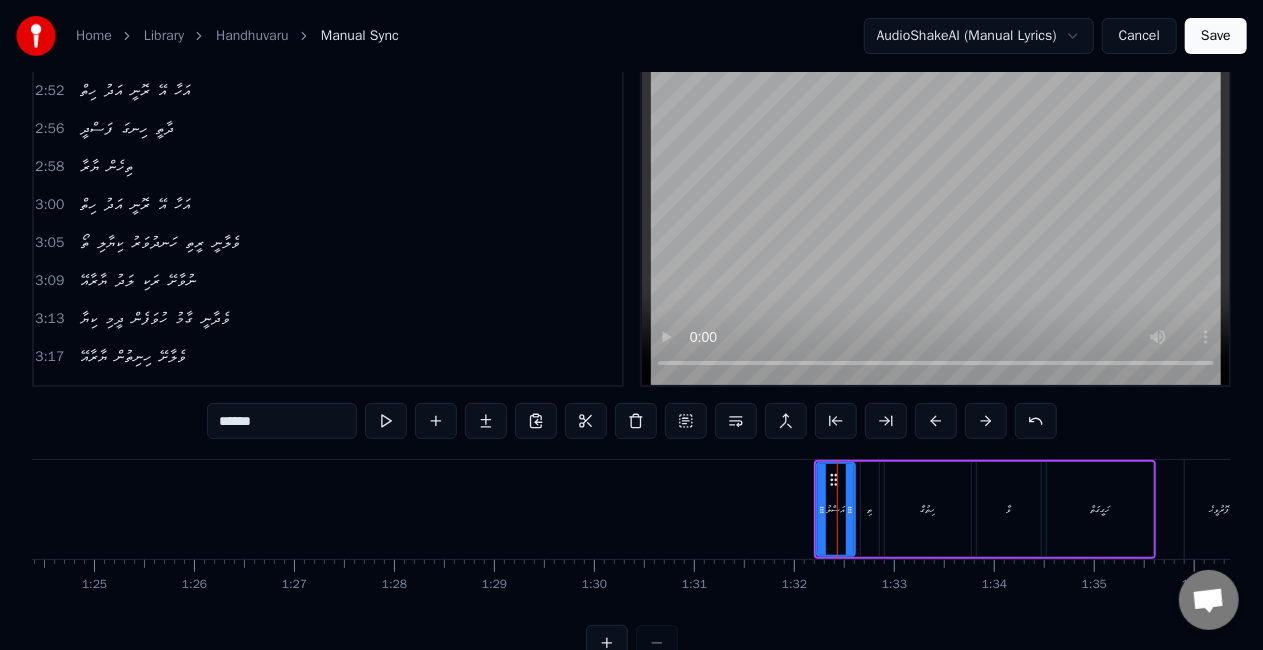 scroll, scrollTop: 0, scrollLeft: 0, axis: both 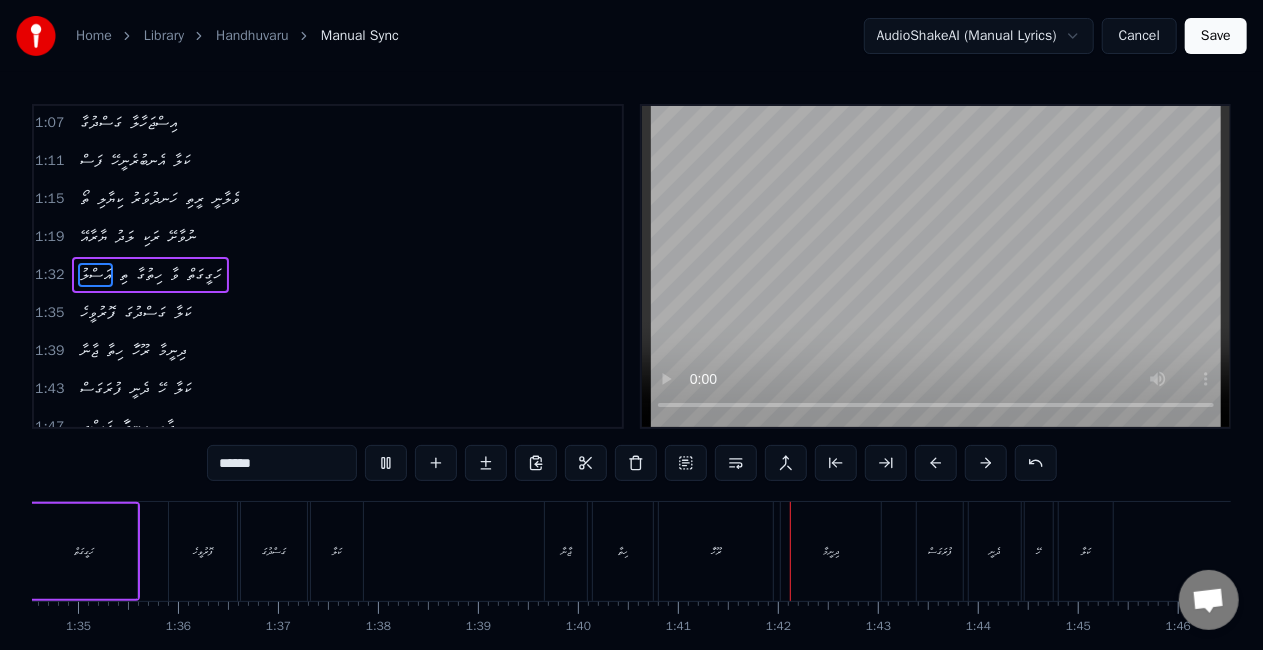 click on "ޖާނާ" at bounding box center (566, 551) 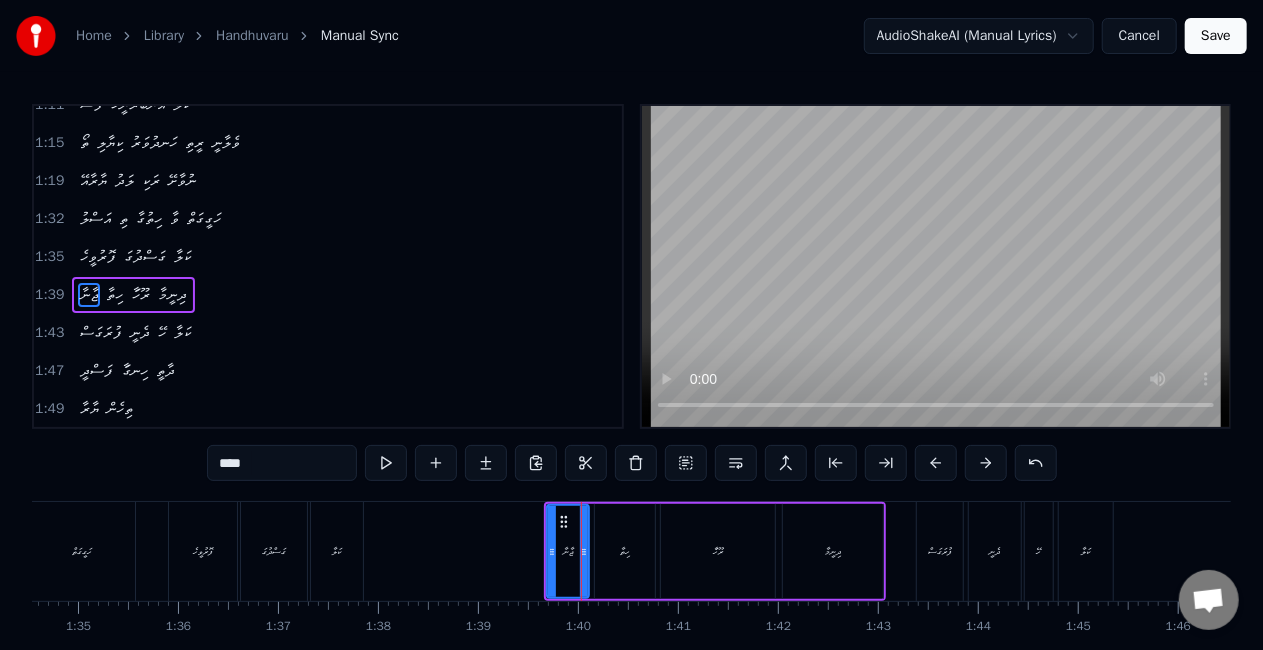 scroll, scrollTop: 380, scrollLeft: 0, axis: vertical 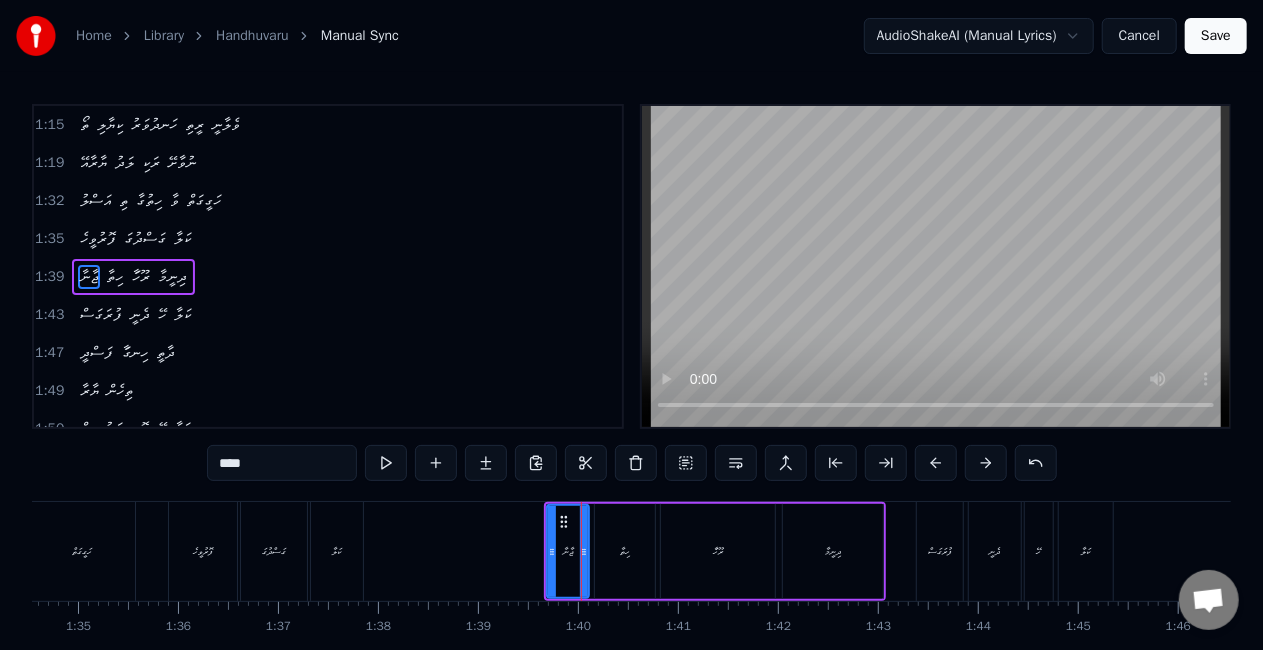 click on "ހިތާ" at bounding box center [625, 551] 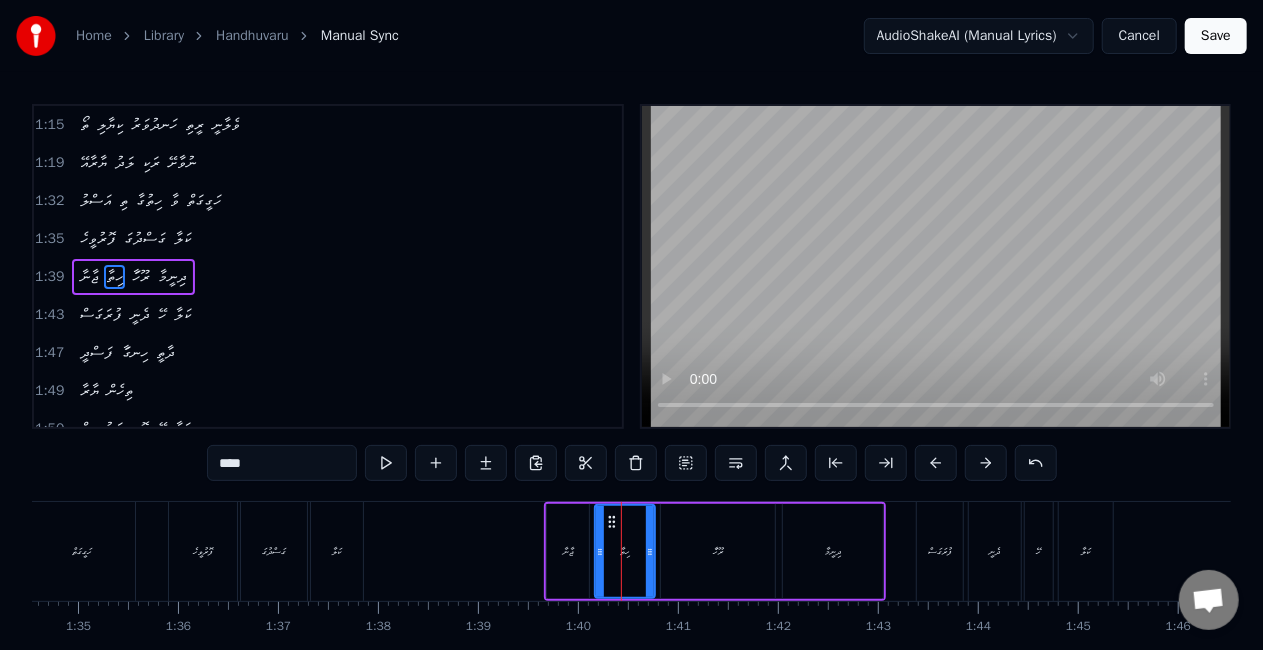 click on "ާރޫހަ" at bounding box center [718, 551] 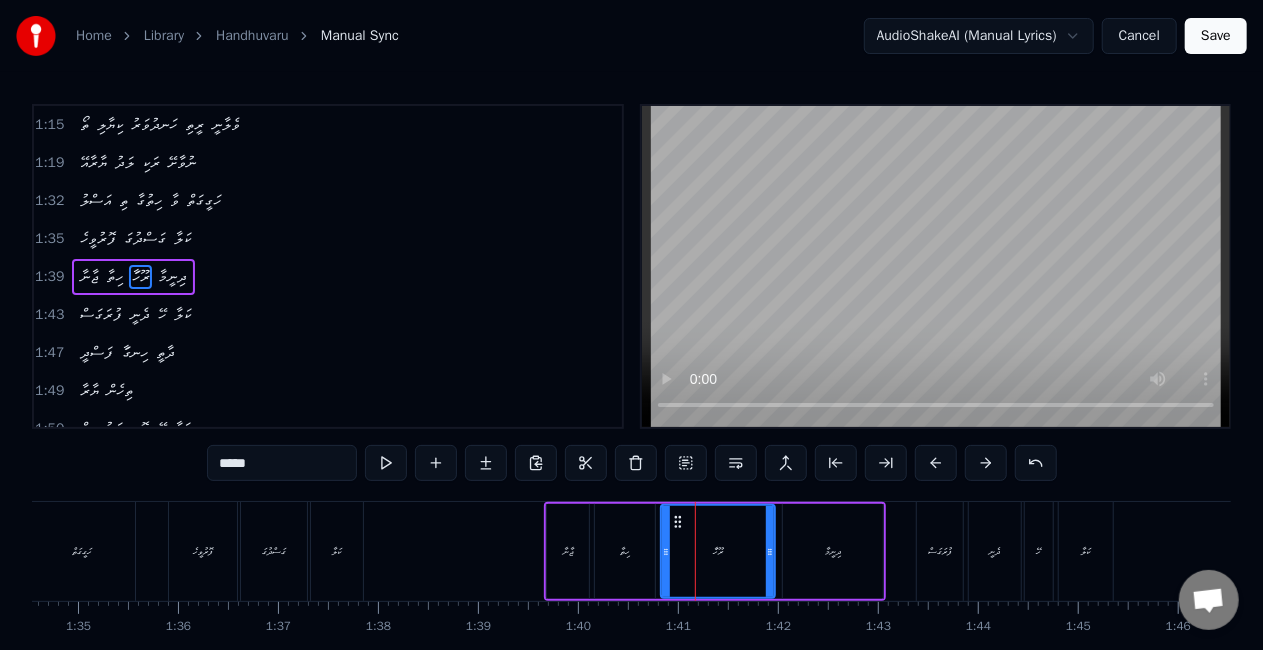 click on "ދިނީމާ" at bounding box center (833, 551) 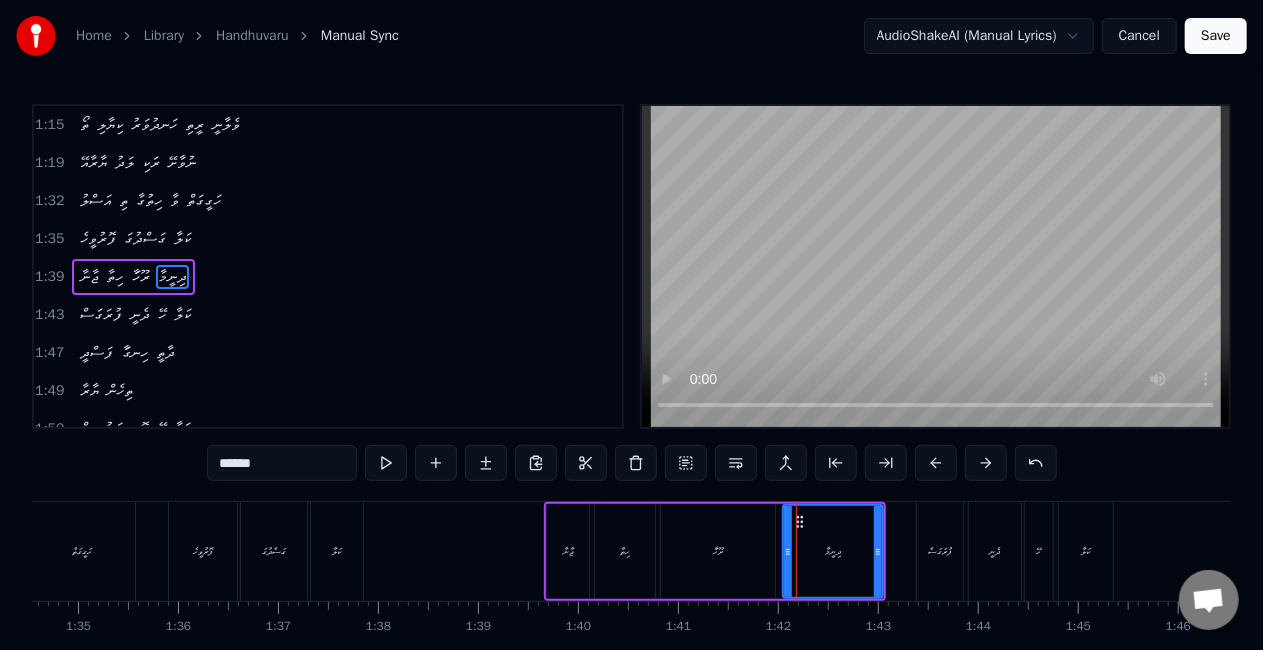 click on "ދިނީމާ" at bounding box center (833, 551) 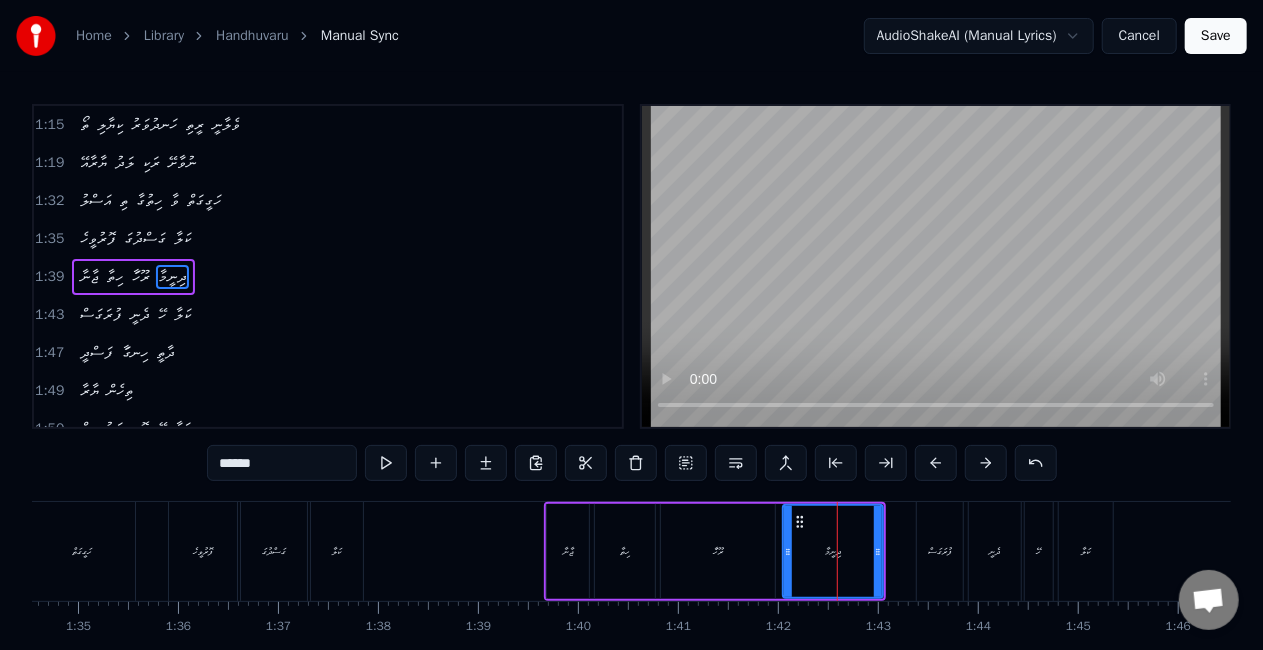 click on "ާރޫހަ" at bounding box center [718, 551] 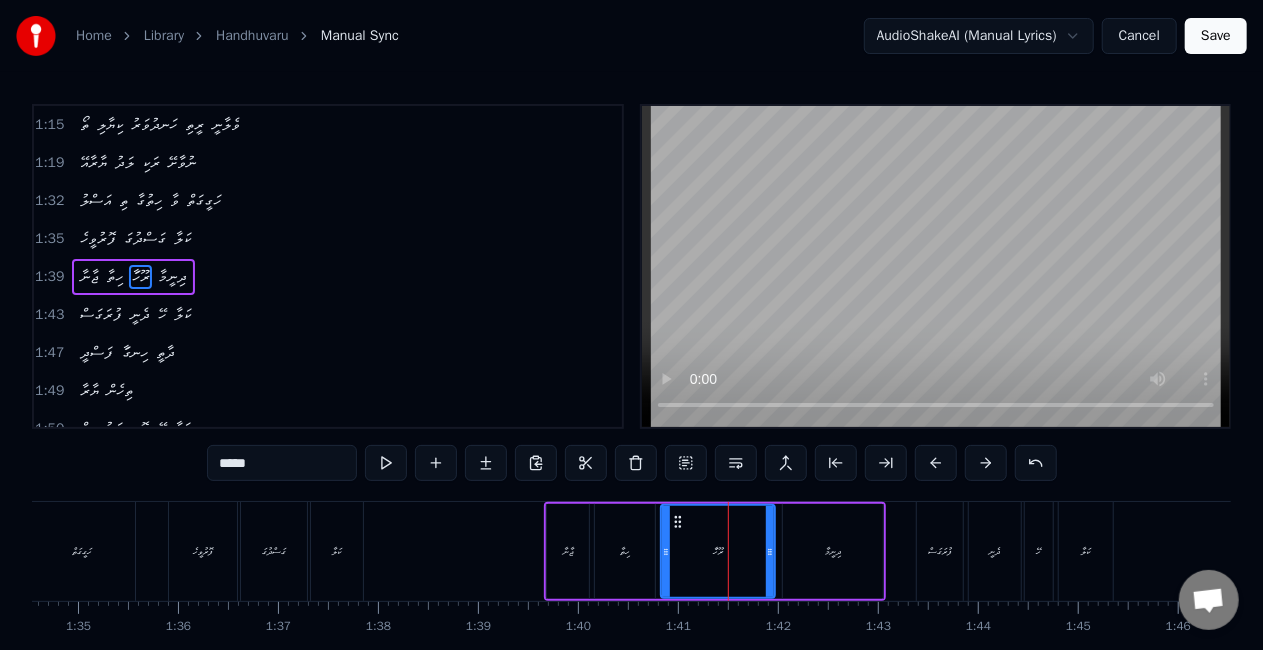 click on "*****" at bounding box center (282, 463) 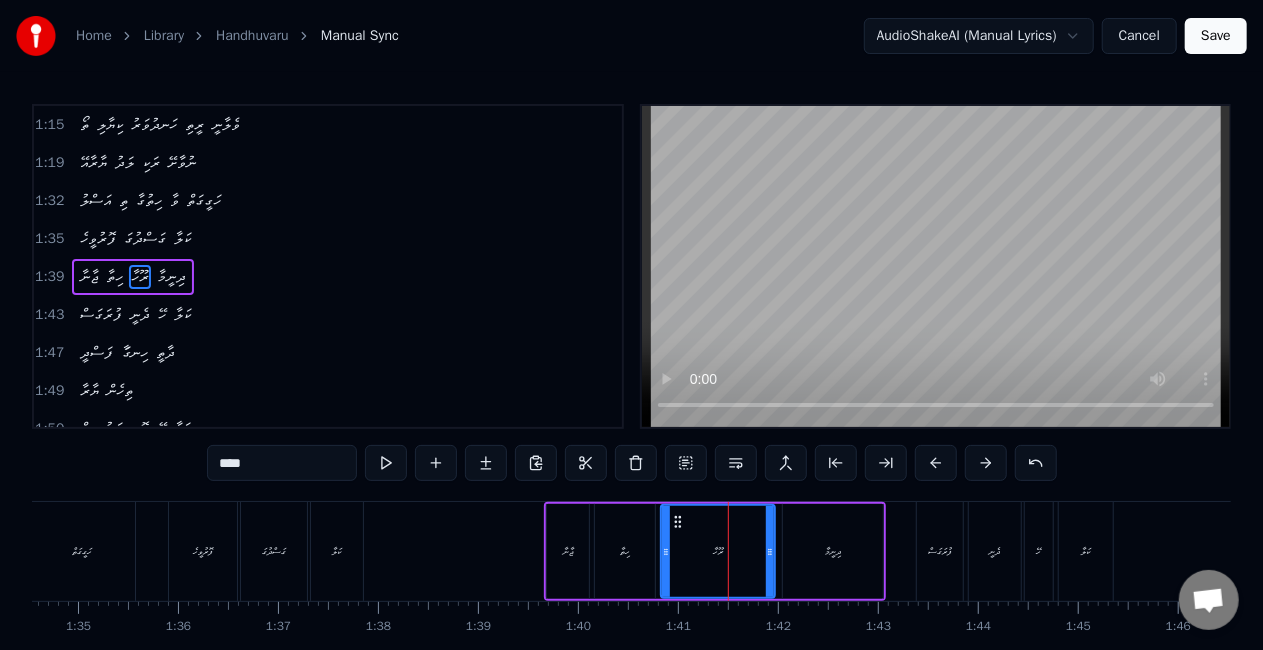 type on "****" 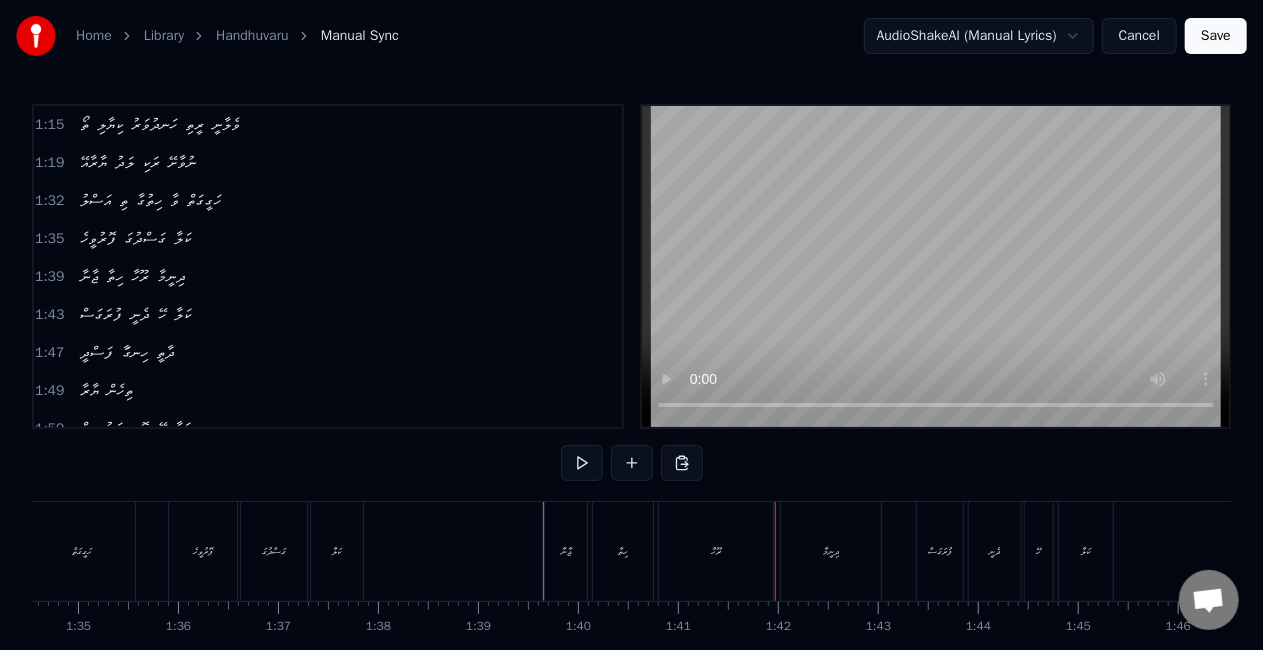 click on "ާރޫހ" at bounding box center (716, 551) 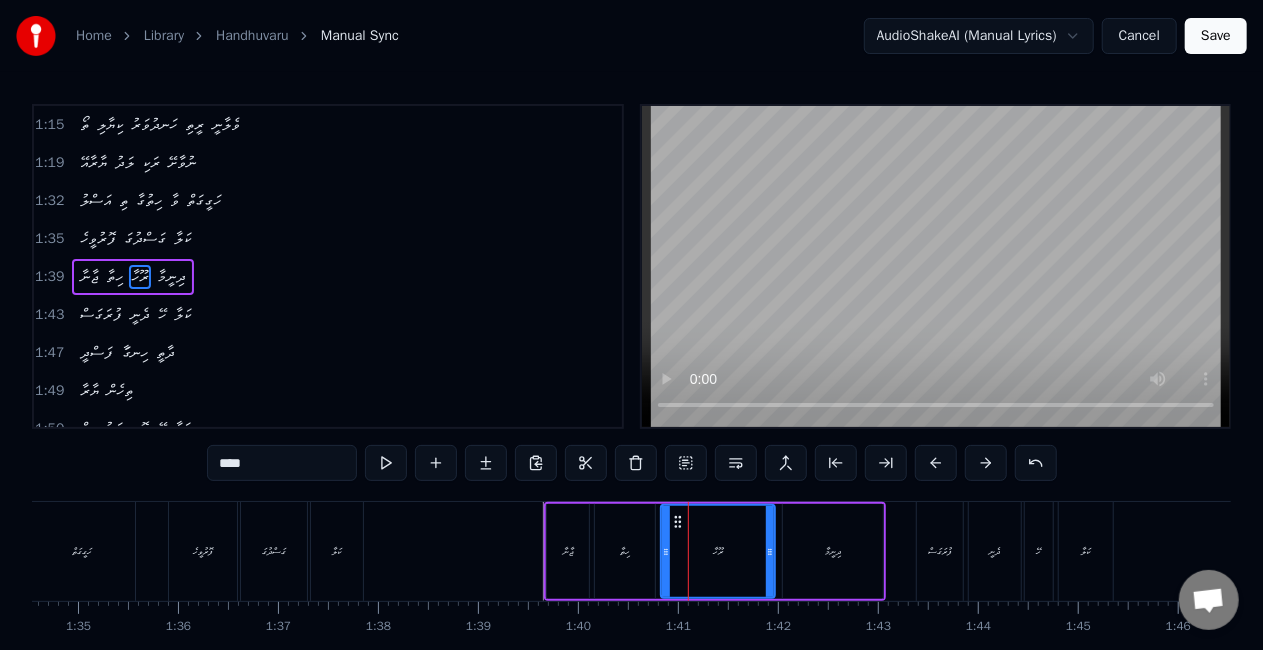 drag, startPoint x: 276, startPoint y: 462, endPoint x: 200, endPoint y: 458, distance: 76.105194 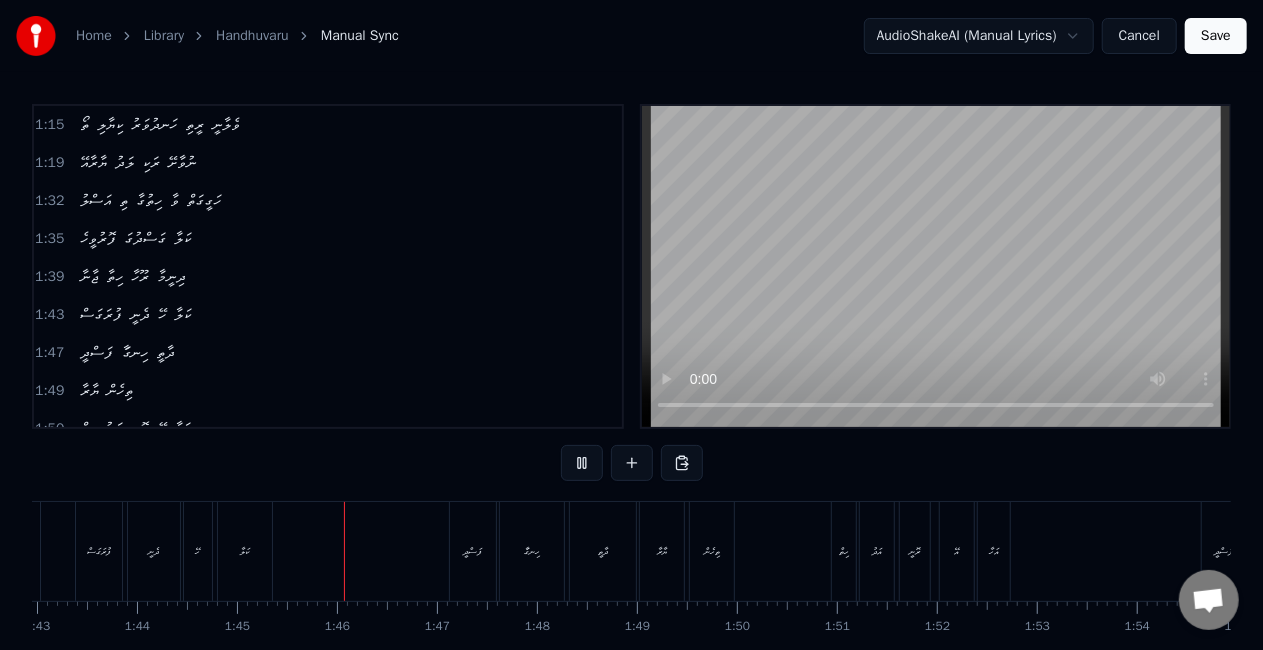 scroll, scrollTop: 0, scrollLeft: 10454, axis: horizontal 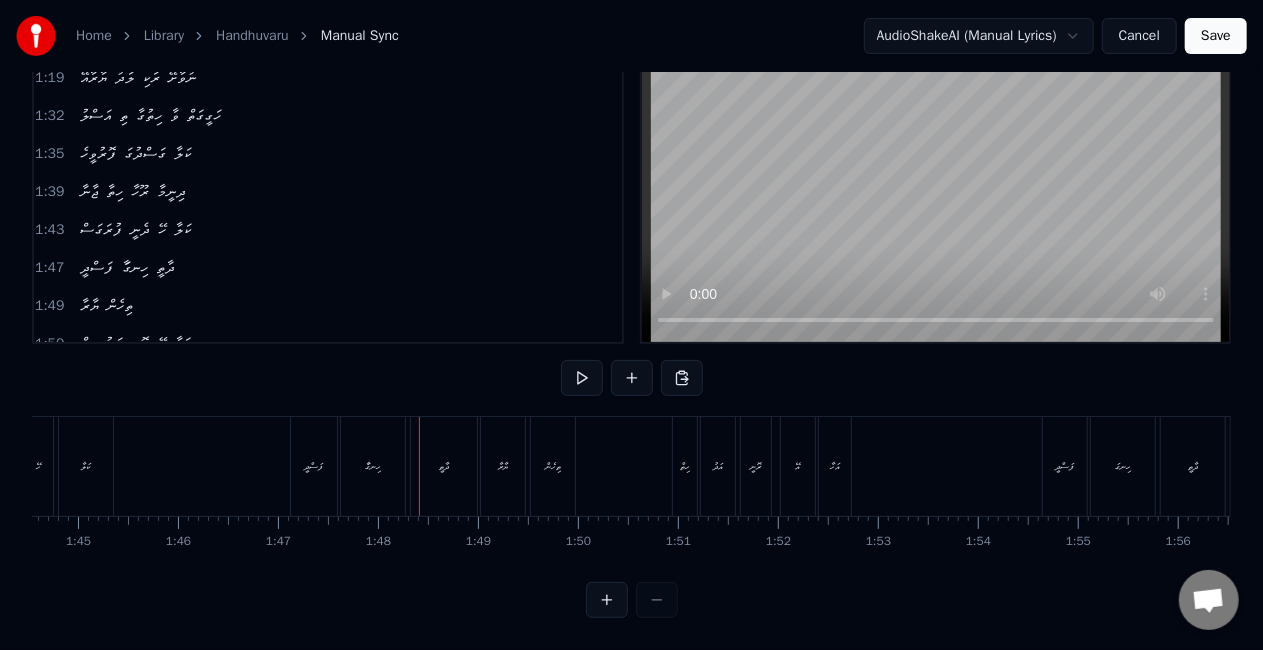 click on "ފަސްދީ" at bounding box center (314, 466) 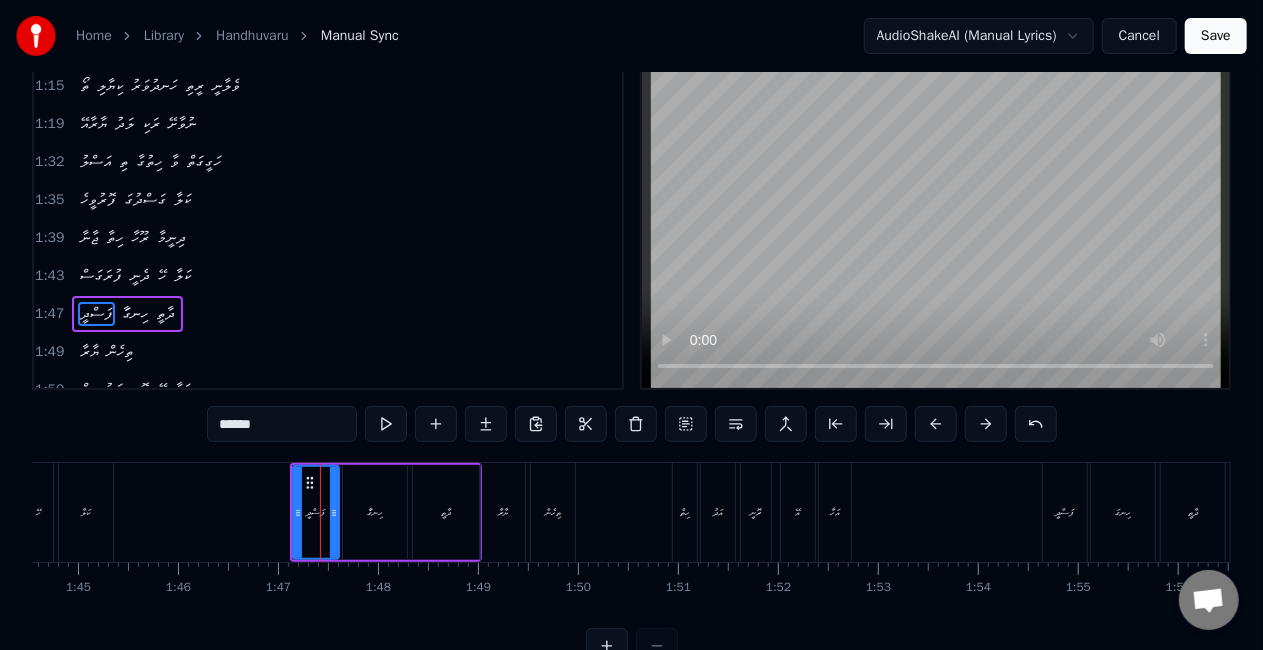 scroll, scrollTop: 0, scrollLeft: 0, axis: both 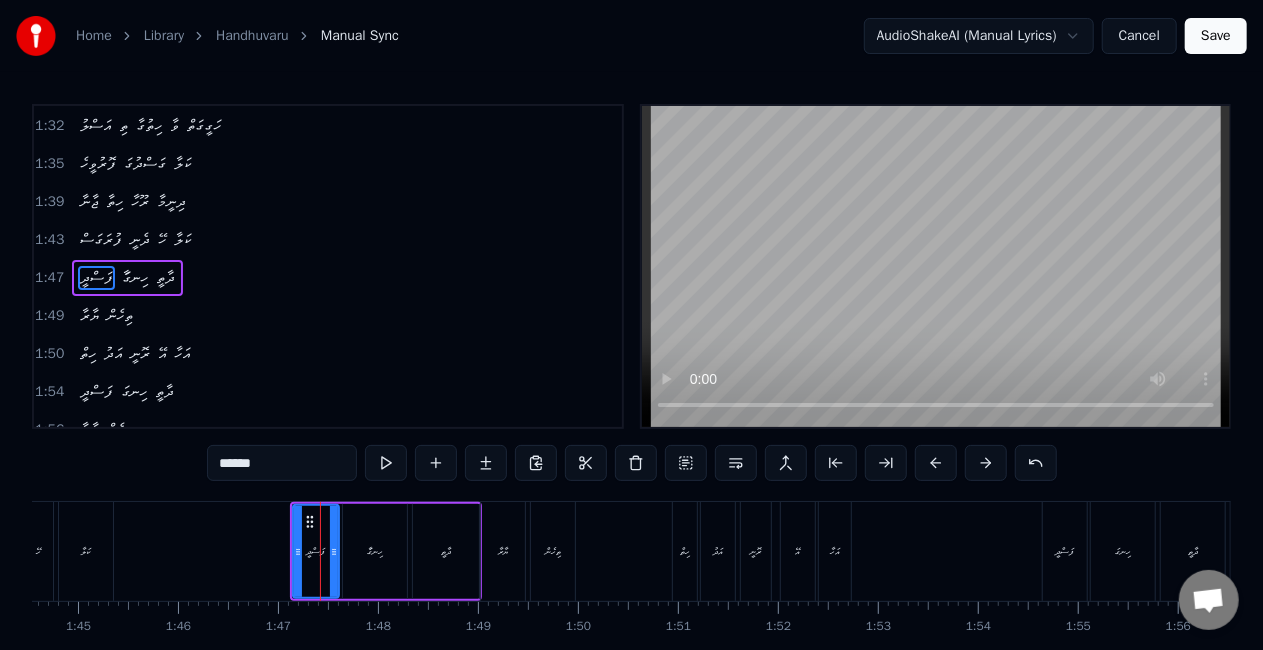 click on "ާހިނގަ" at bounding box center (375, 551) 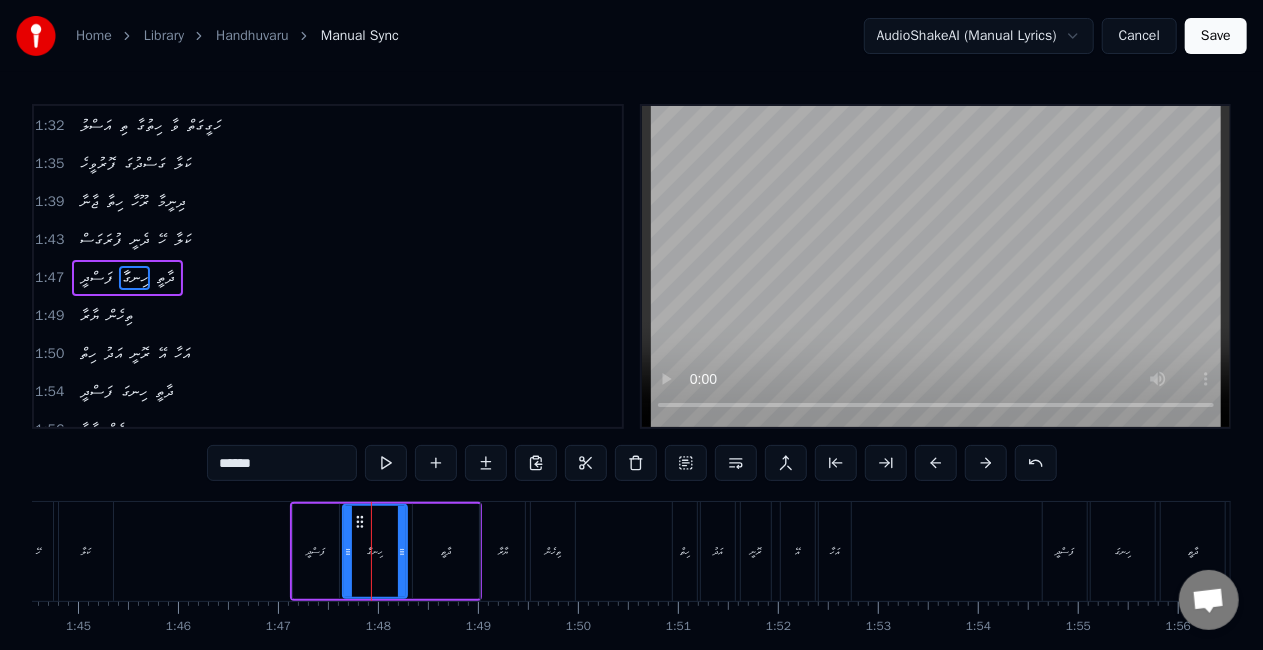 drag, startPoint x: 263, startPoint y: 465, endPoint x: 212, endPoint y: 461, distance: 51.156624 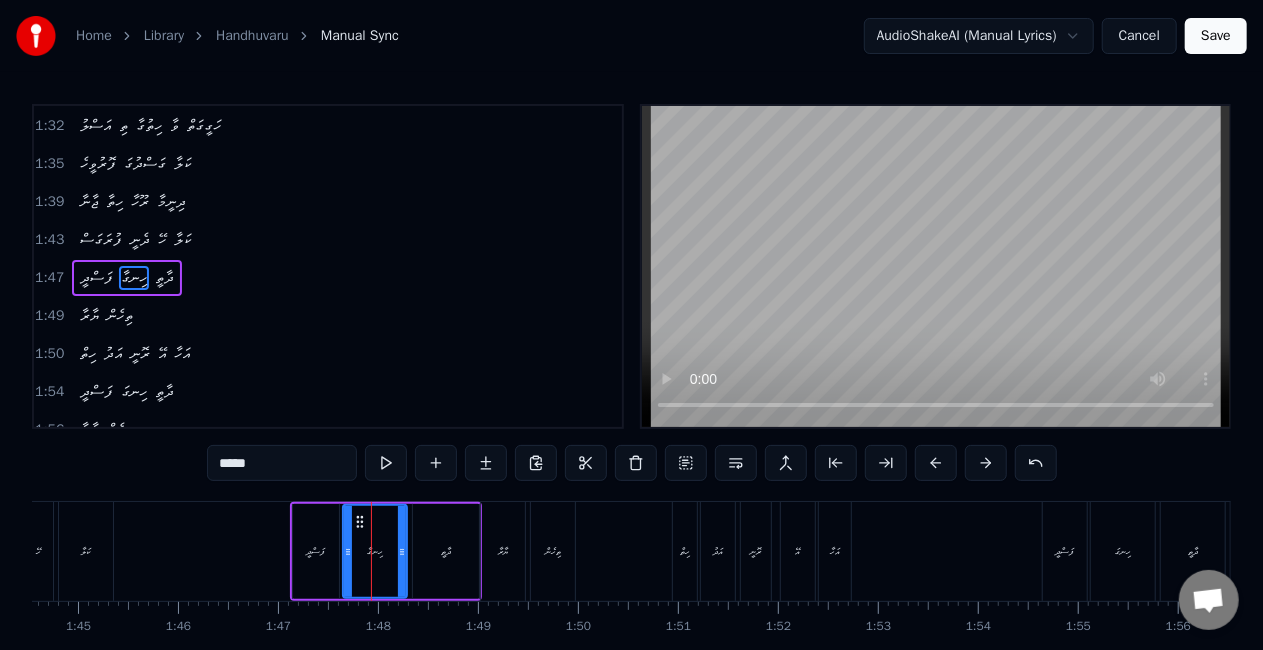 type on "*****" 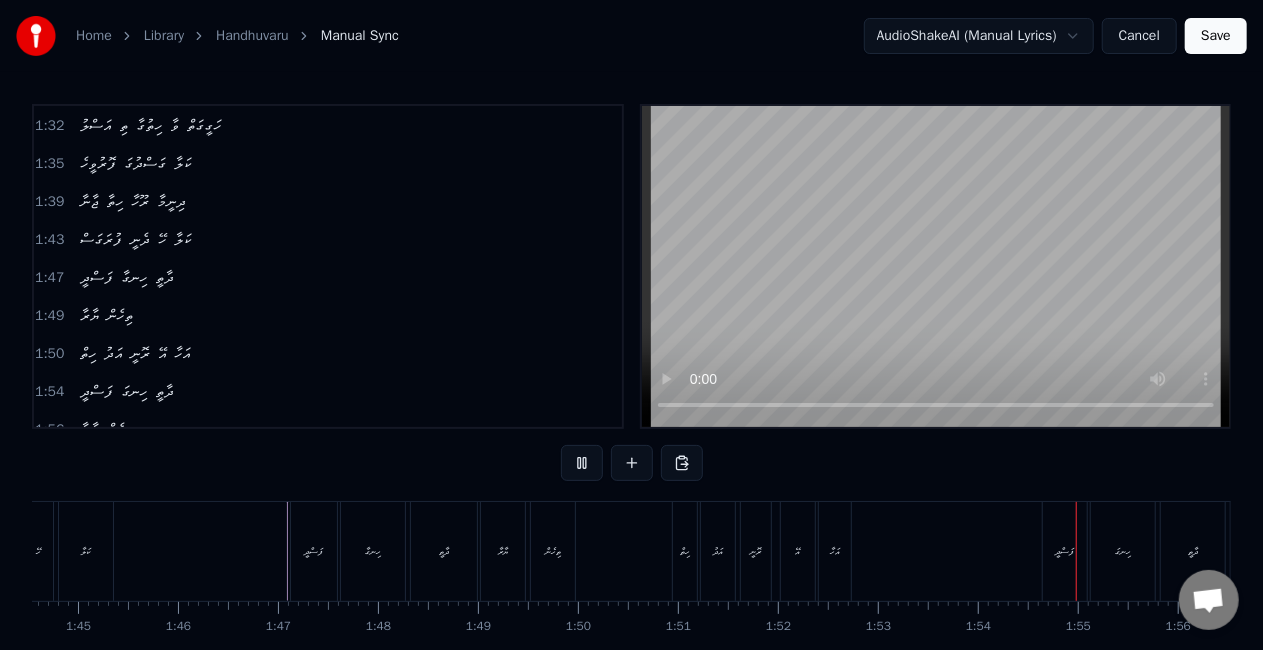 click on "އަހާ" at bounding box center [835, 551] 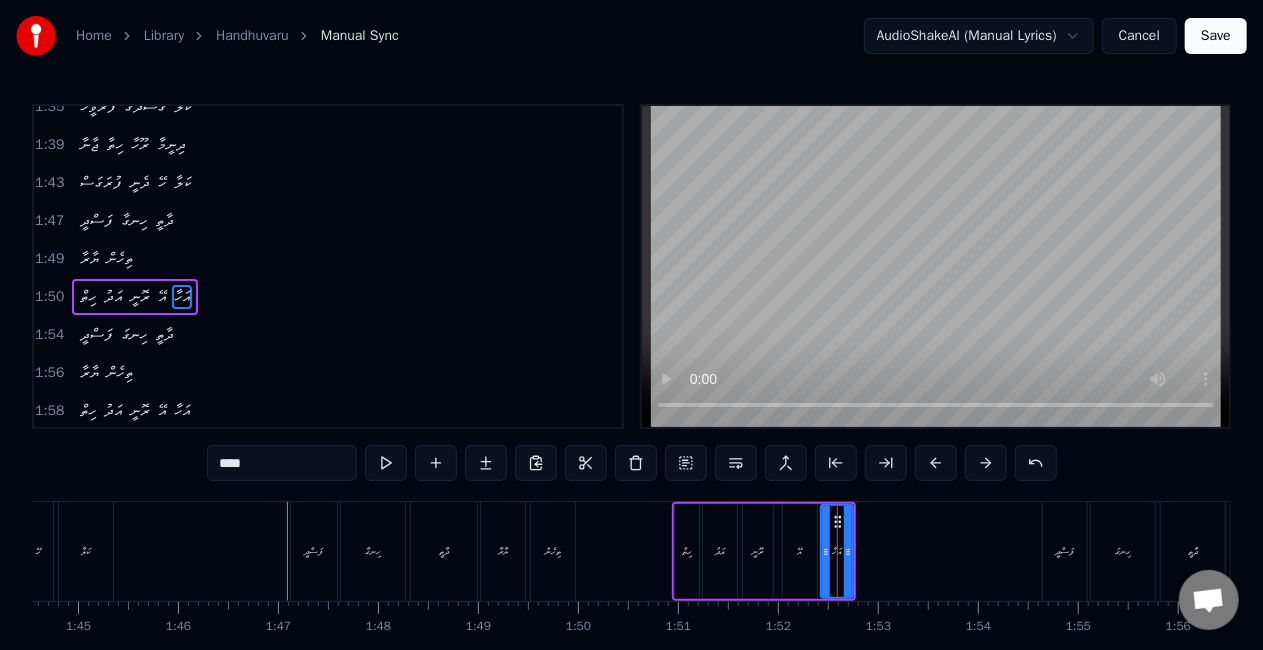 scroll, scrollTop: 530, scrollLeft: 0, axis: vertical 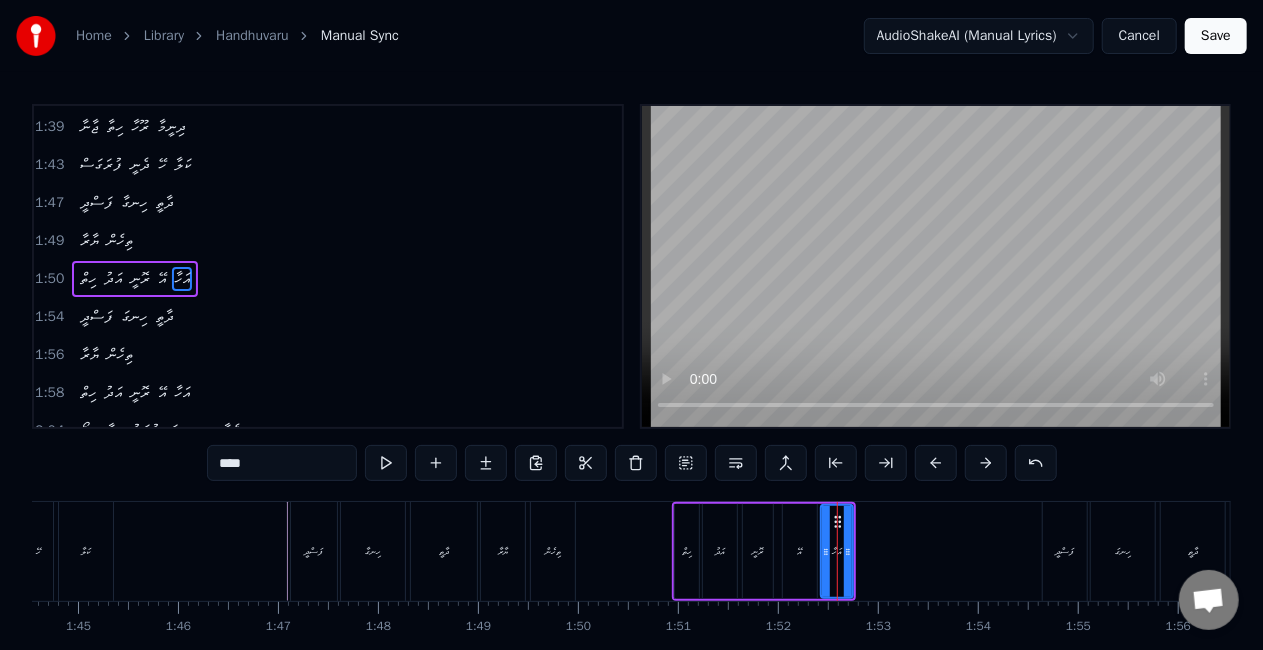 click on "****" at bounding box center (282, 463) 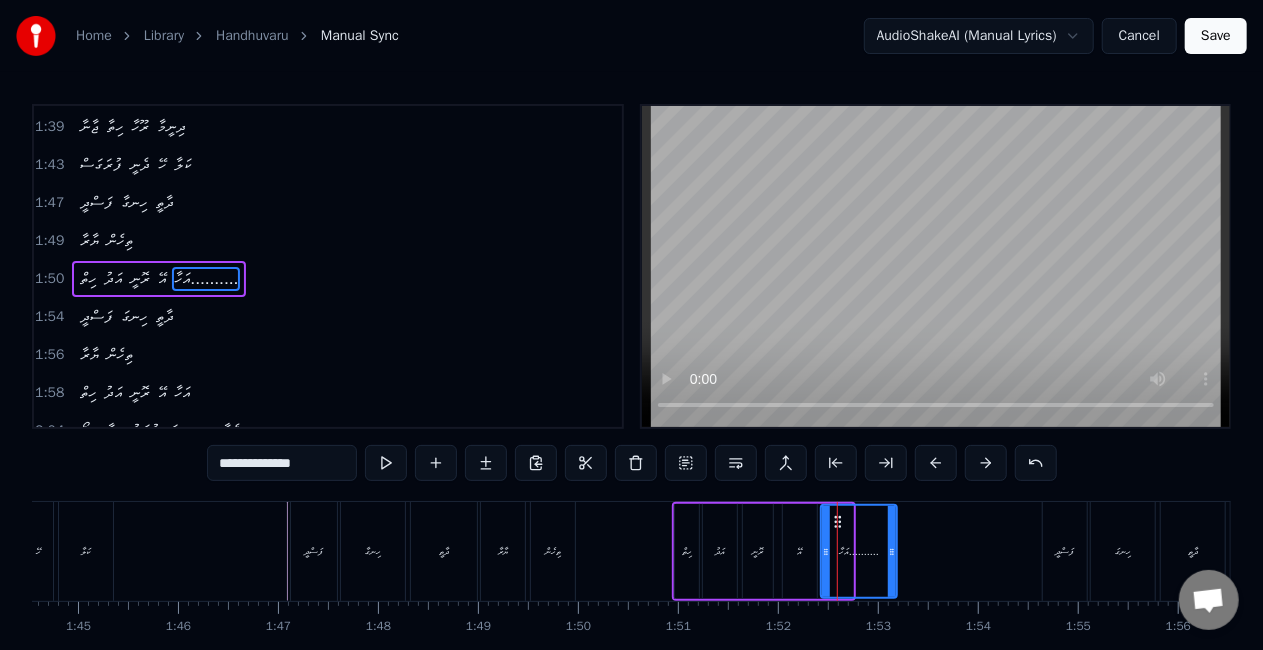 drag, startPoint x: 848, startPoint y: 548, endPoint x: 892, endPoint y: 544, distance: 44.181442 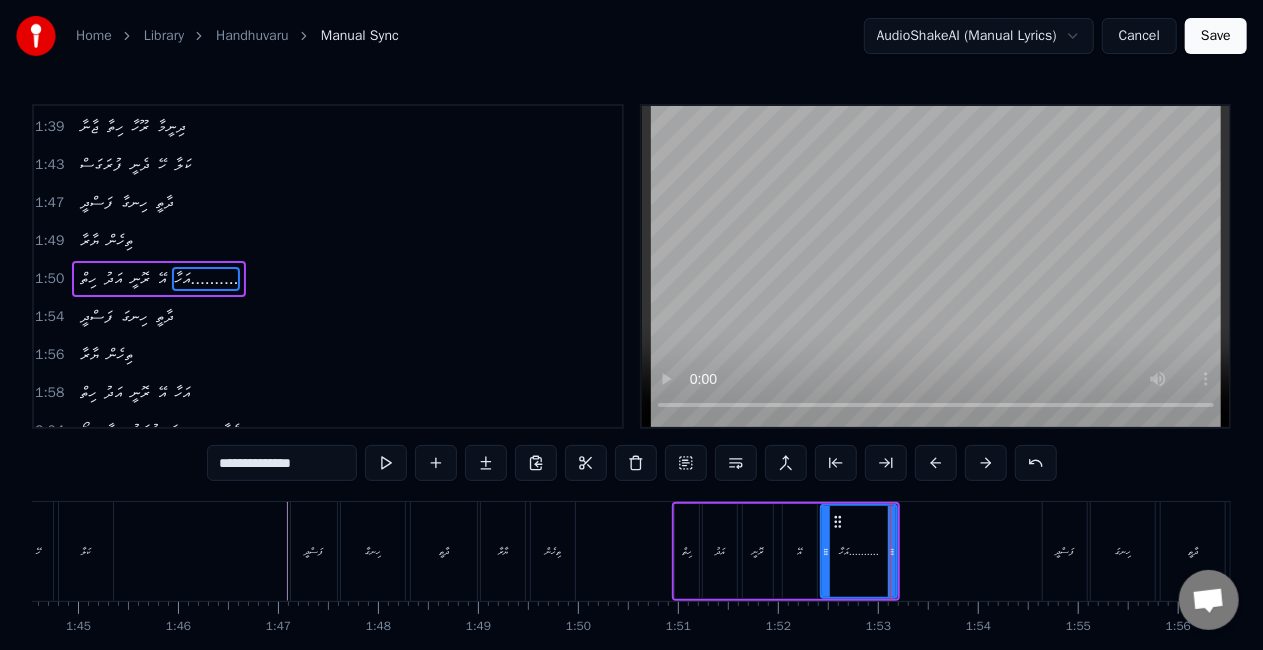 type on "**********" 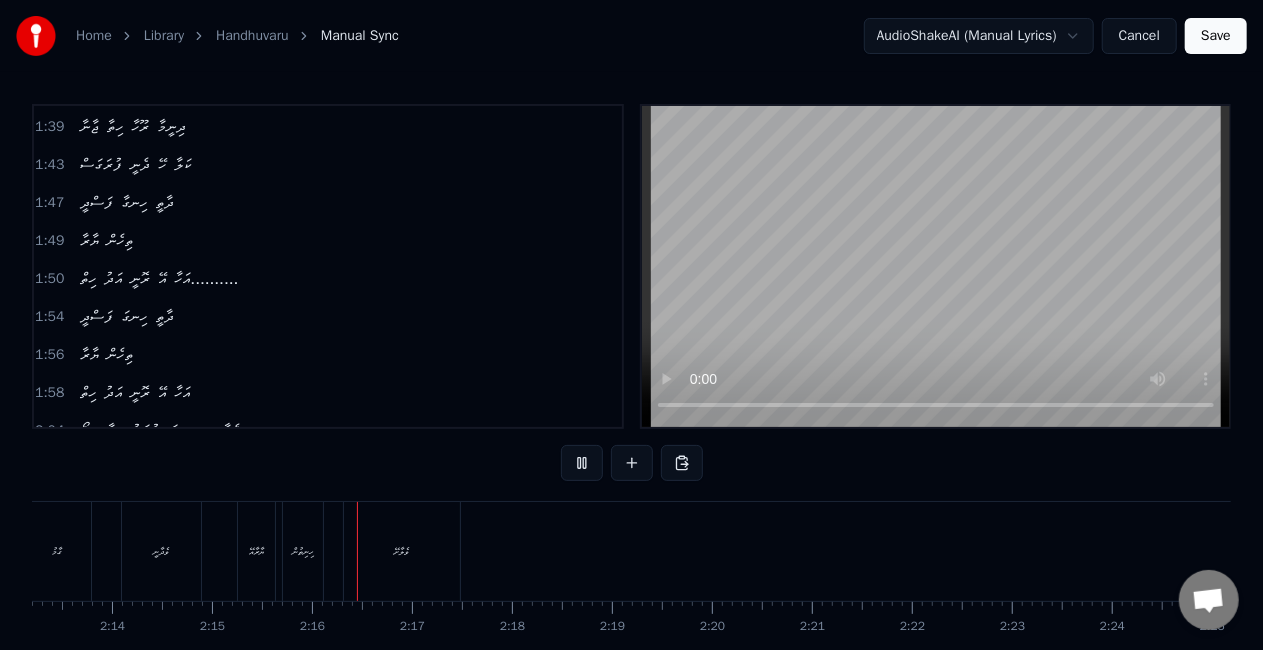 scroll, scrollTop: 0, scrollLeft: 13486, axis: horizontal 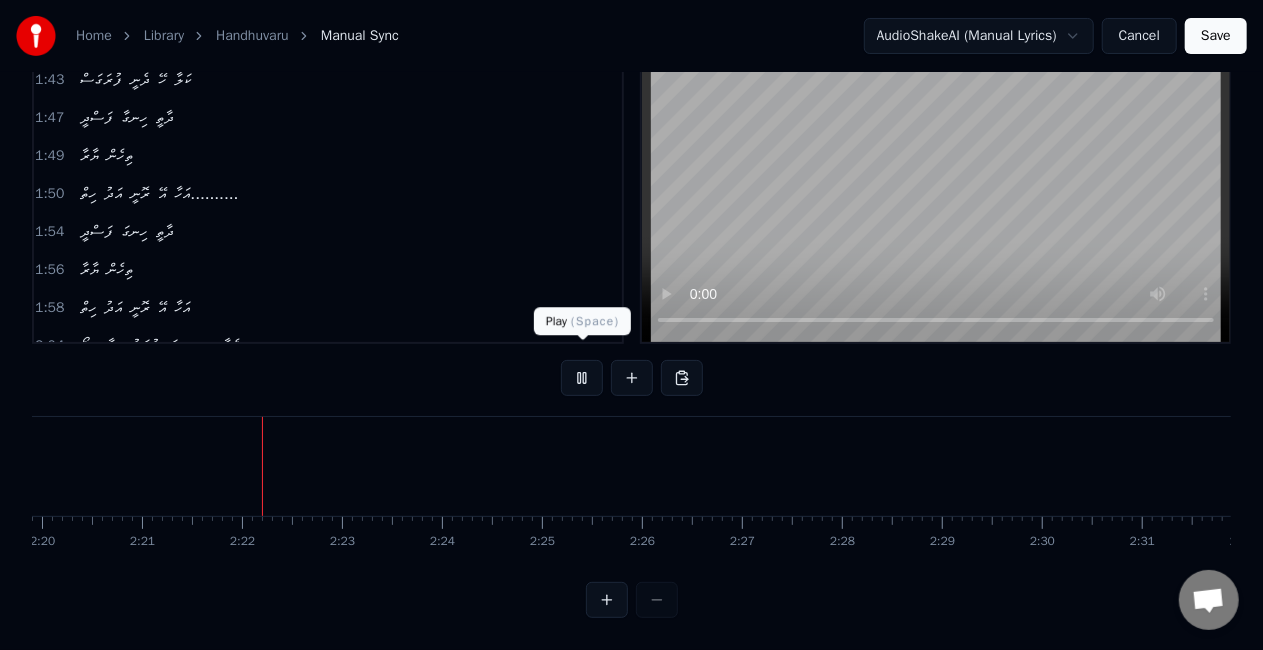click at bounding box center [582, 378] 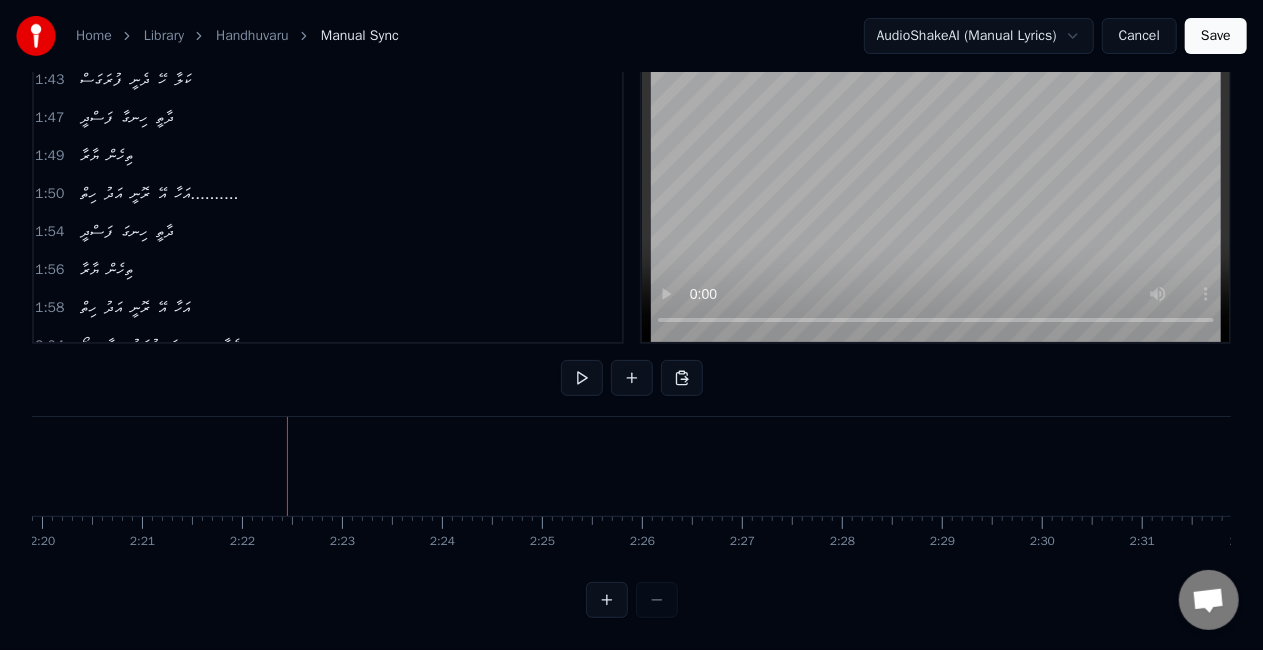 click on "Save" at bounding box center (1216, 36) 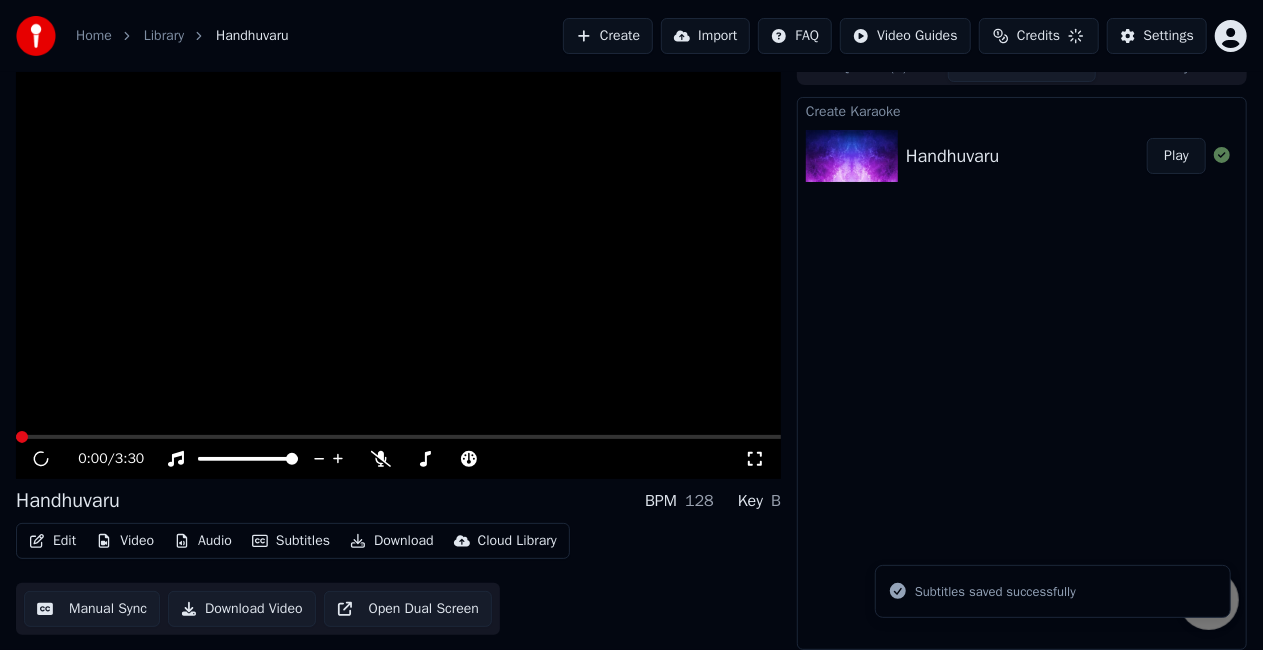scroll, scrollTop: 22, scrollLeft: 0, axis: vertical 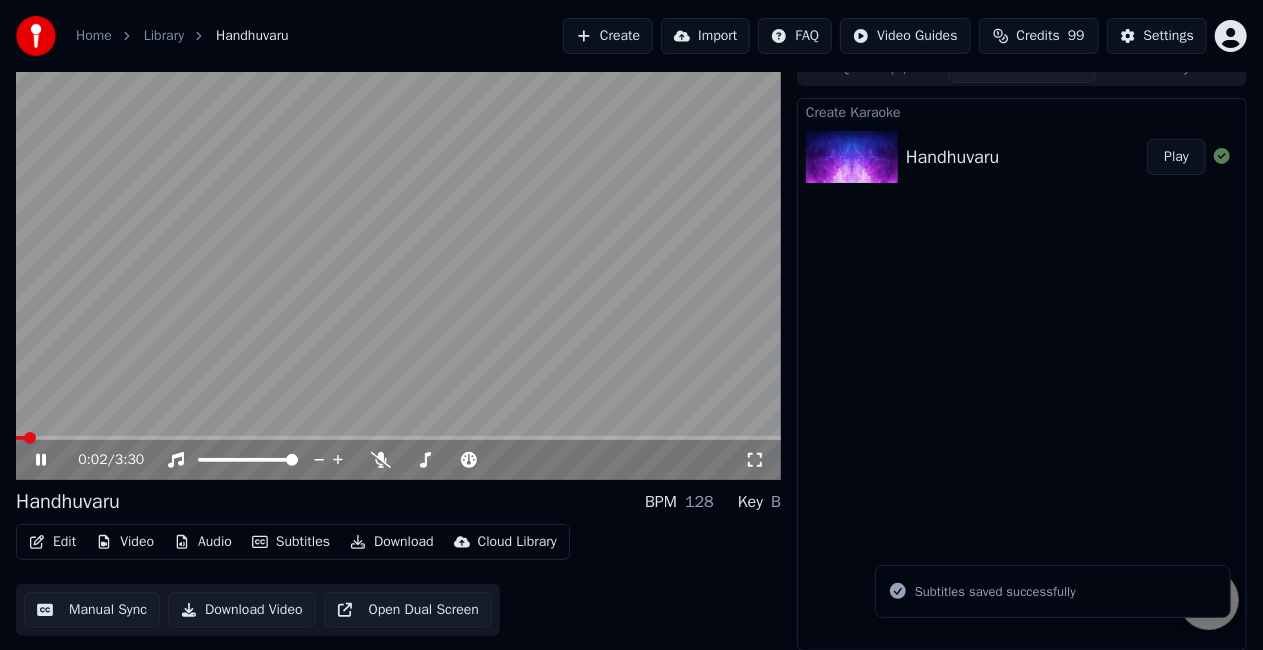 click at bounding box center [398, 438] 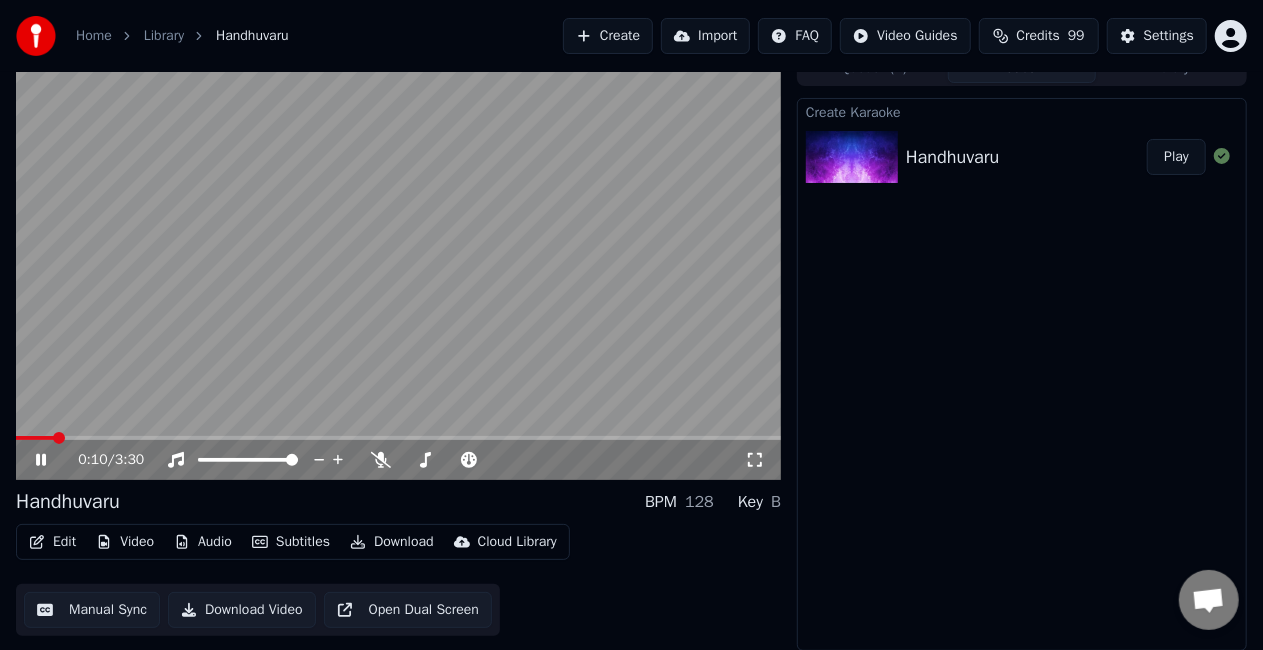 click at bounding box center [35, 438] 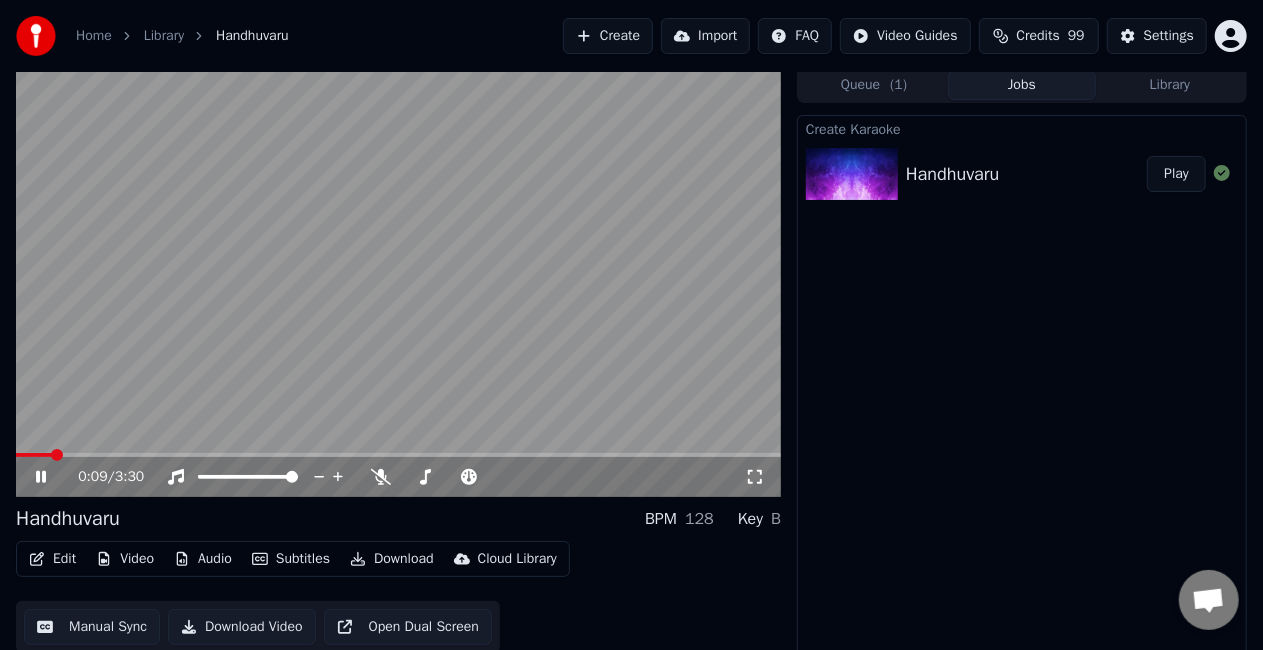 scroll, scrollTop: 0, scrollLeft: 0, axis: both 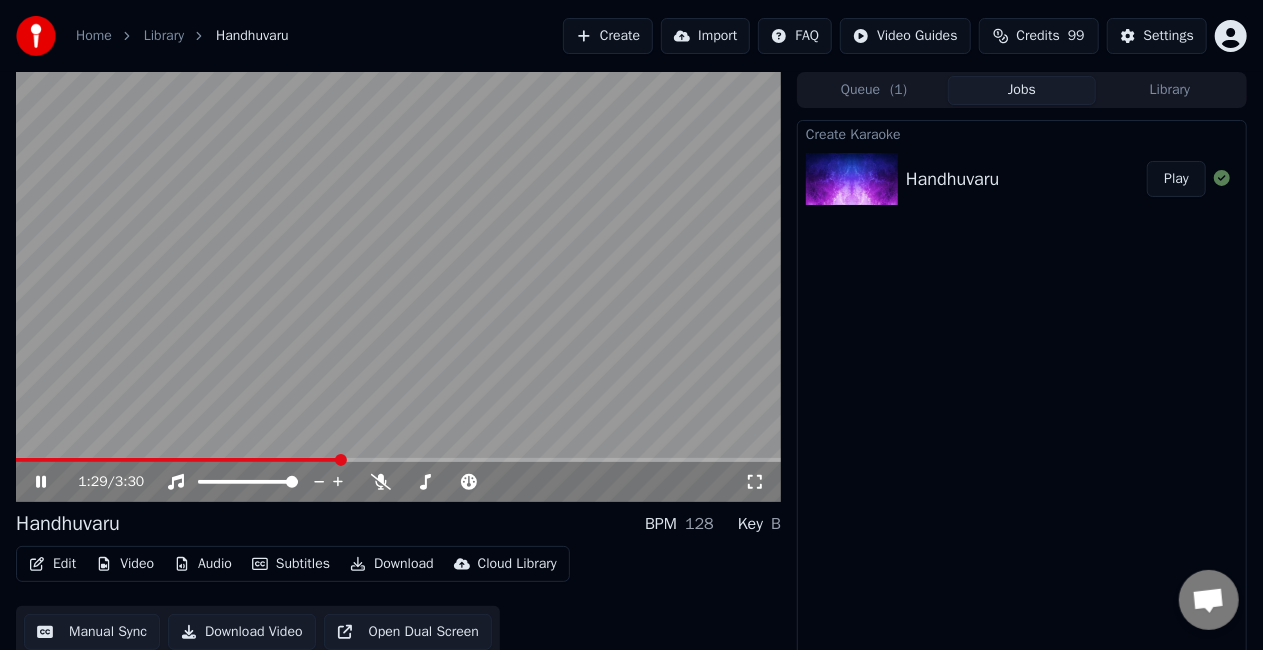 click at bounding box center (398, 460) 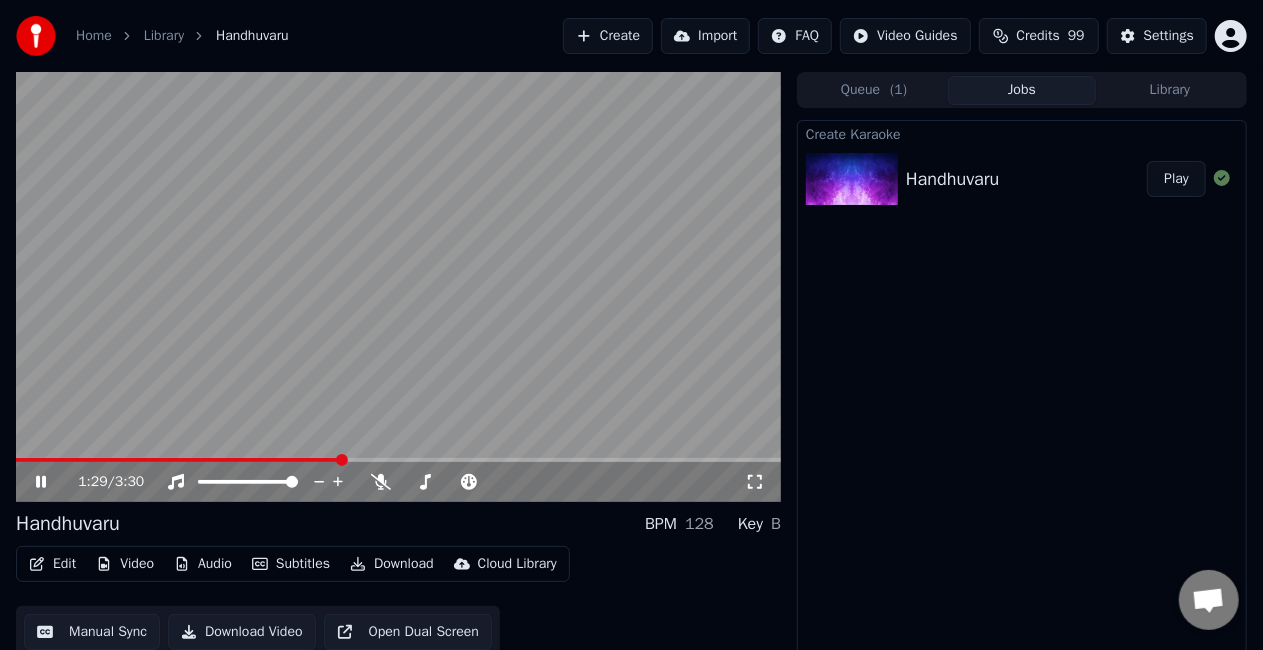 click at bounding box center [398, 460] 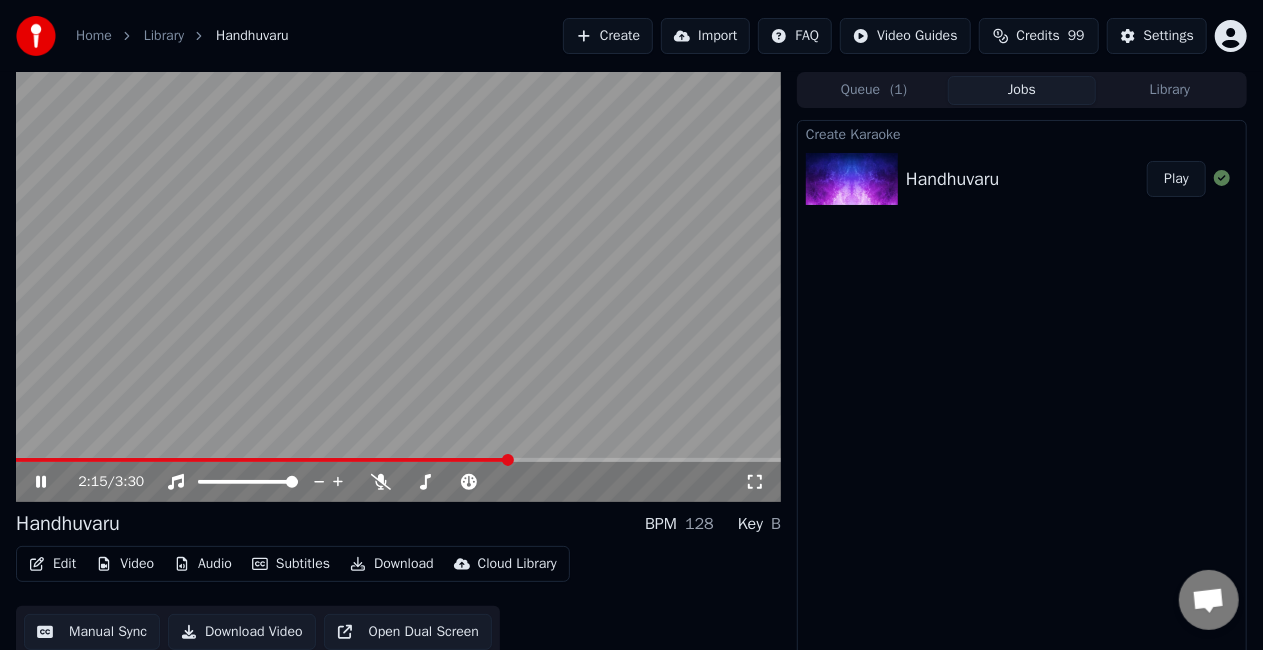 click at bounding box center (398, 287) 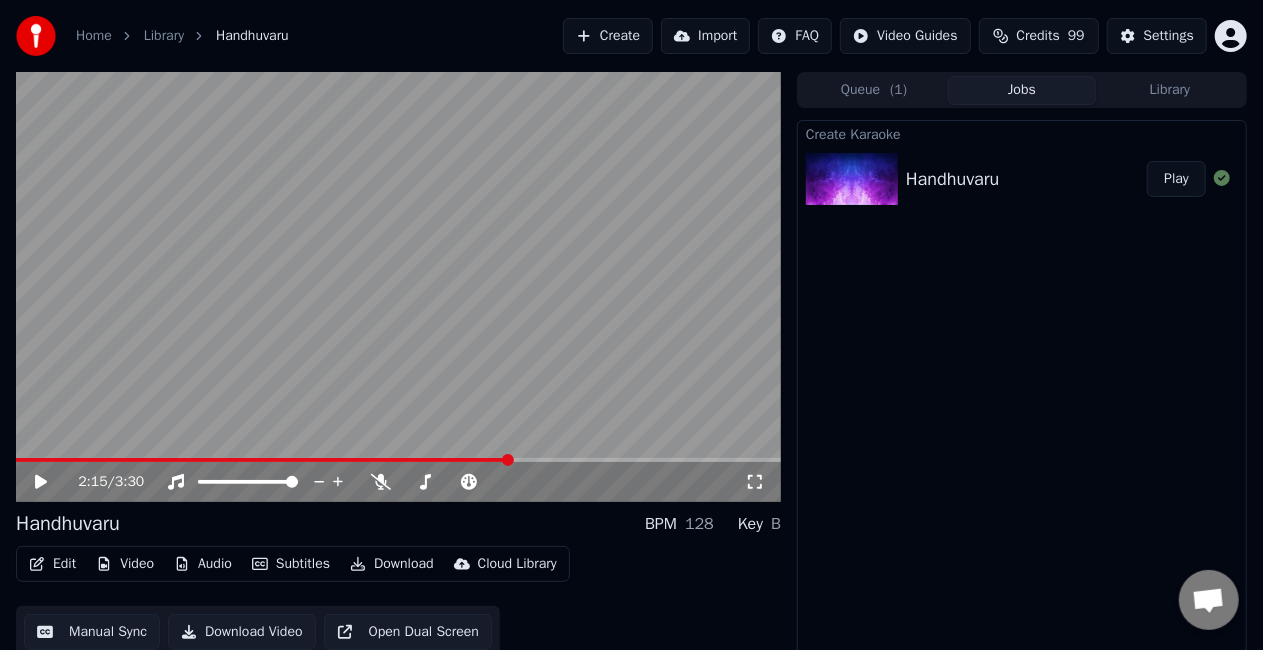 click on "Download" at bounding box center [392, 564] 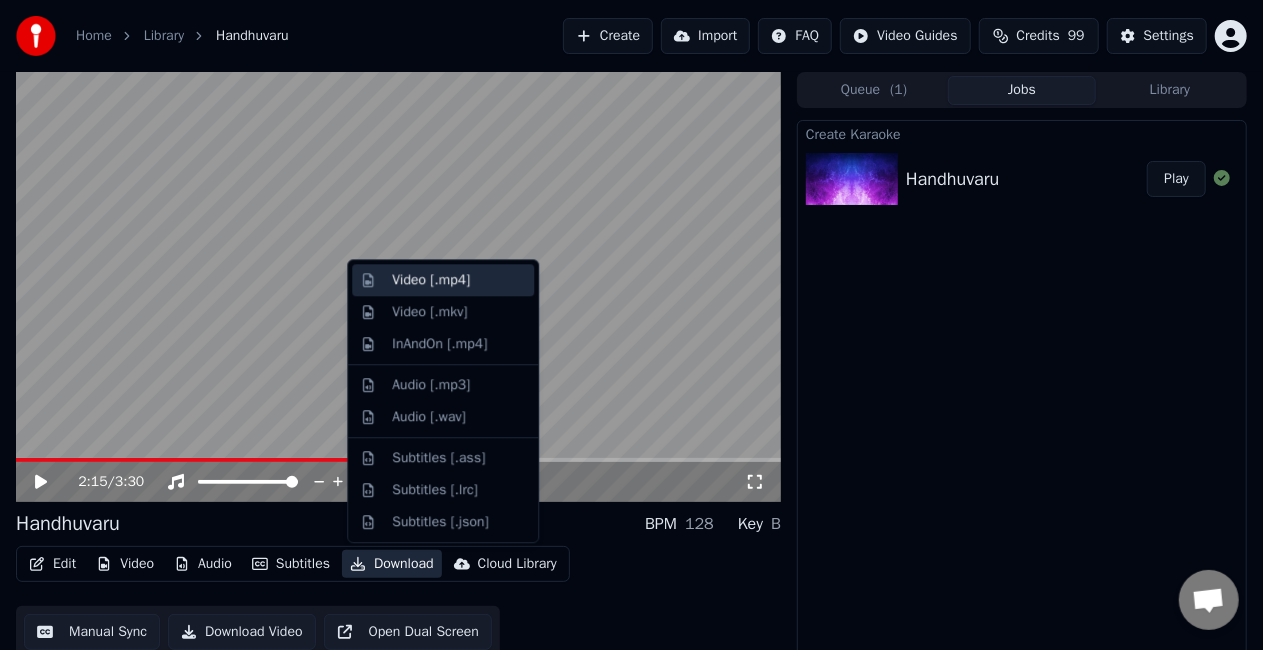 click on "Video [.mp4]" at bounding box center [431, 280] 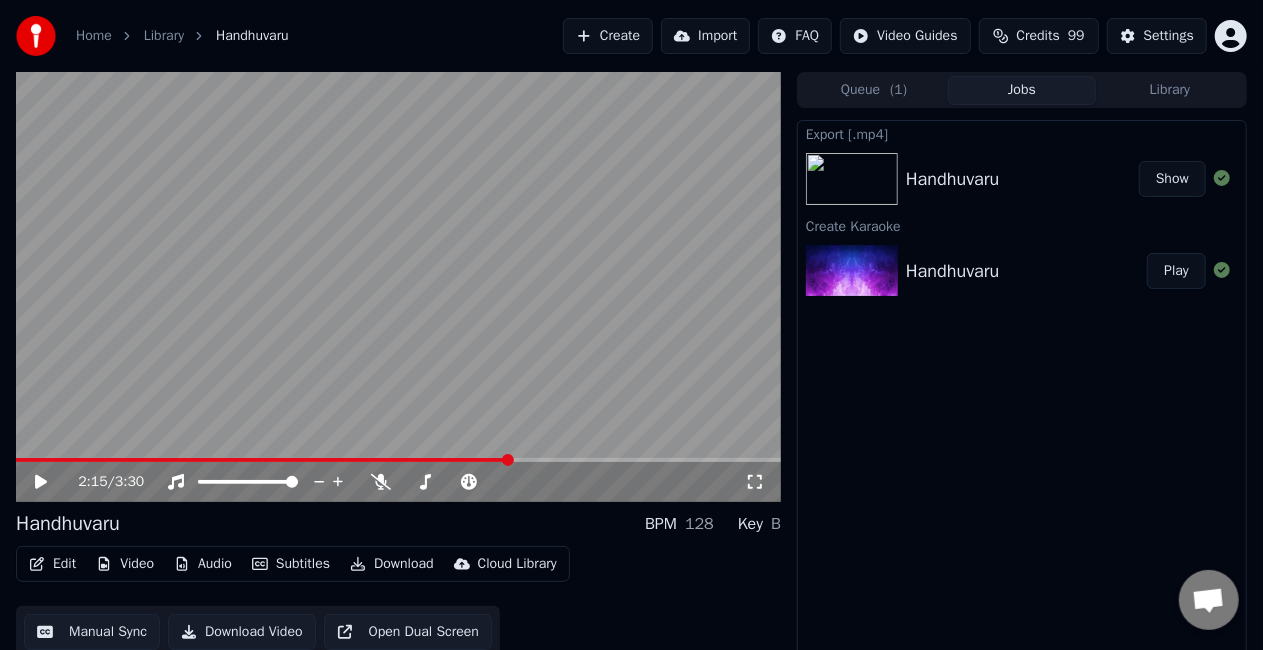 click on "Show" at bounding box center (1172, 179) 